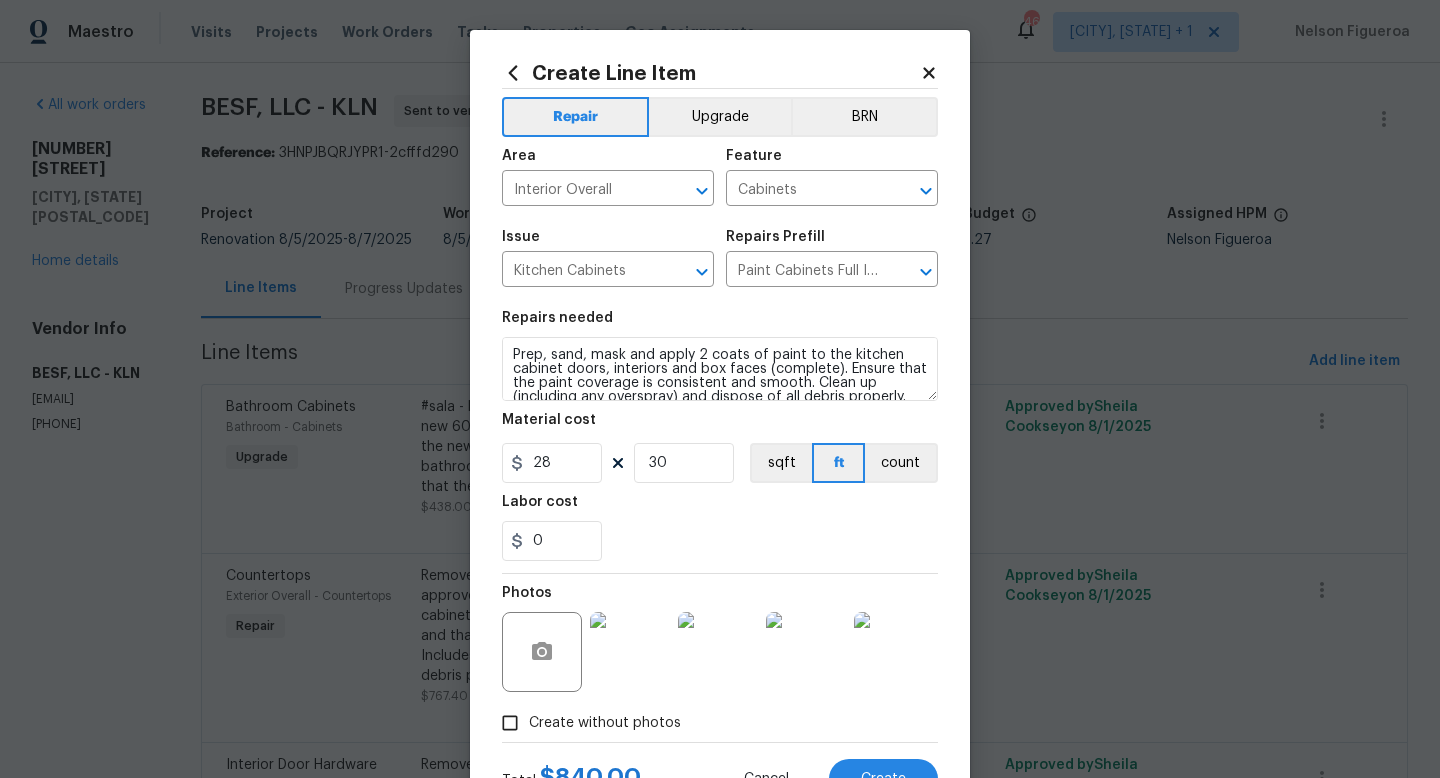 scroll, scrollTop: 0, scrollLeft: 0, axis: both 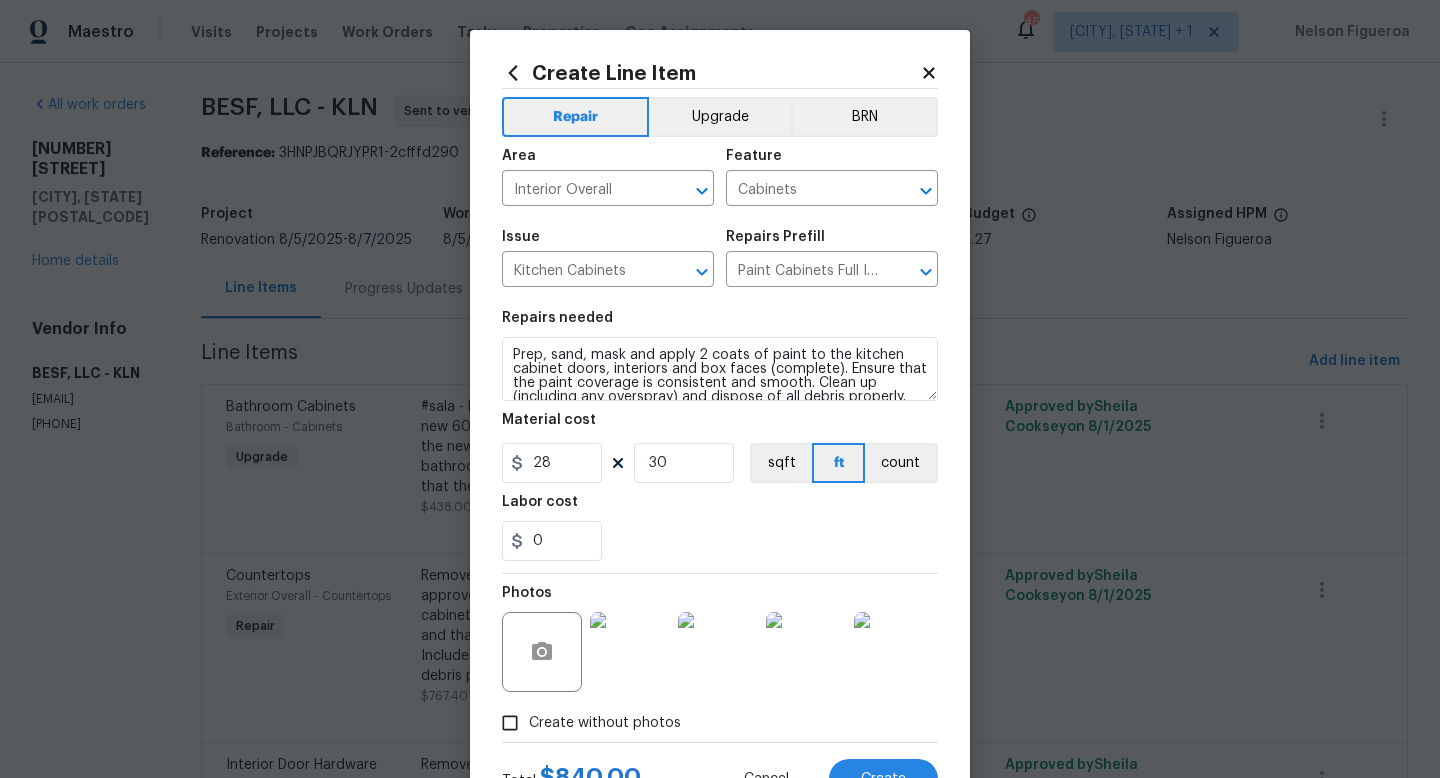 click 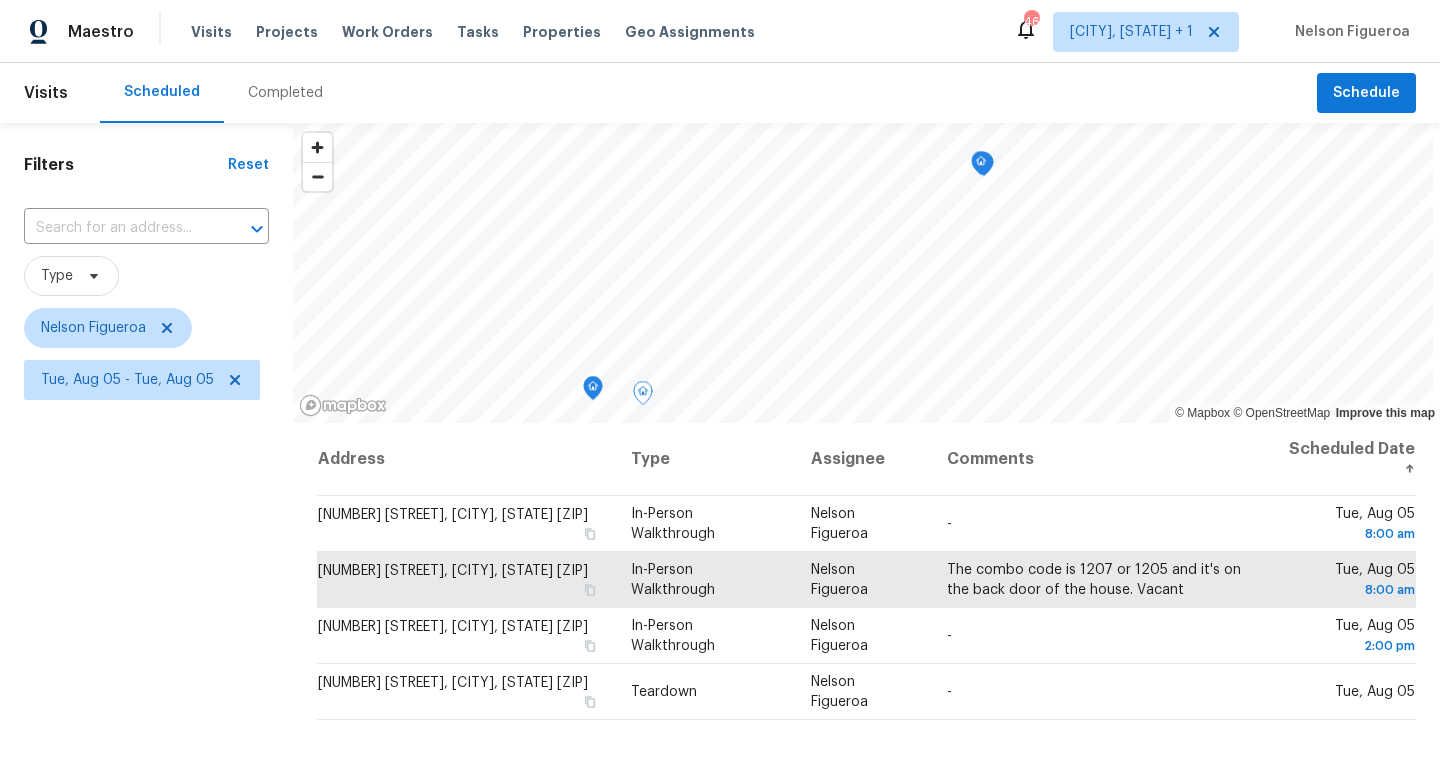 scroll, scrollTop: 0, scrollLeft: 0, axis: both 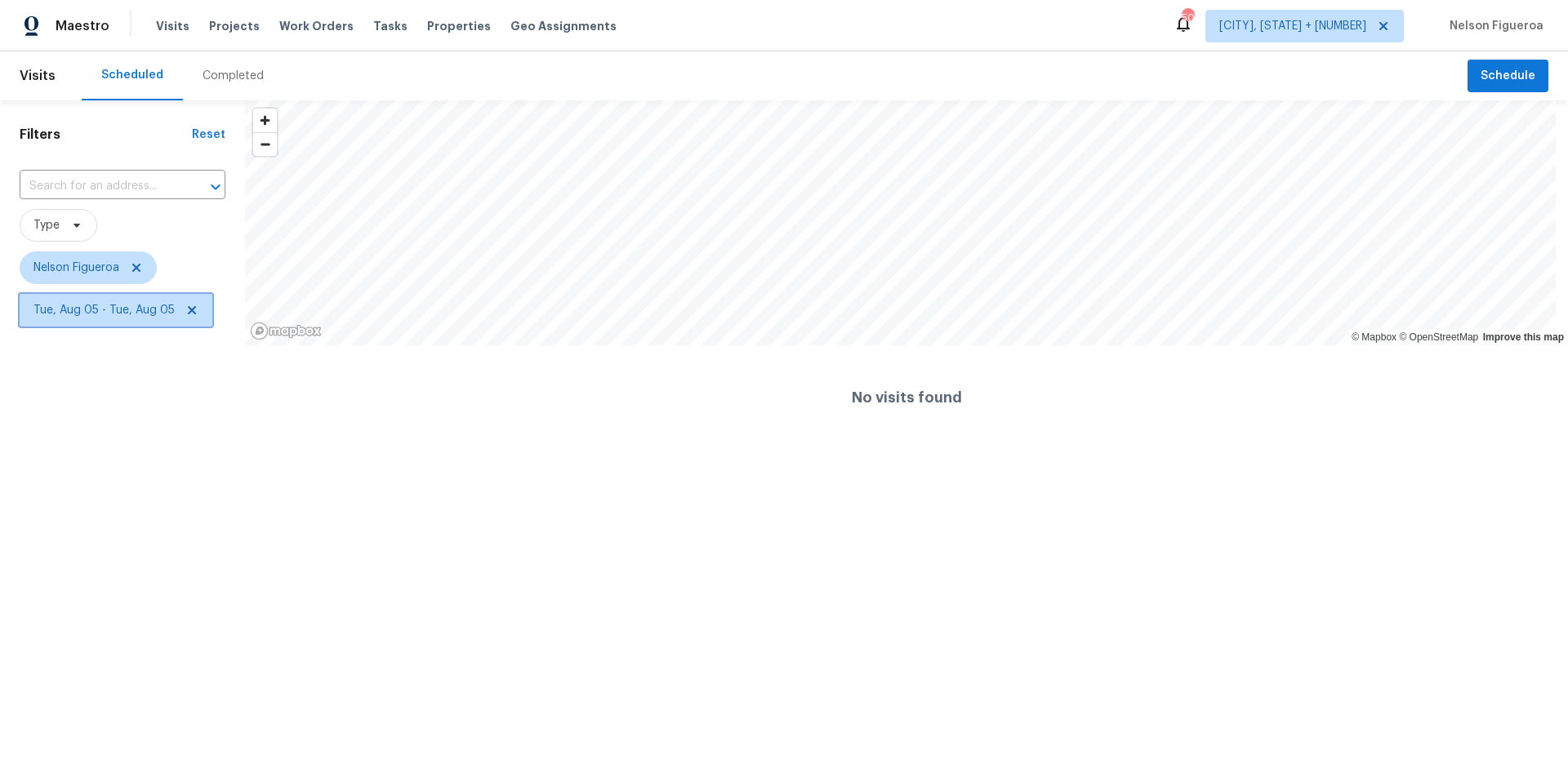 click 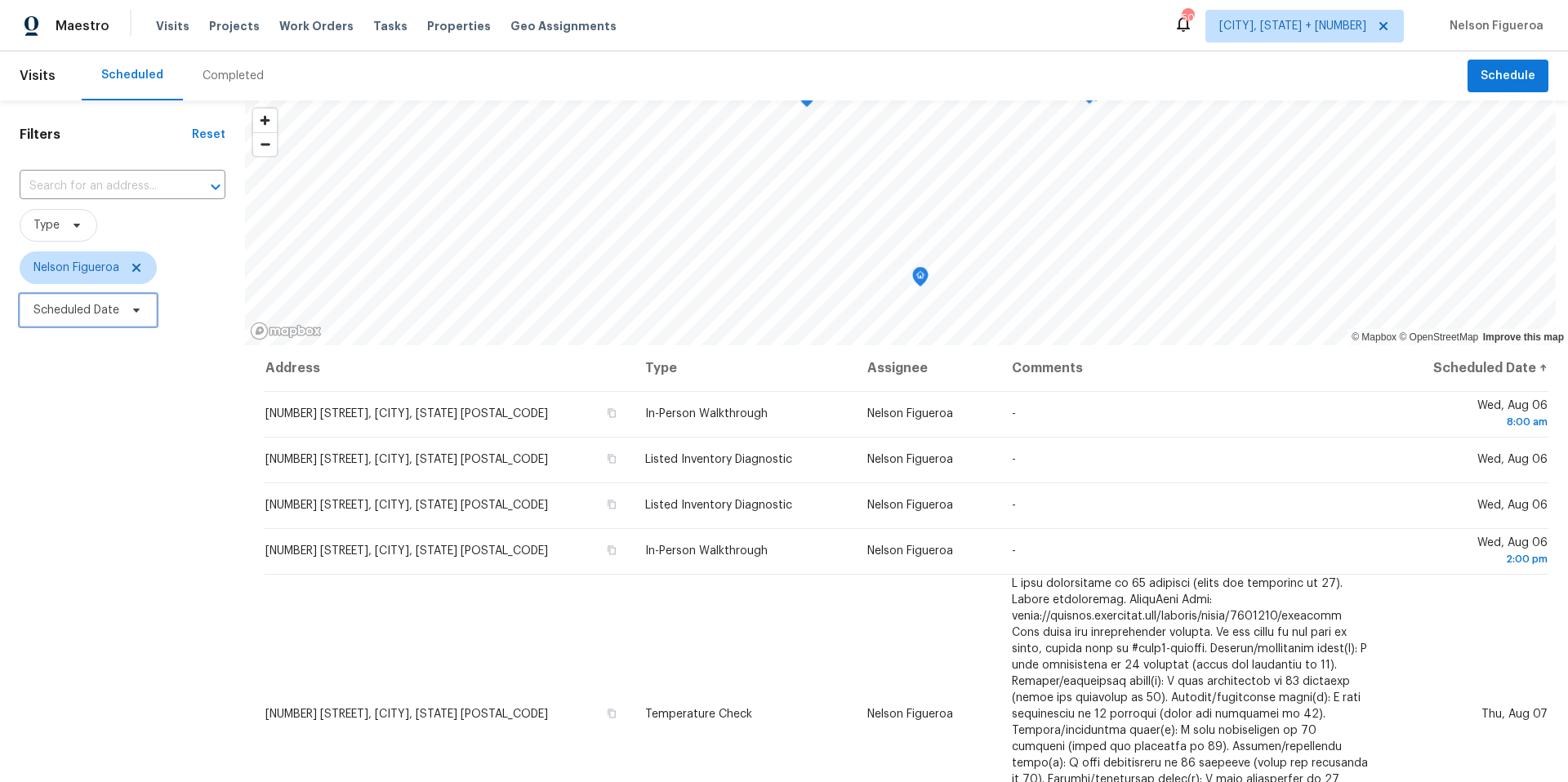 click on "Scheduled Date" at bounding box center (88, 310) 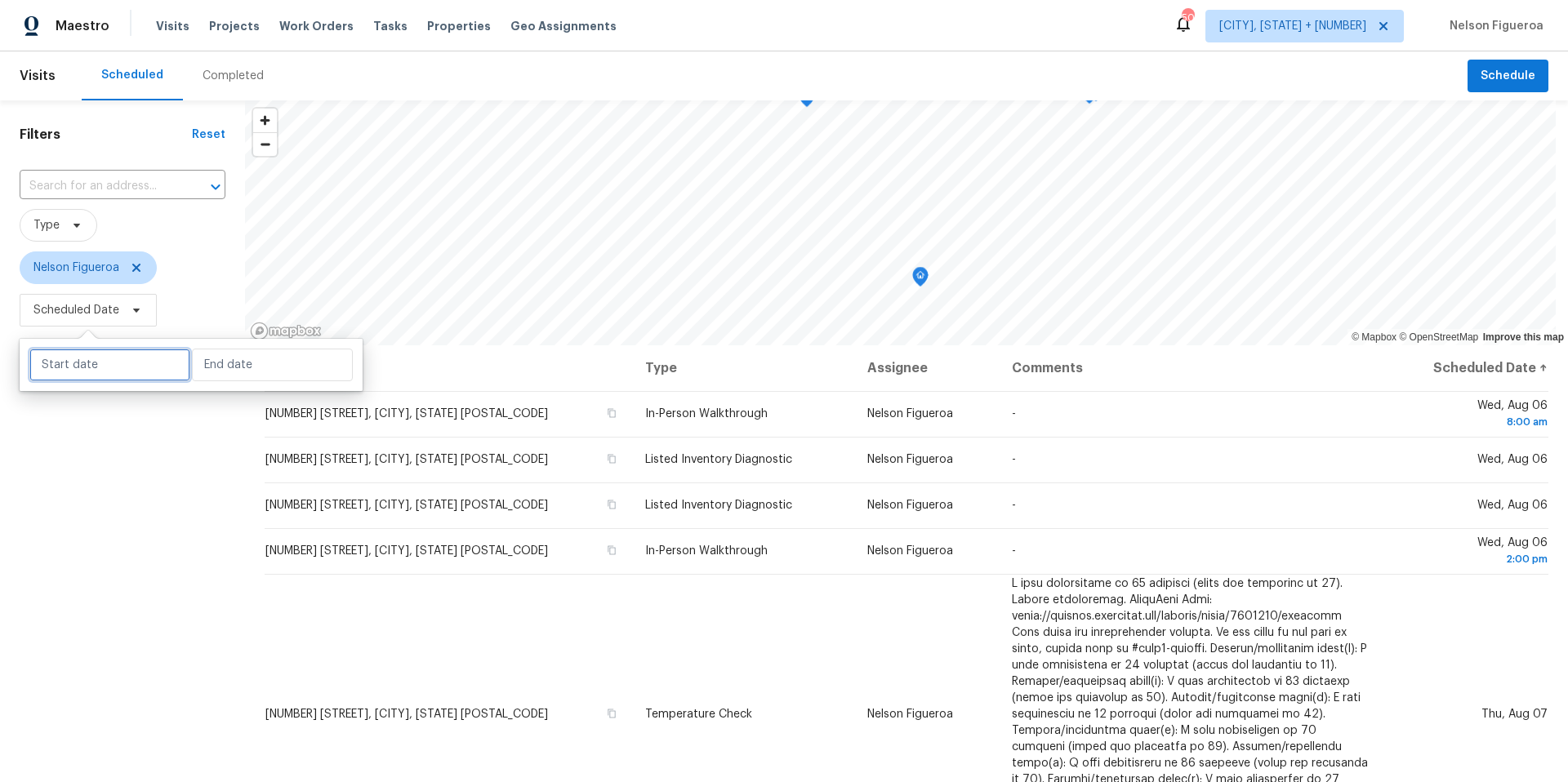 select on "7" 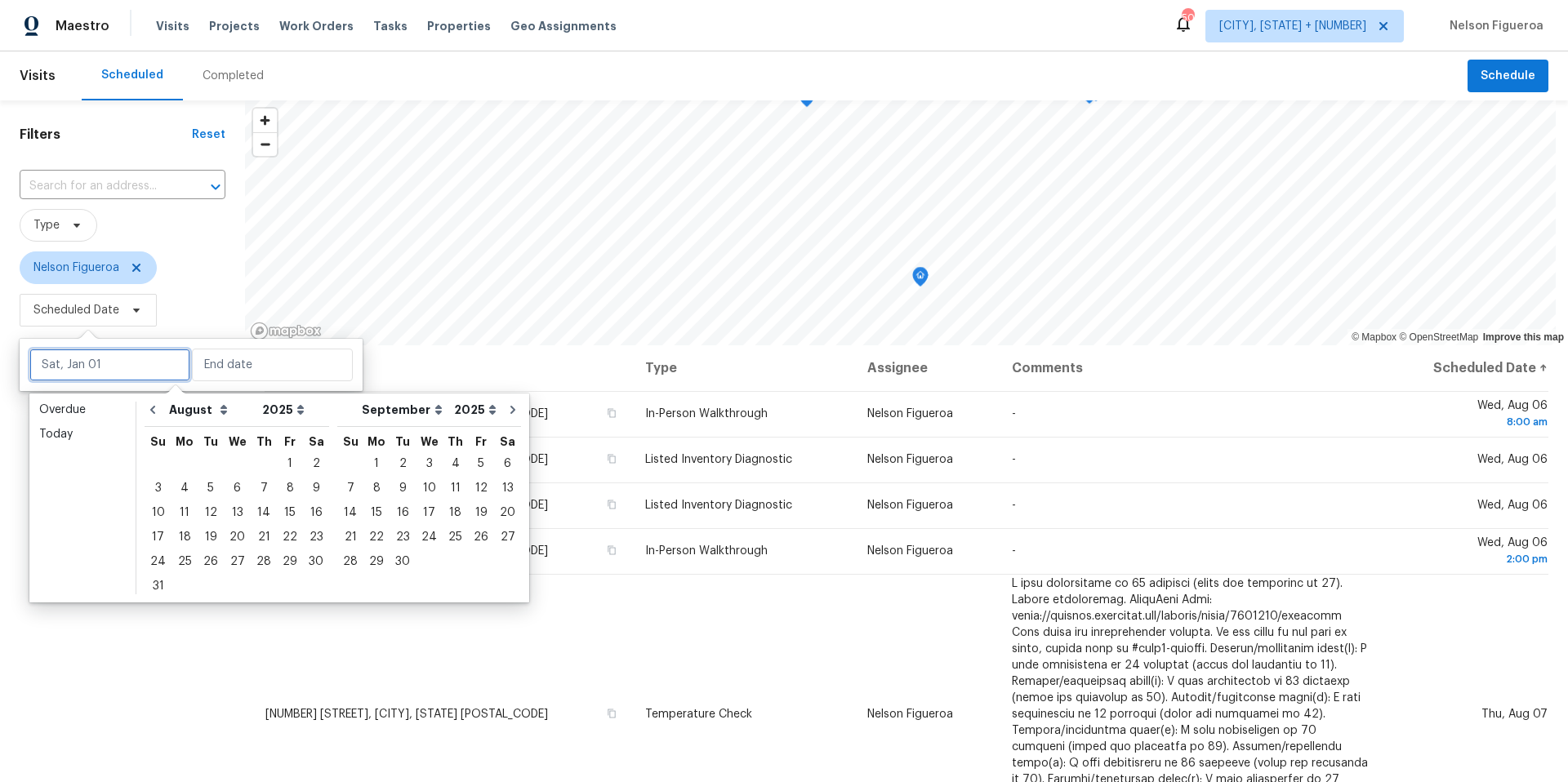 click at bounding box center (109, 365) 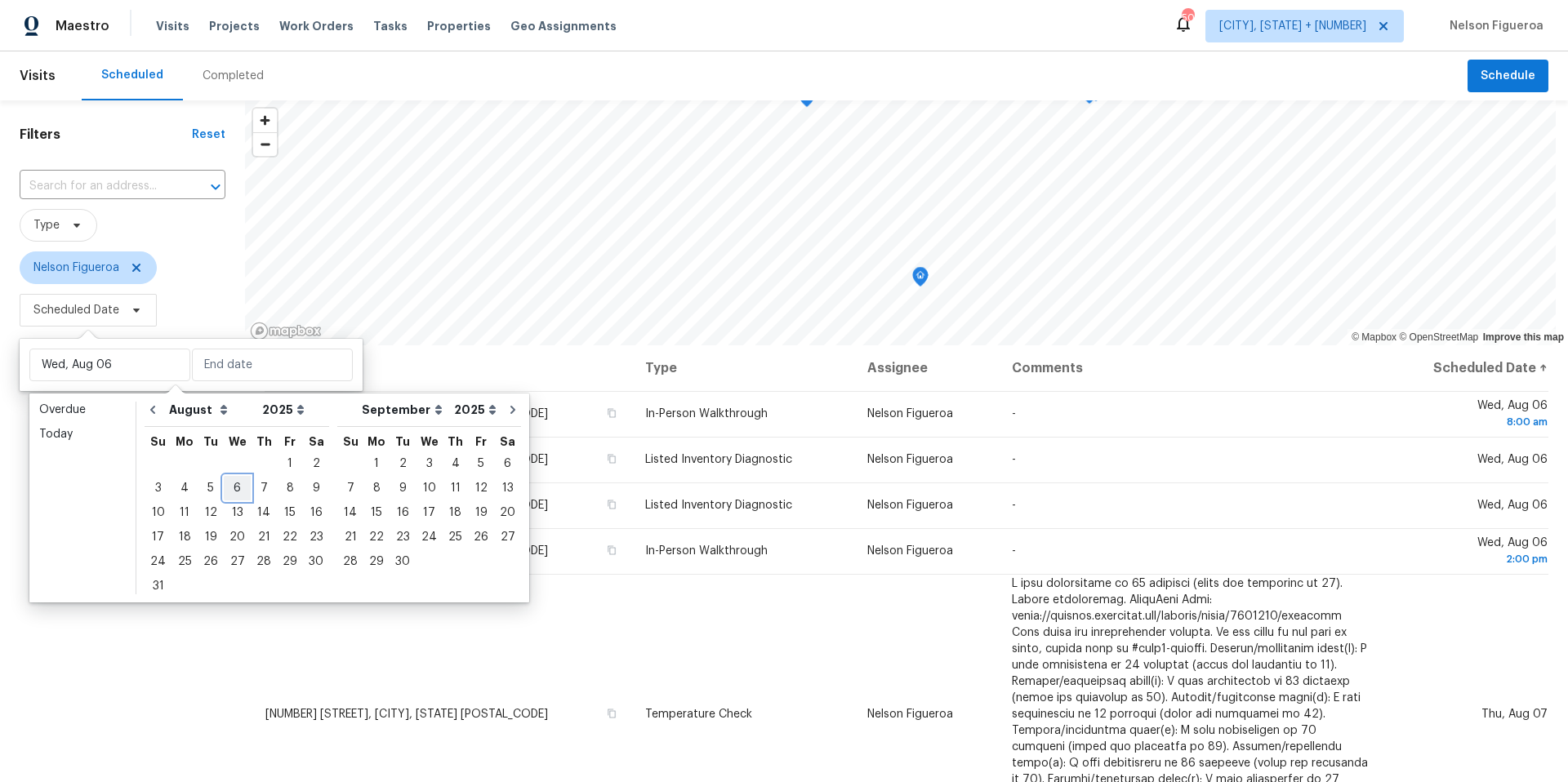 click on "6" at bounding box center (237, 488) 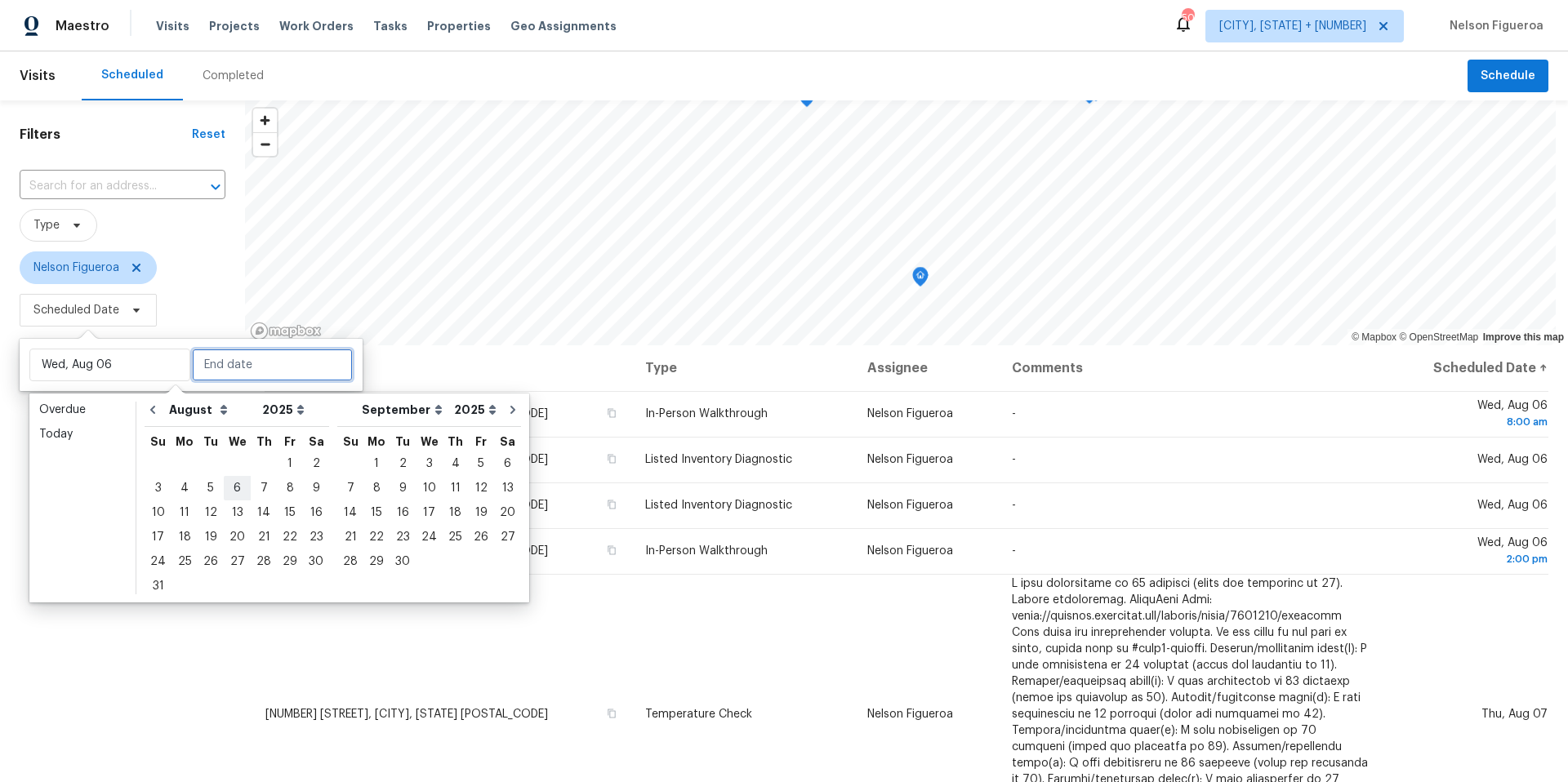 type on "Wed, Aug 06" 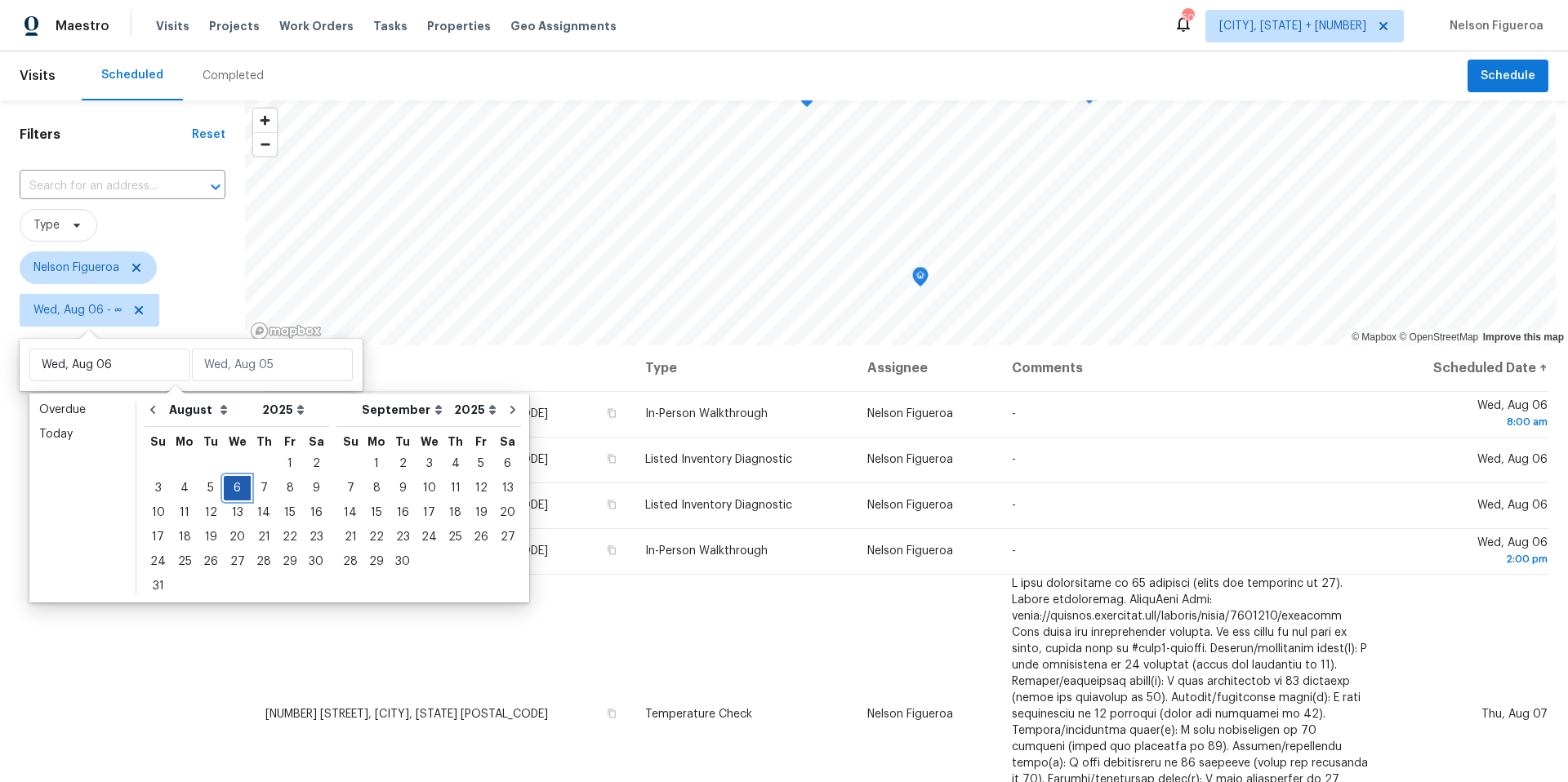 click on "6" at bounding box center (237, 488) 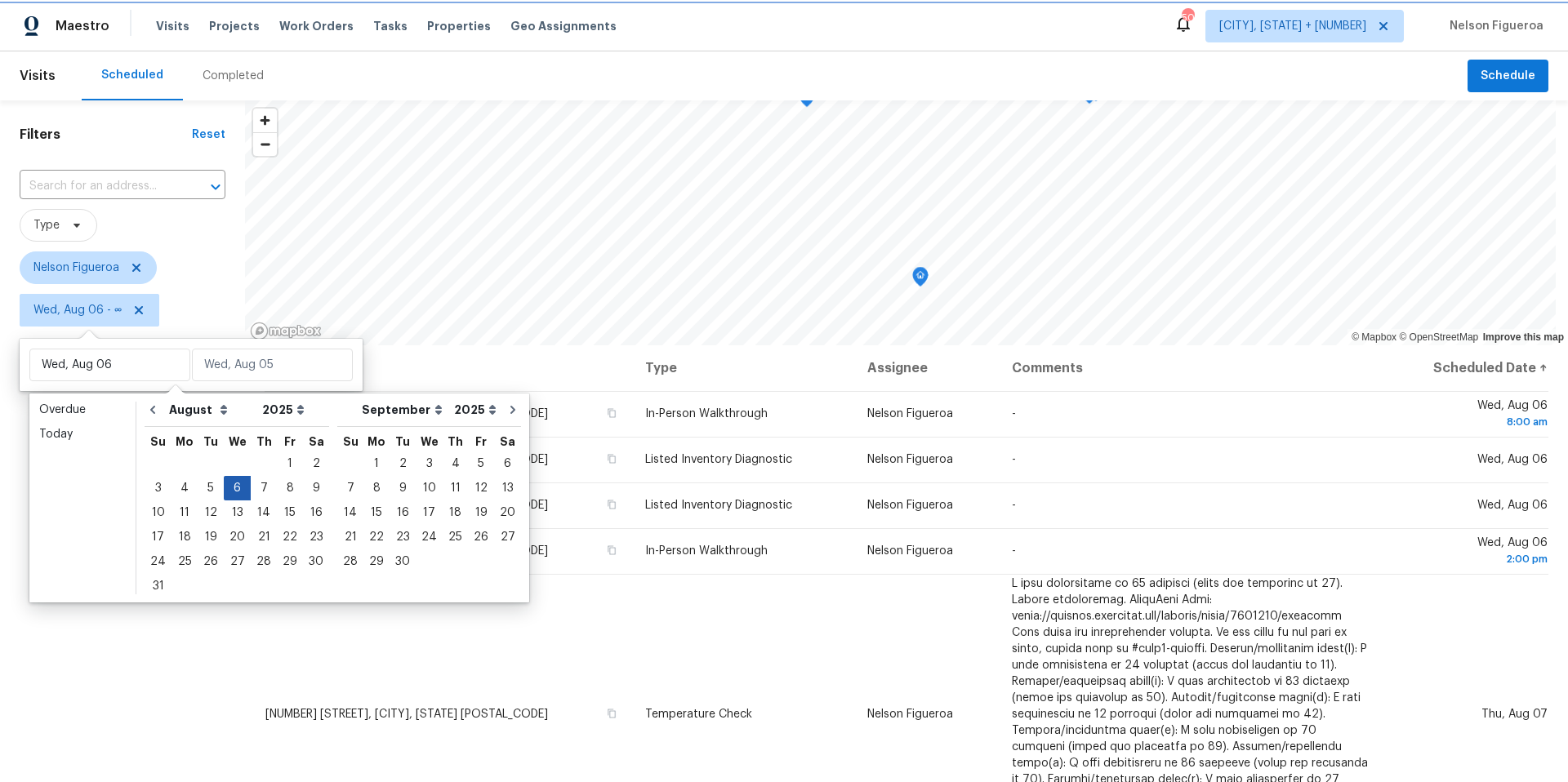 type on "Wed, Aug 06" 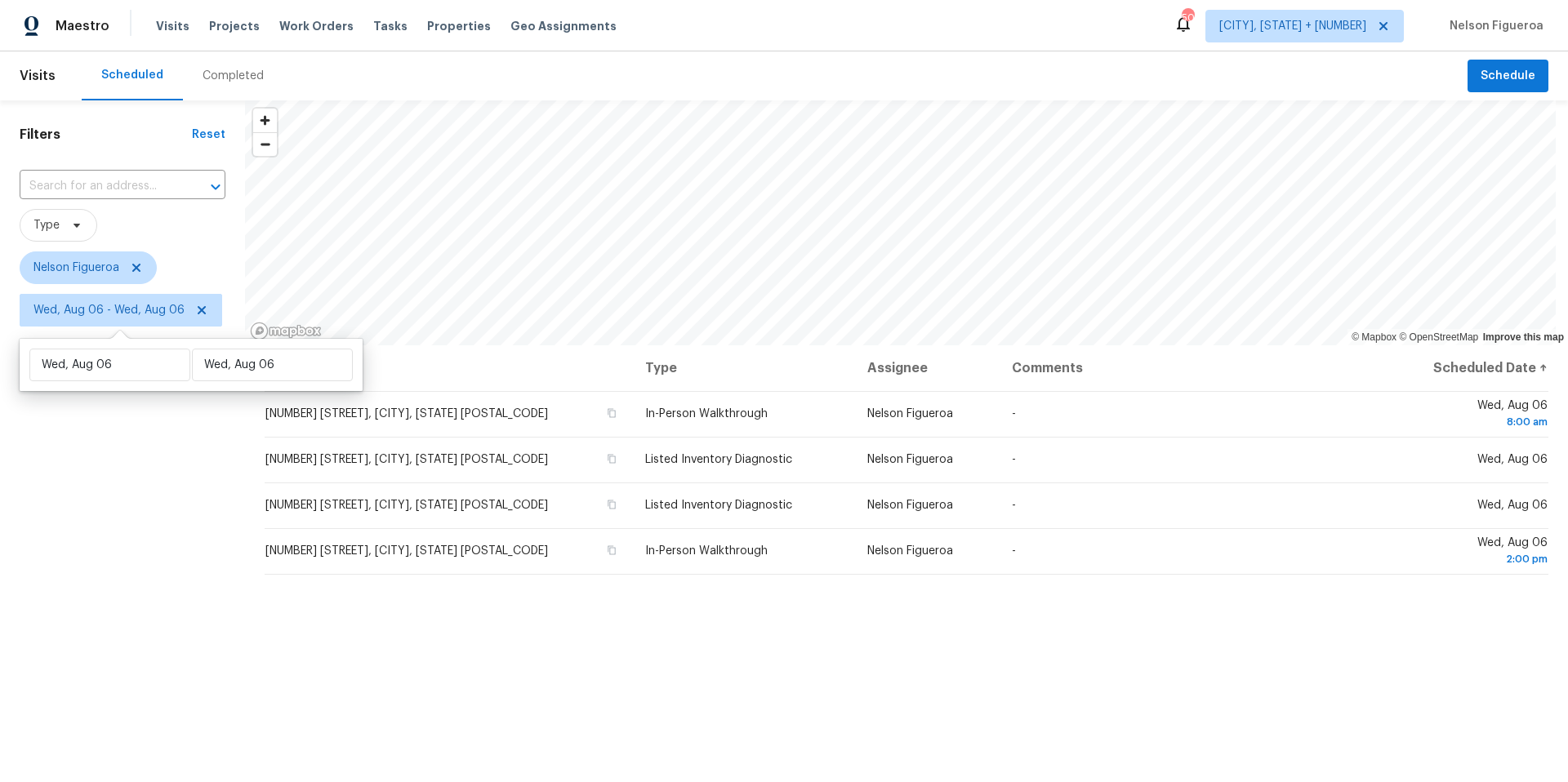 click on "Filters Reset ​ Type Nelson Figueroa Wed, Aug 06 - Wed, Aug 06" at bounding box center [122, 535] 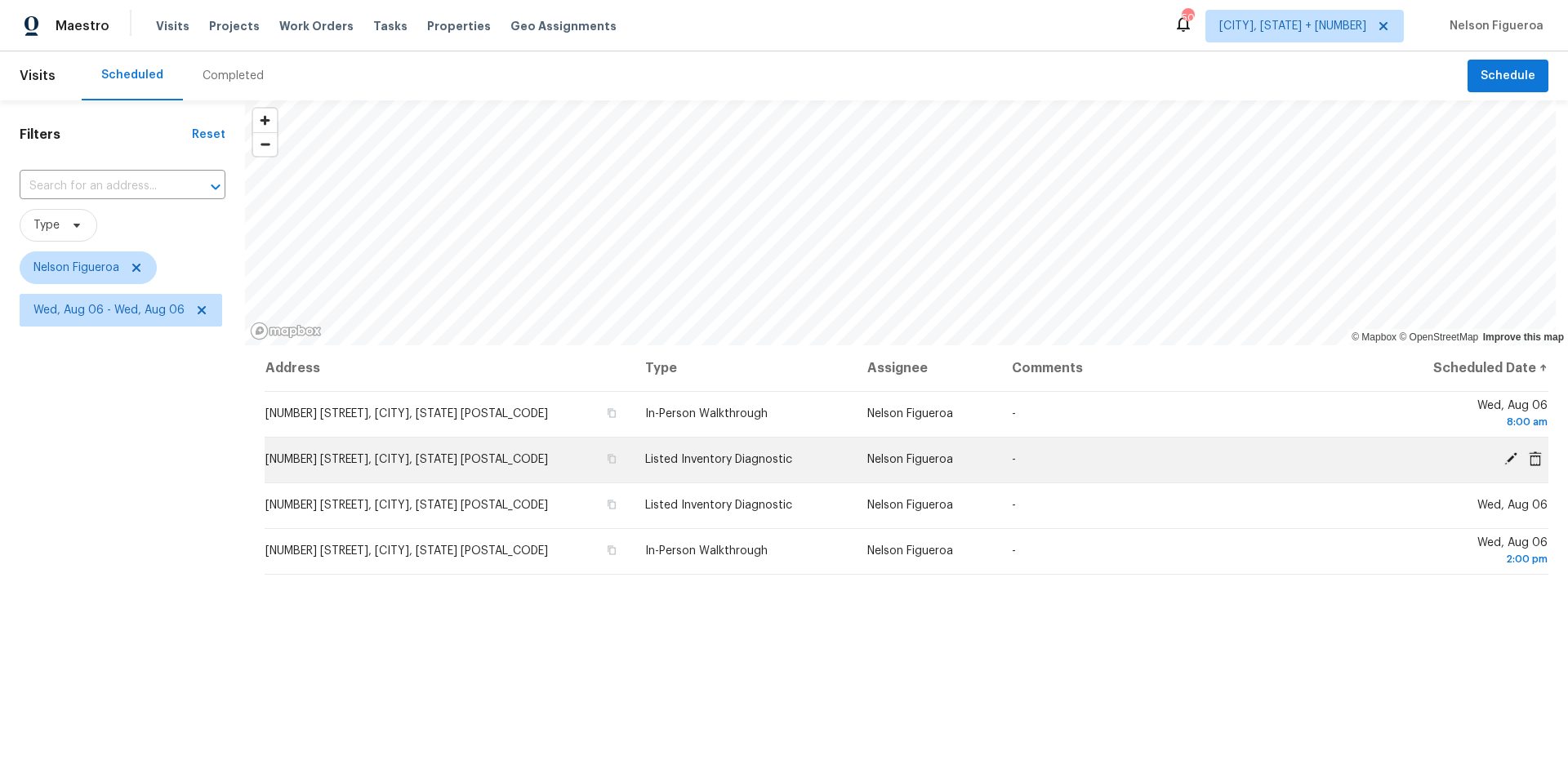 click 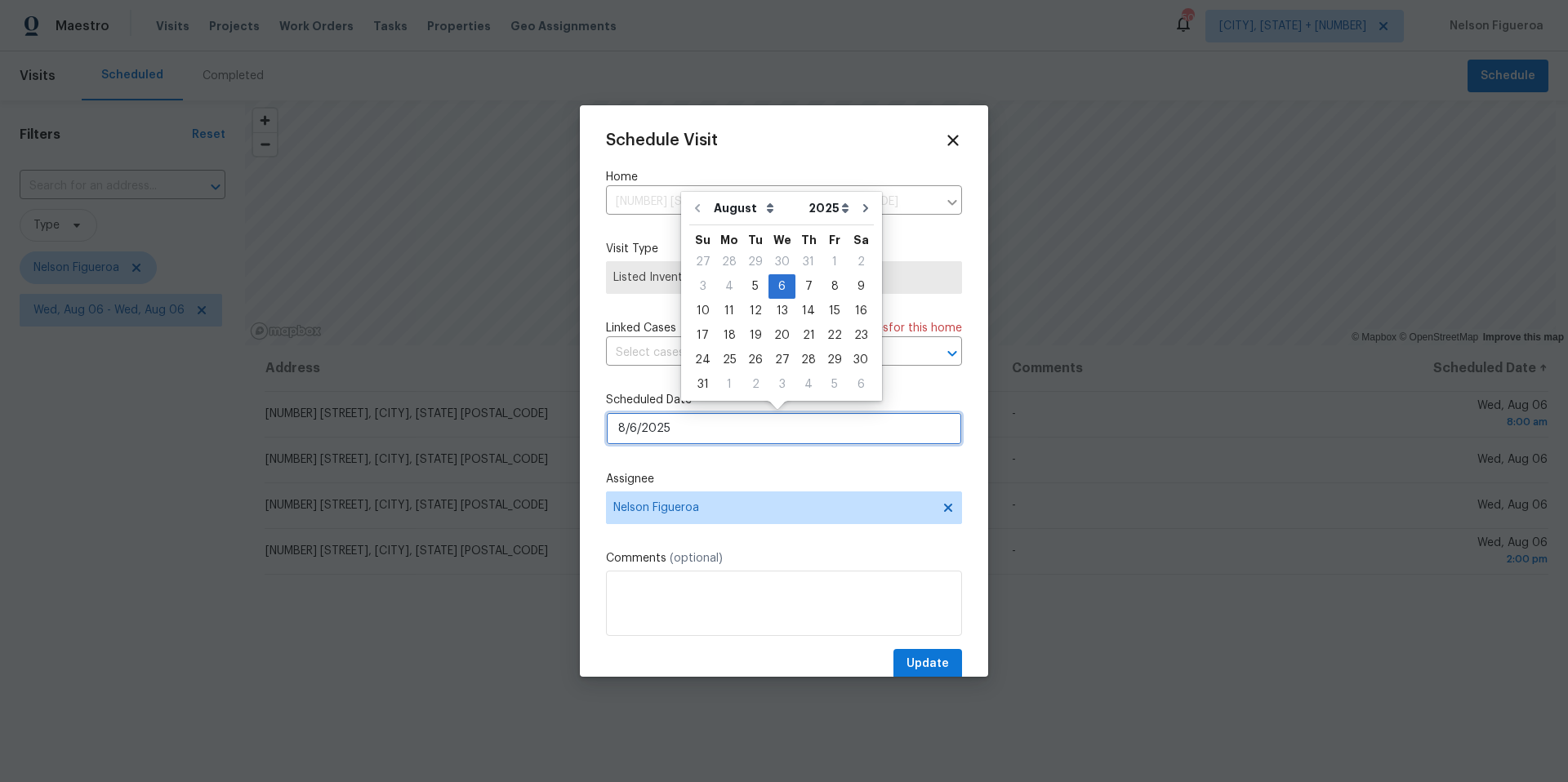 click on "8/6/2025" at bounding box center [784, 429] 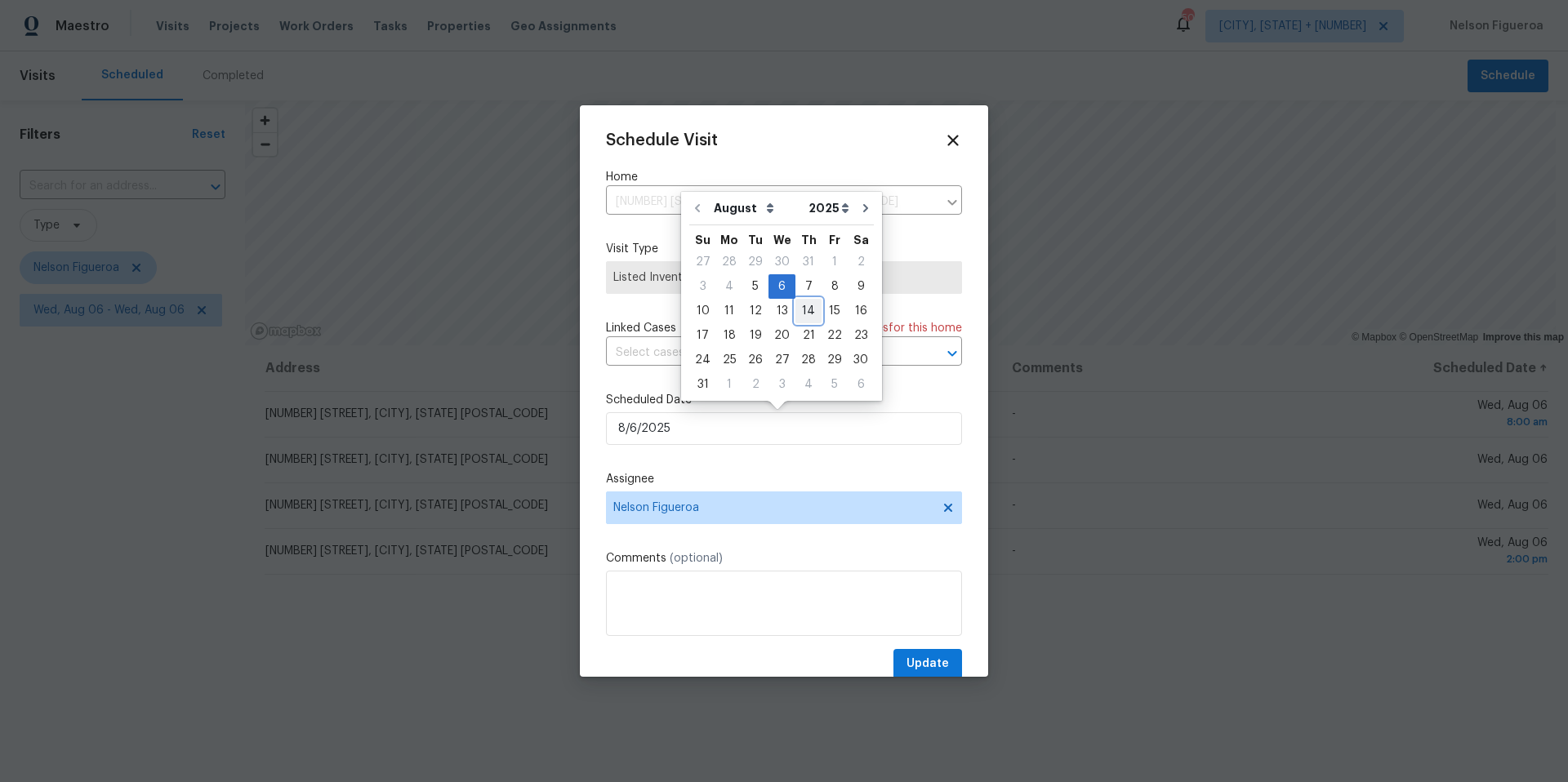 click on "14" at bounding box center [808, 311] 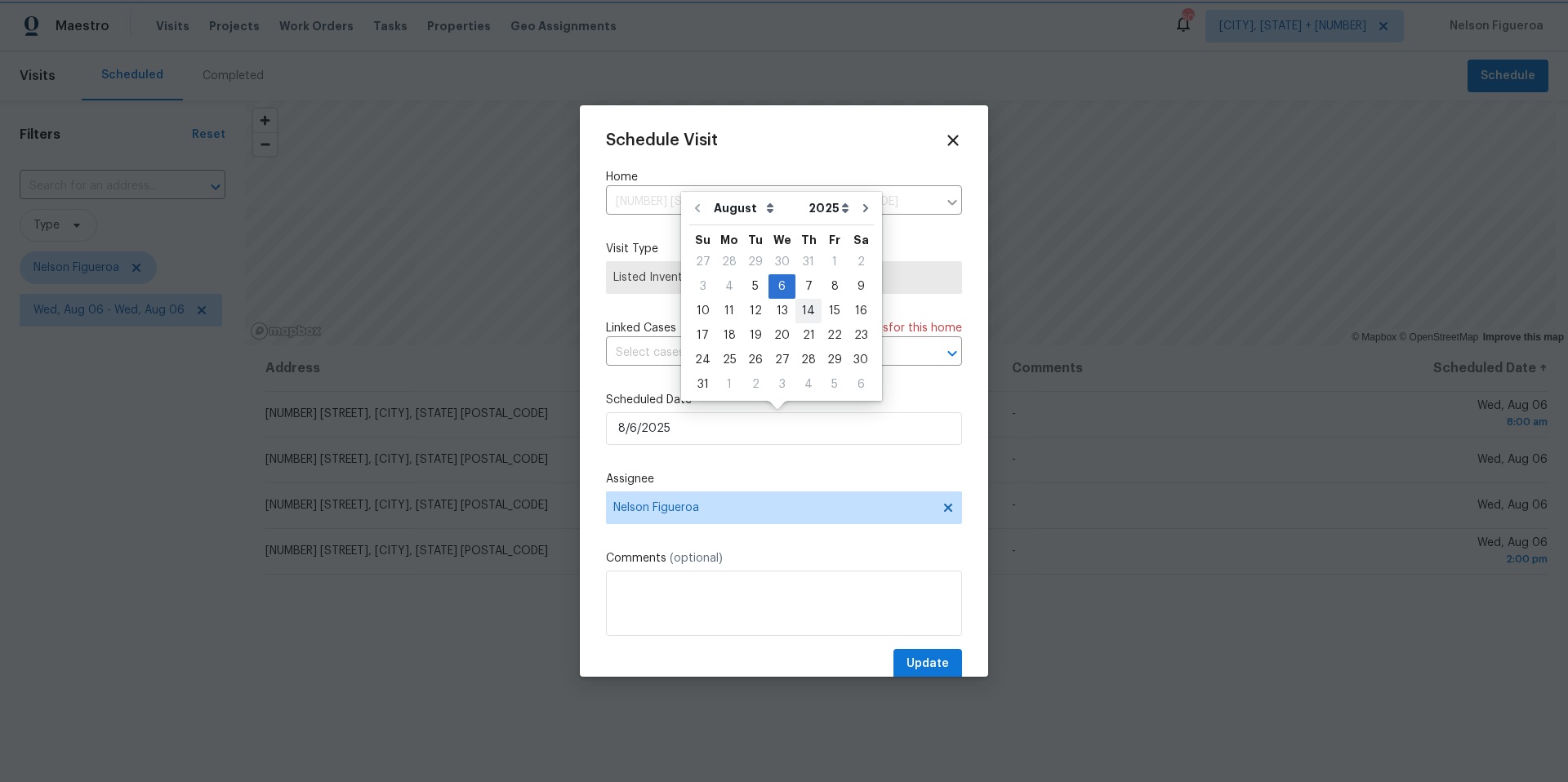 type on "8/14/2025" 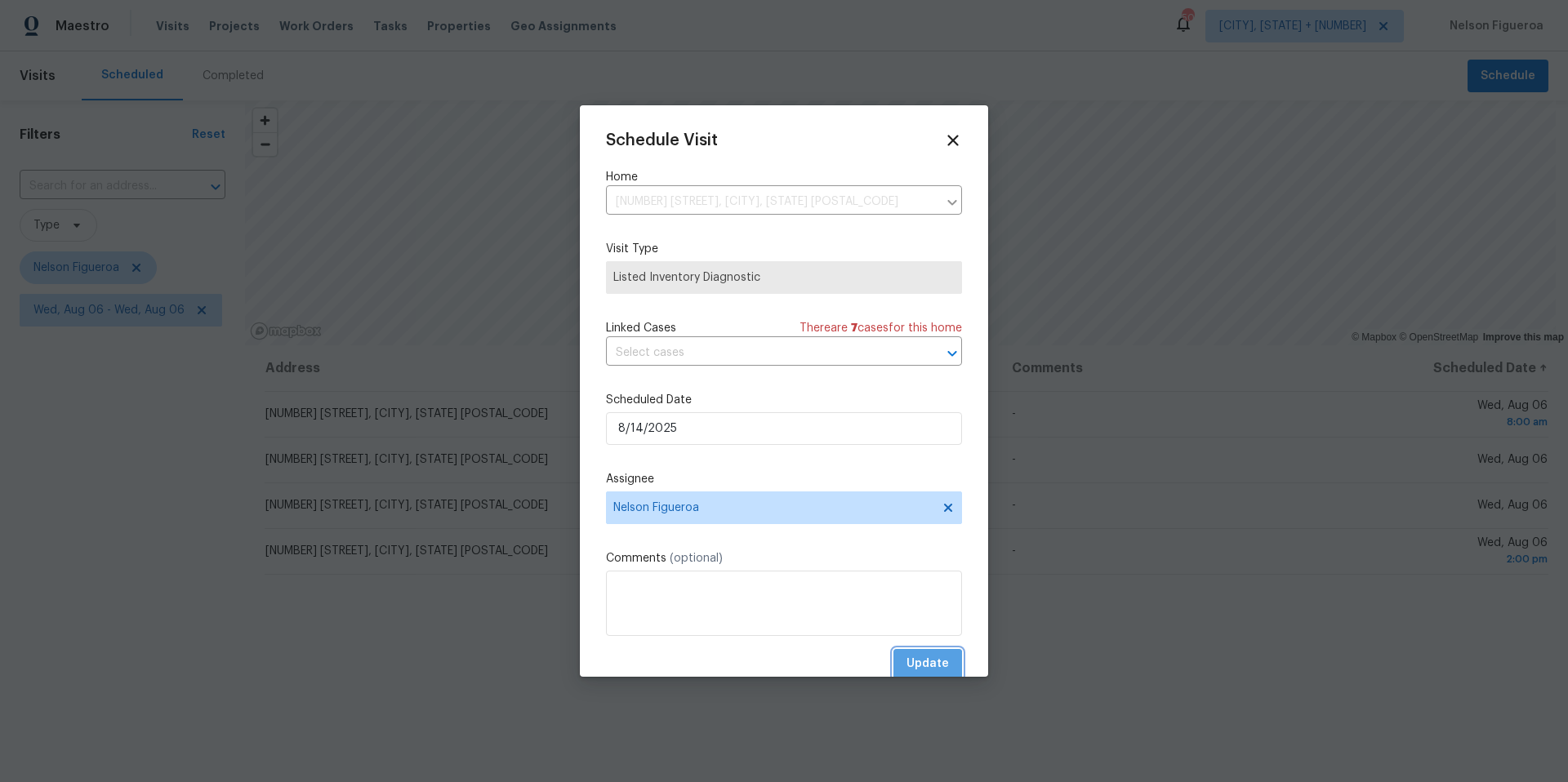 click on "Update" at bounding box center [928, 664] 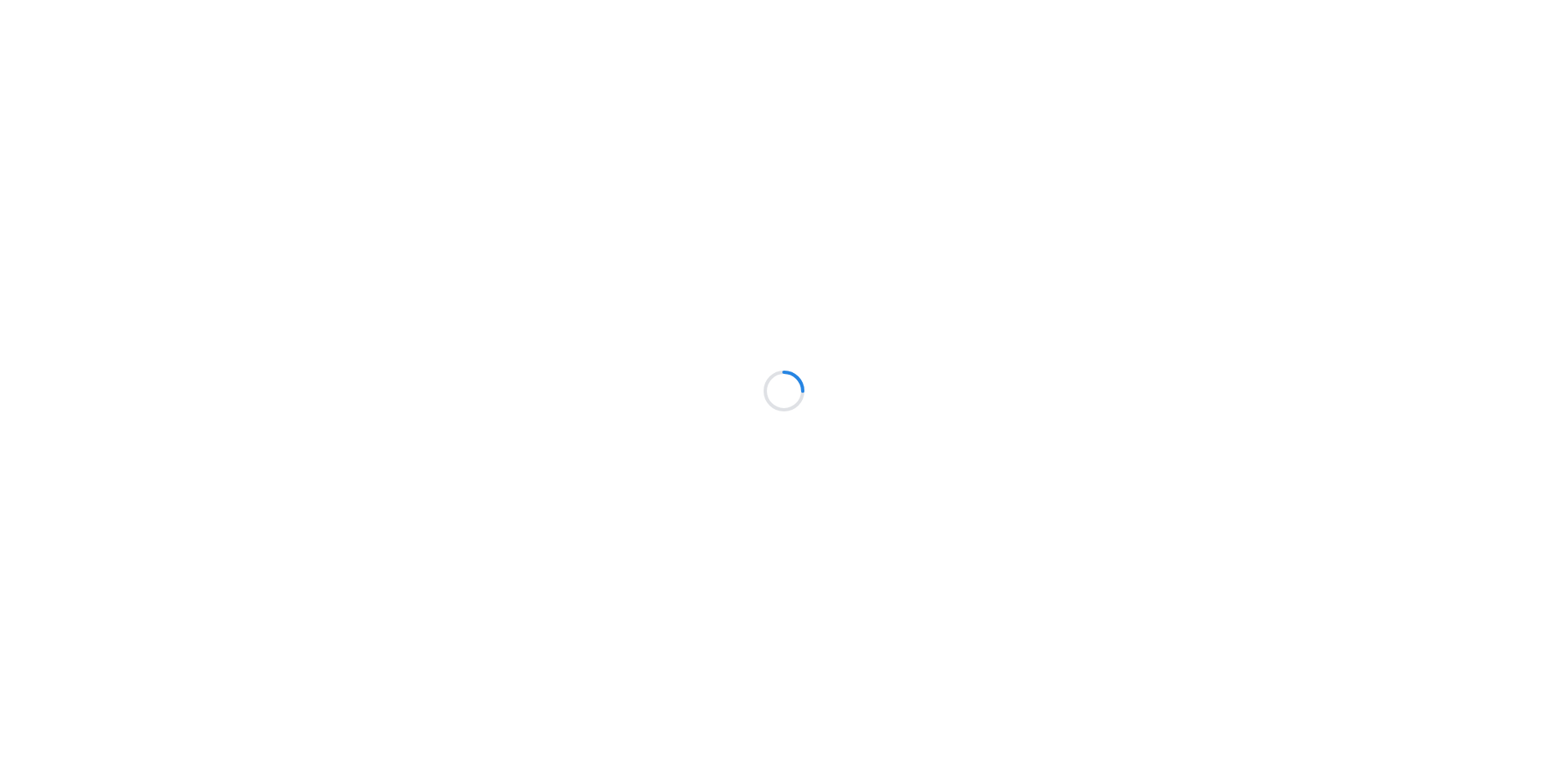 scroll, scrollTop: 0, scrollLeft: 0, axis: both 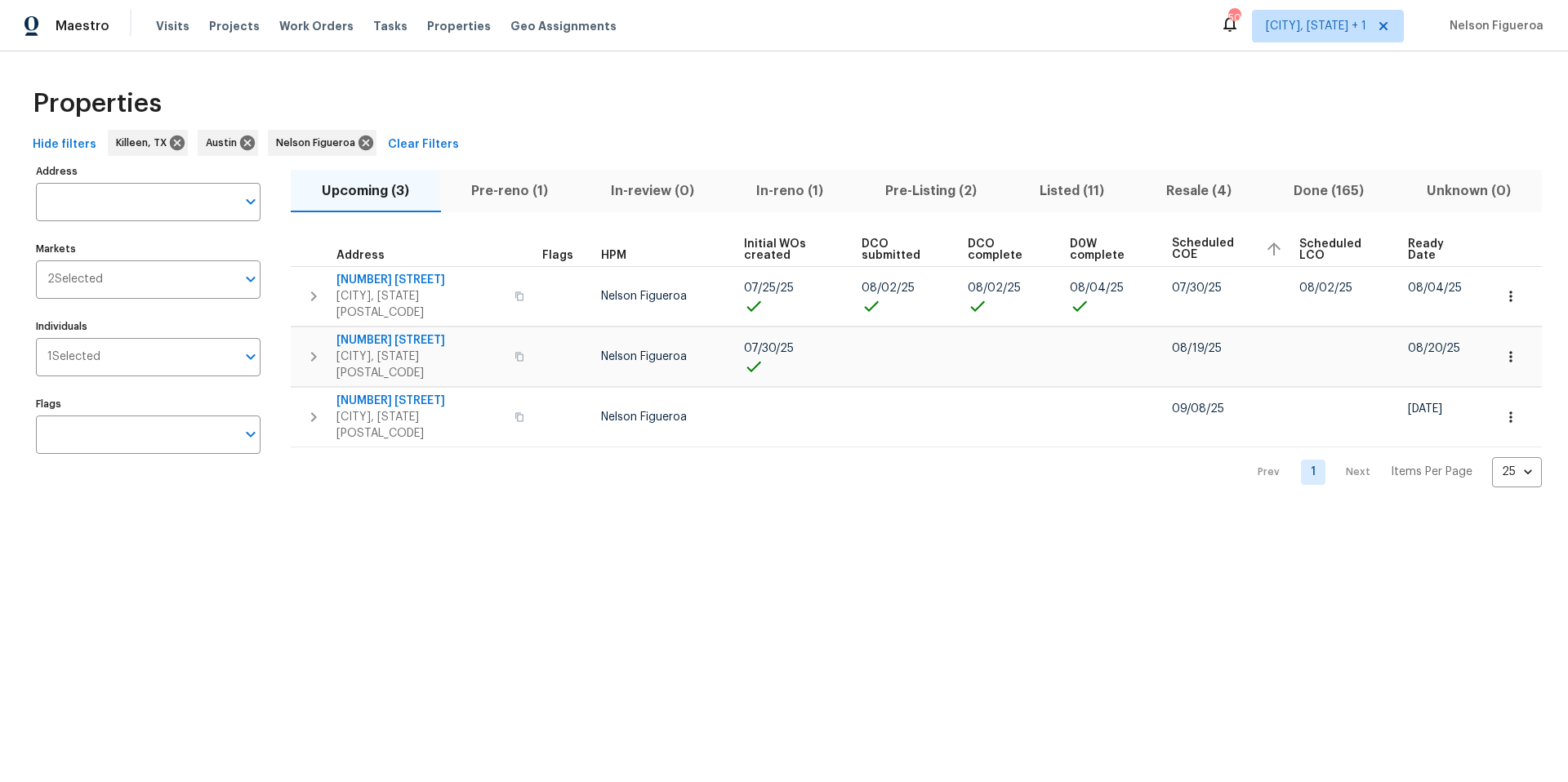 click on "In-reno (1)" at bounding box center [790, 191] 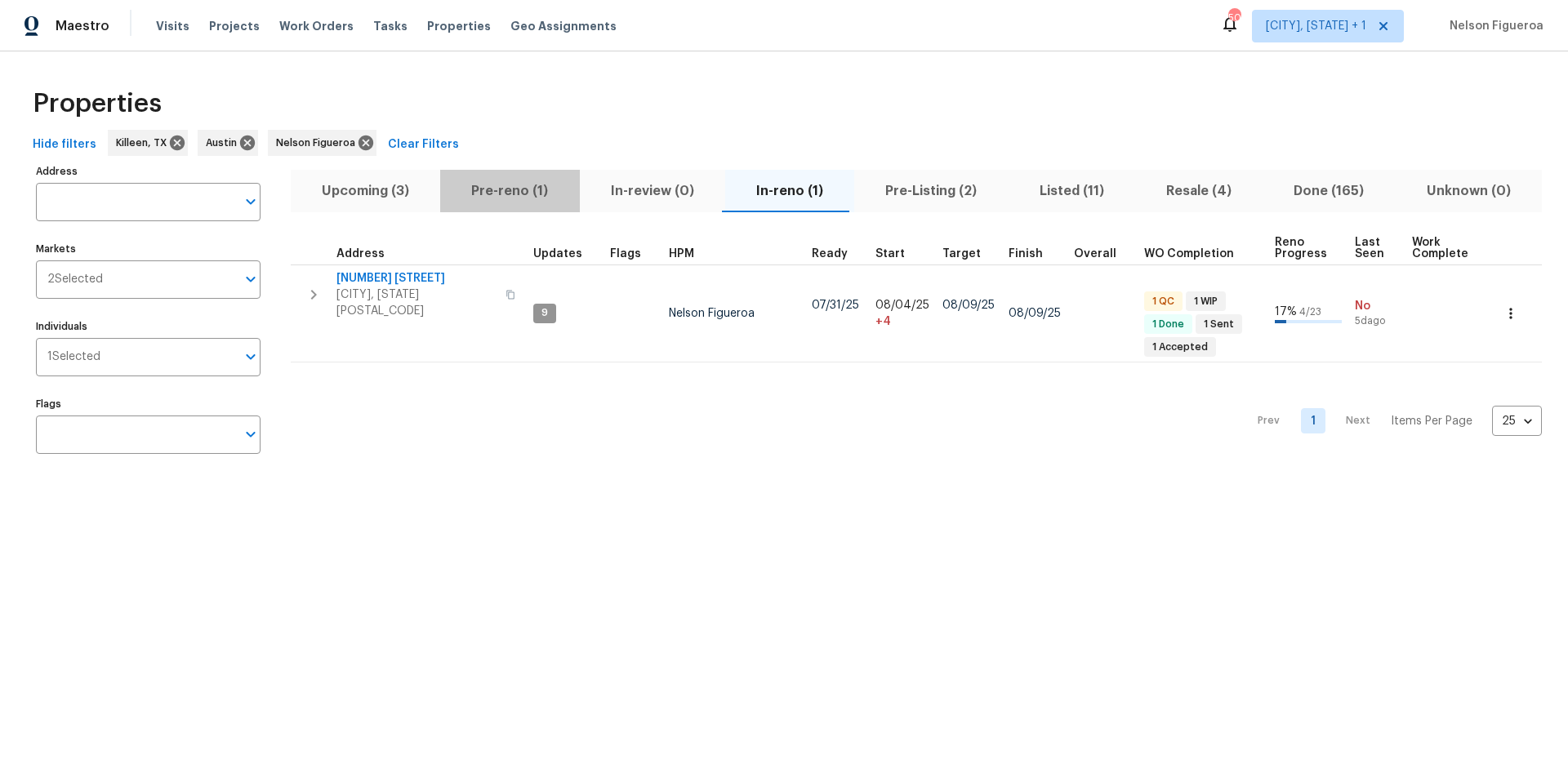 click on "Pre-reno (1)" at bounding box center [510, 191] 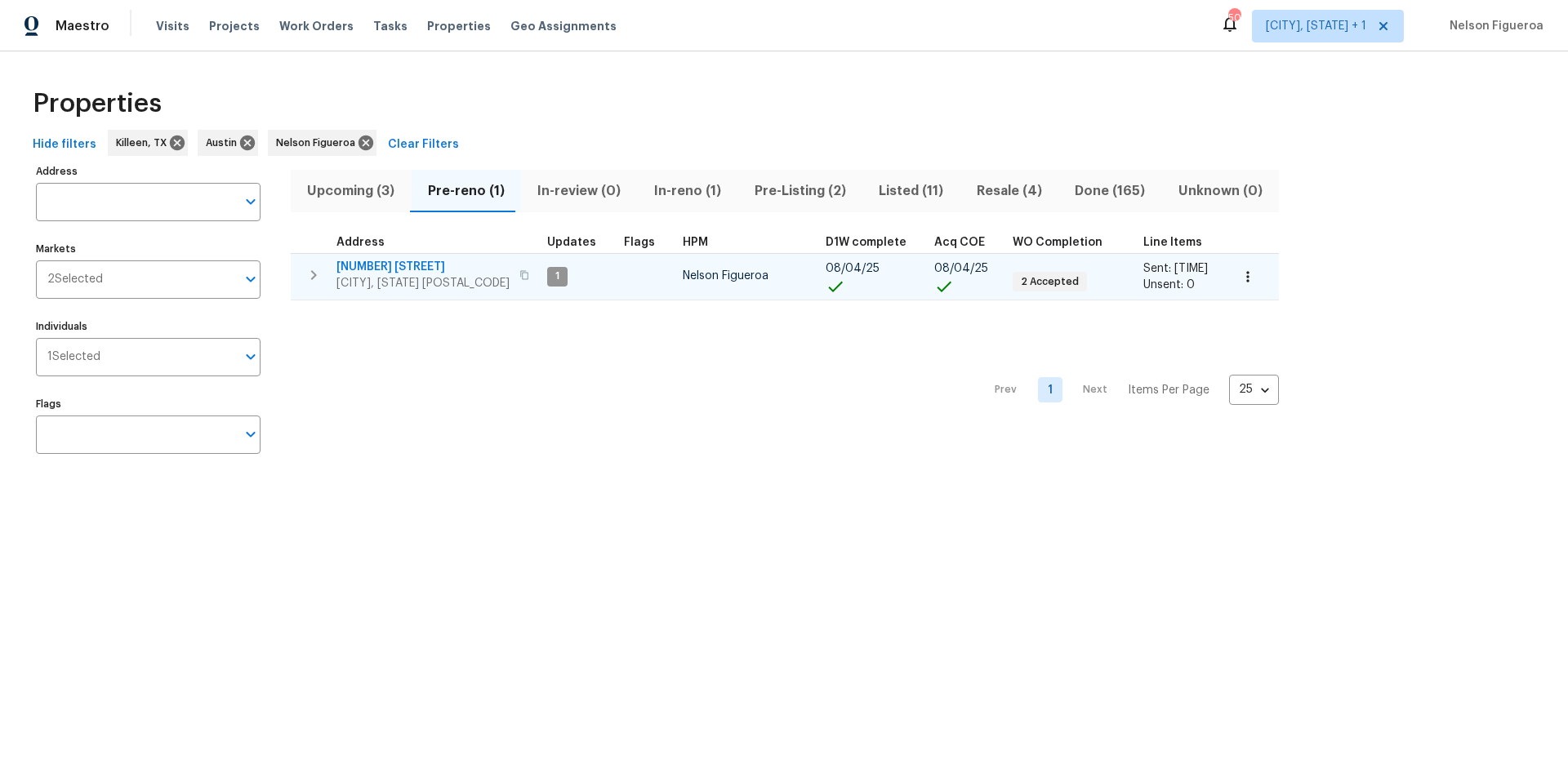 click 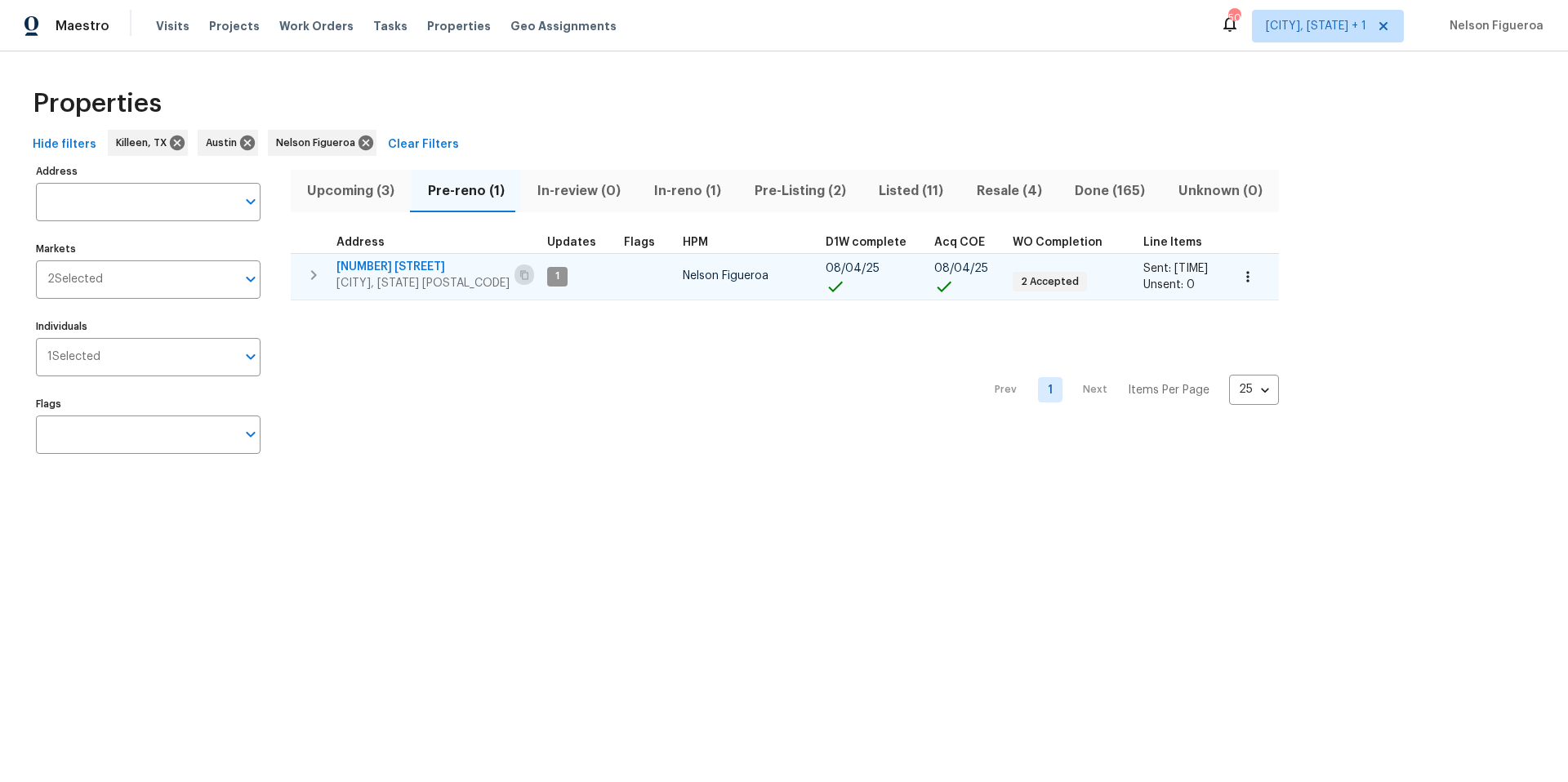 click 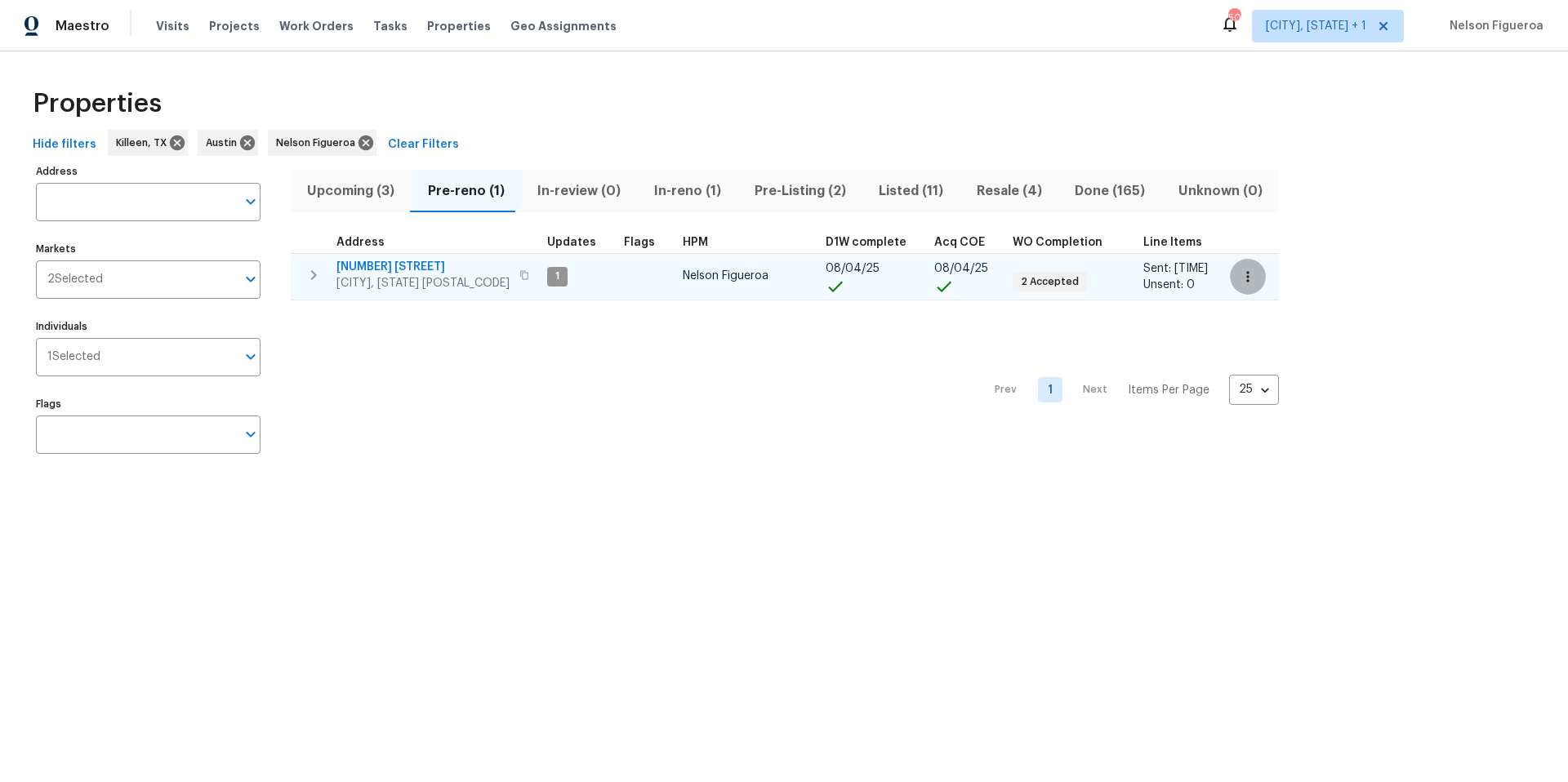 click at bounding box center [1248, 277] 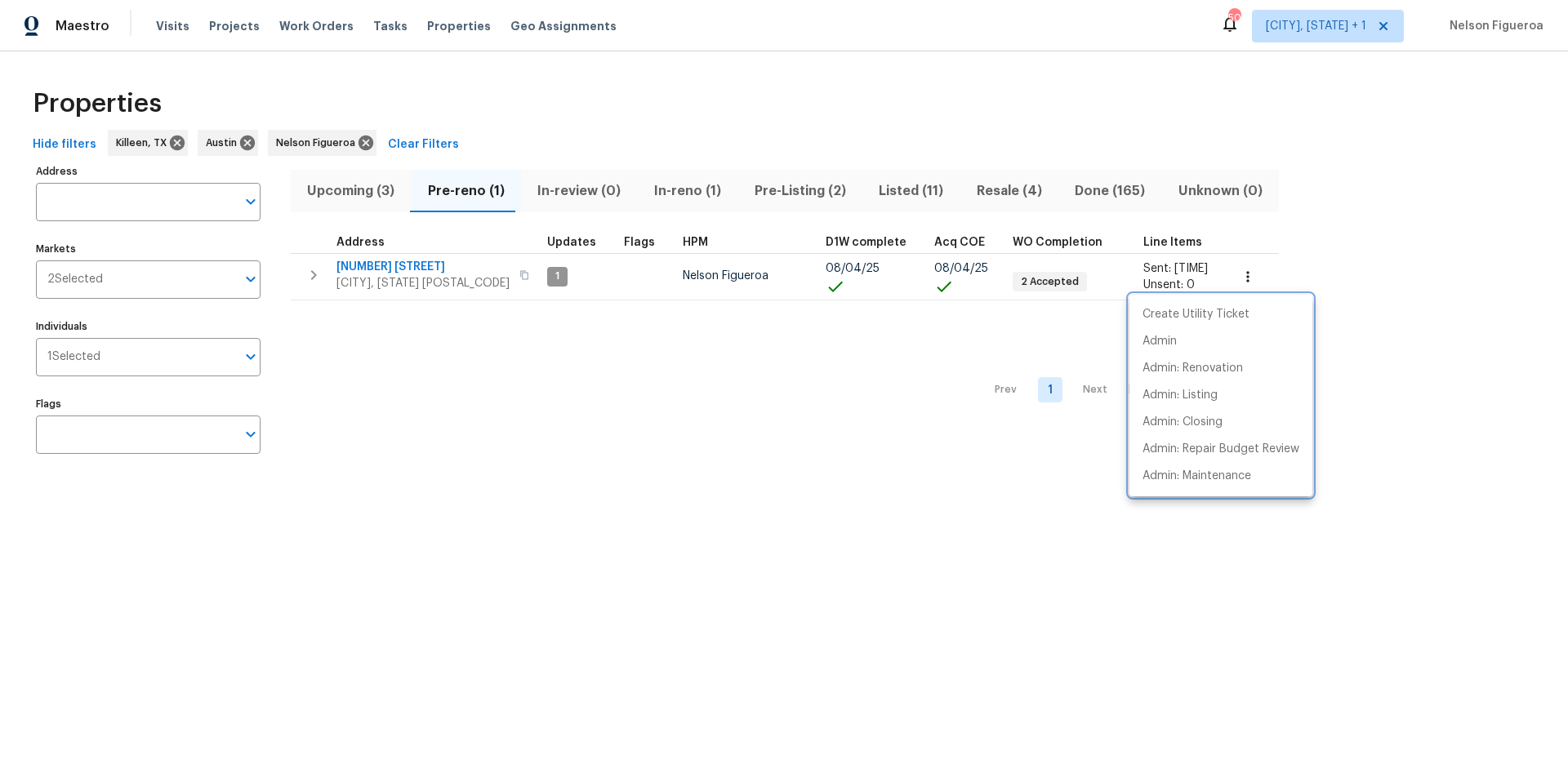click at bounding box center [784, 391] 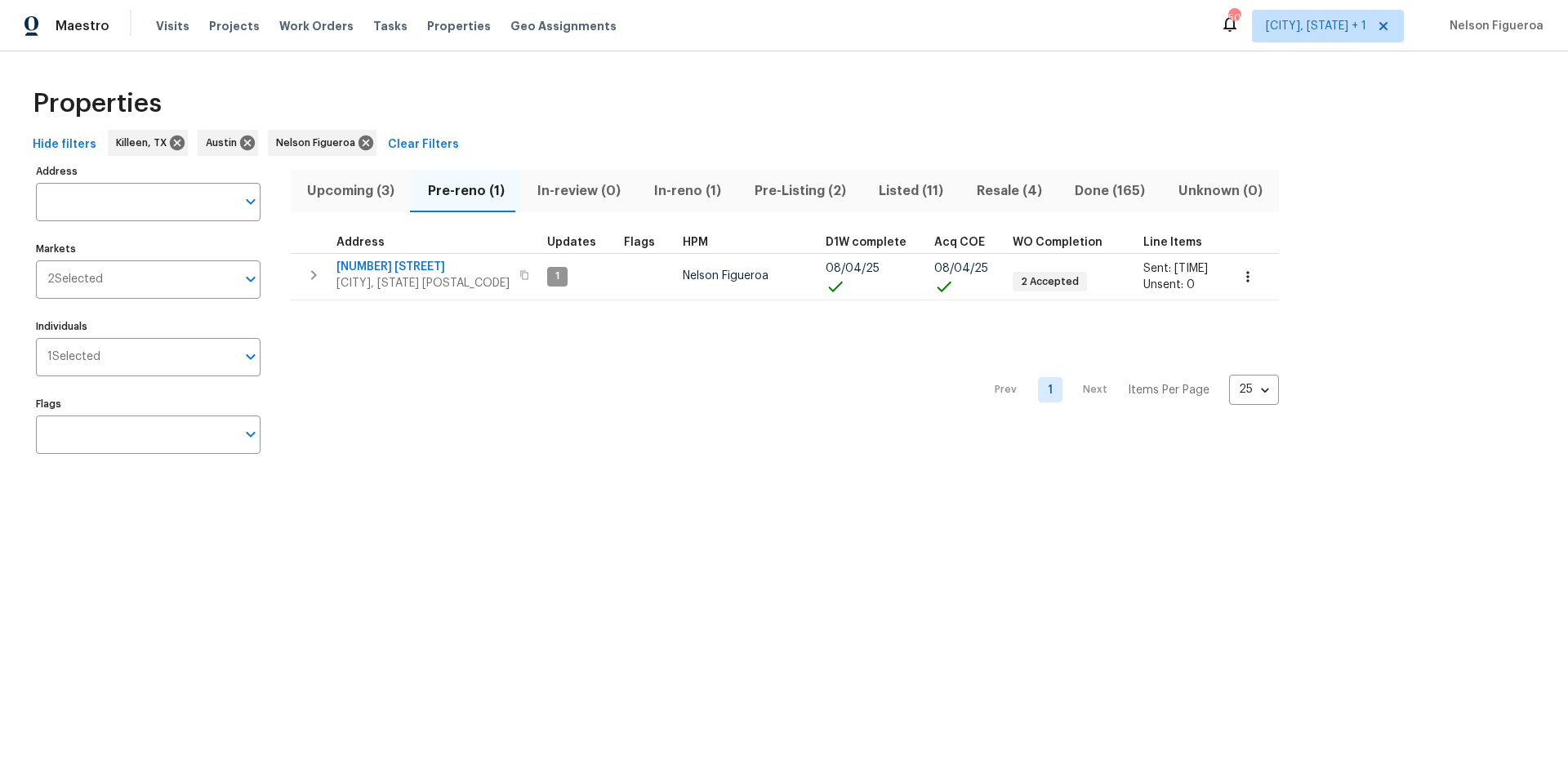 click on "[NUMBER] [STREET]" at bounding box center [423, 267] 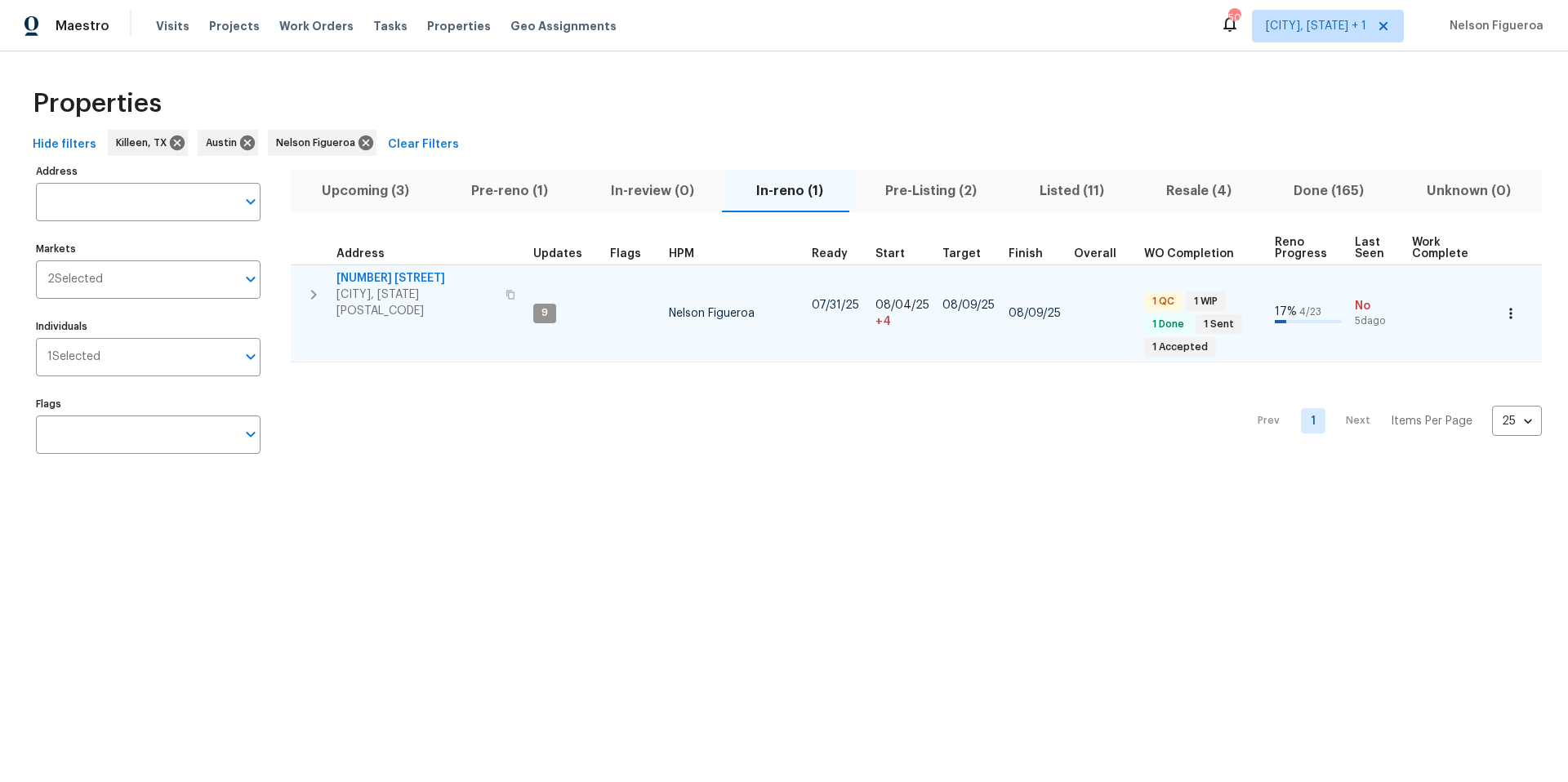 type 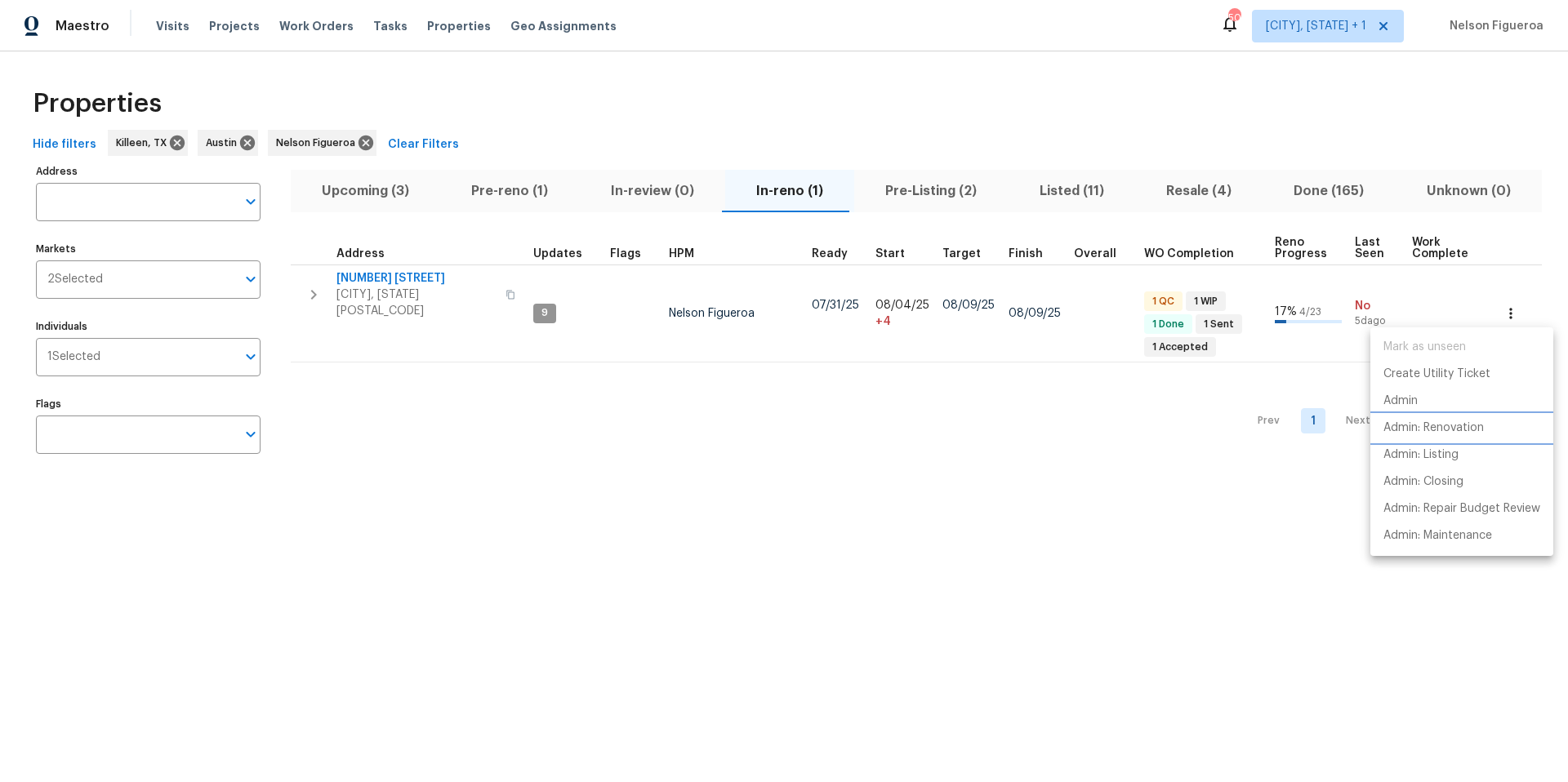 click on "Admin: Renovation" at bounding box center (1462, 428) 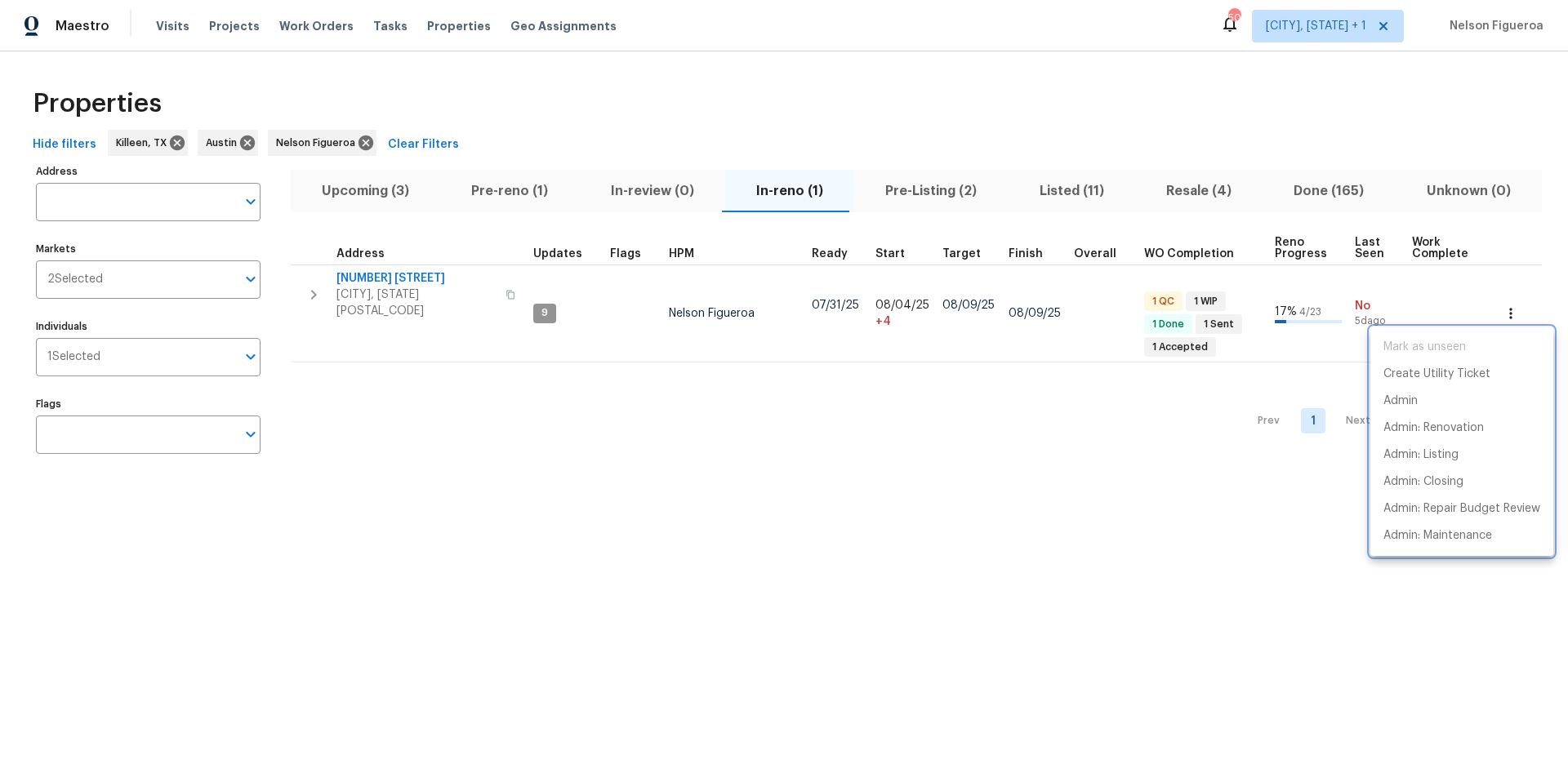 click at bounding box center [784, 391] 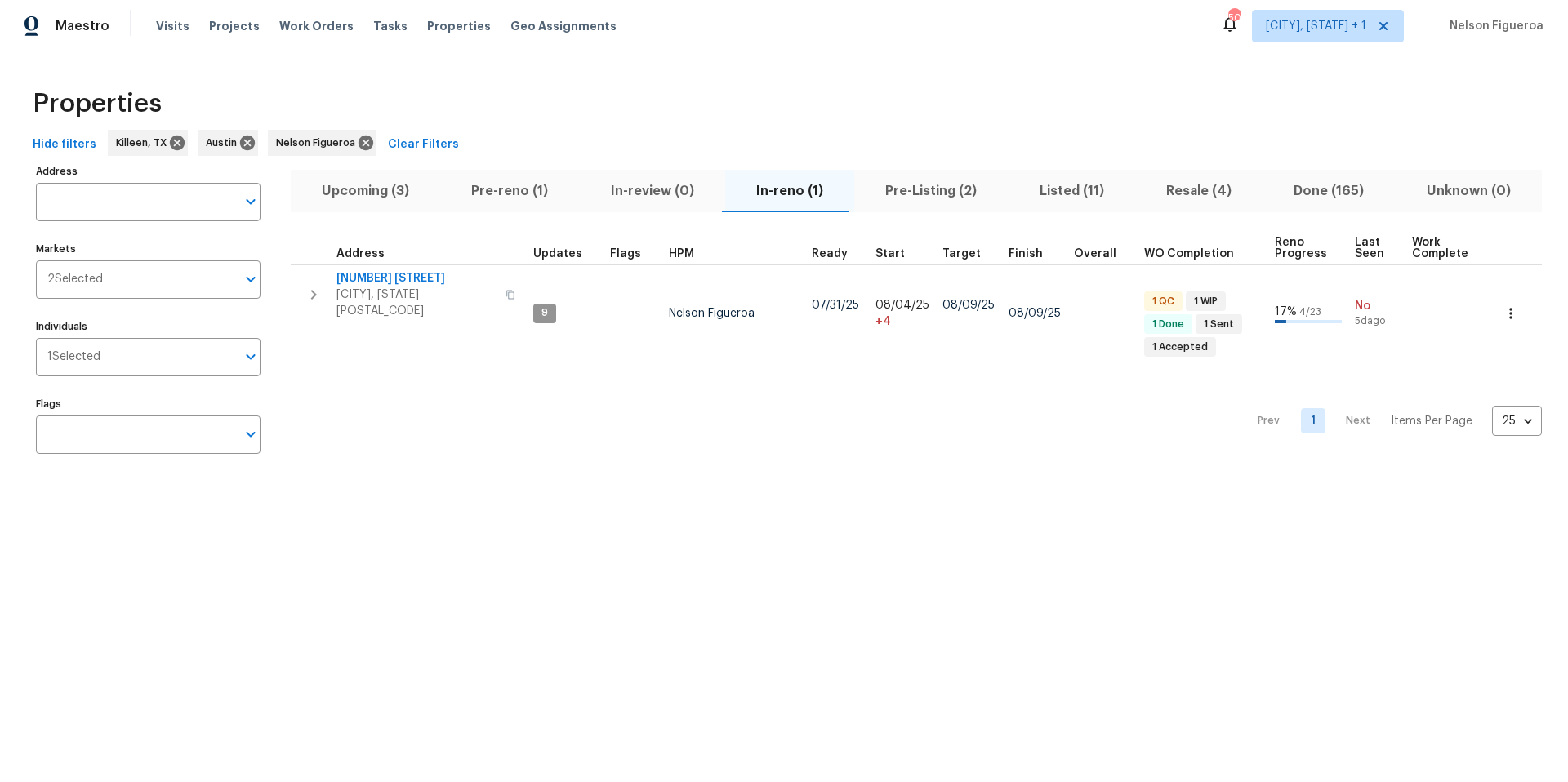 click on "Listed (11)" at bounding box center [1071, 191] 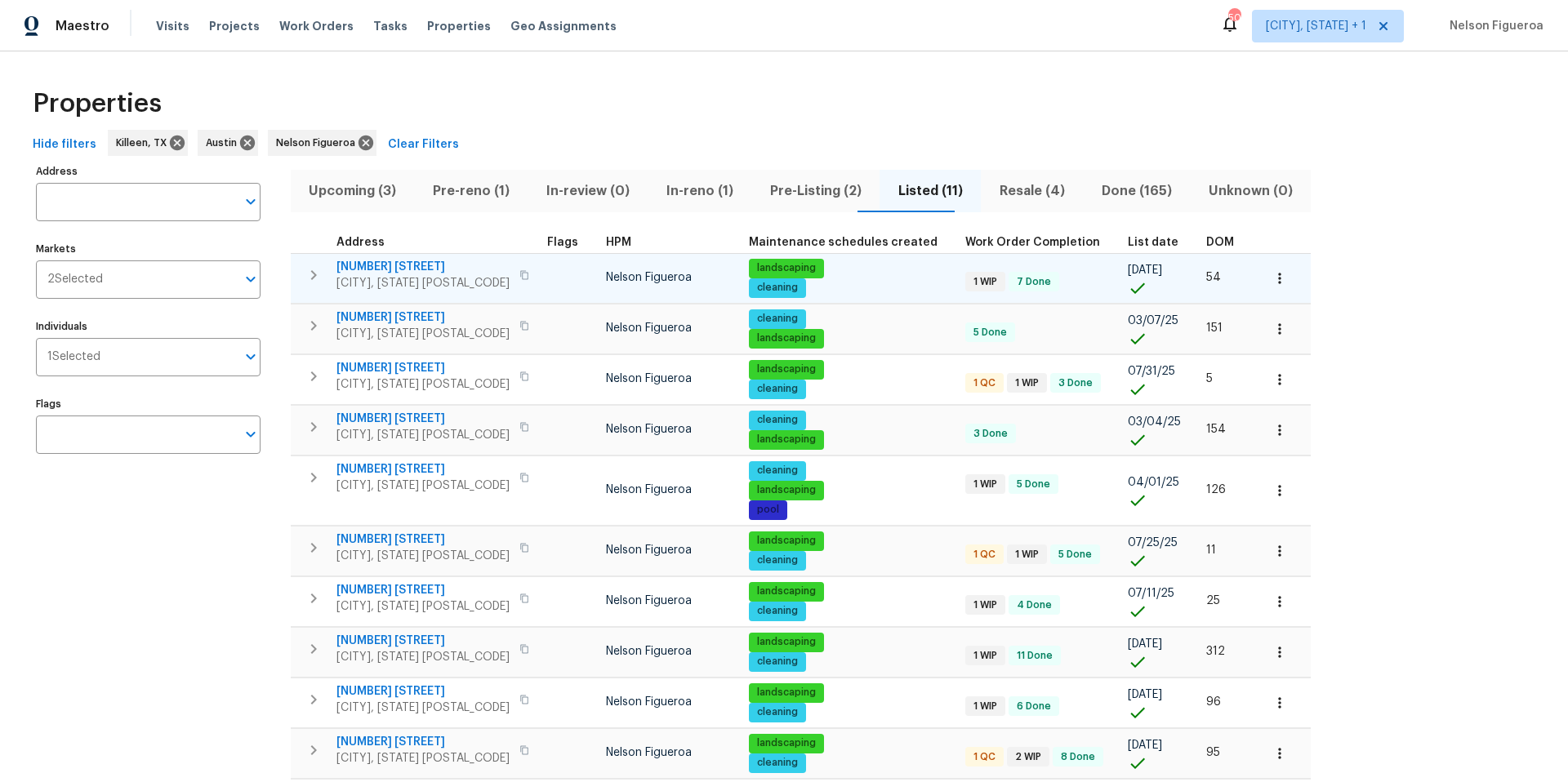 type 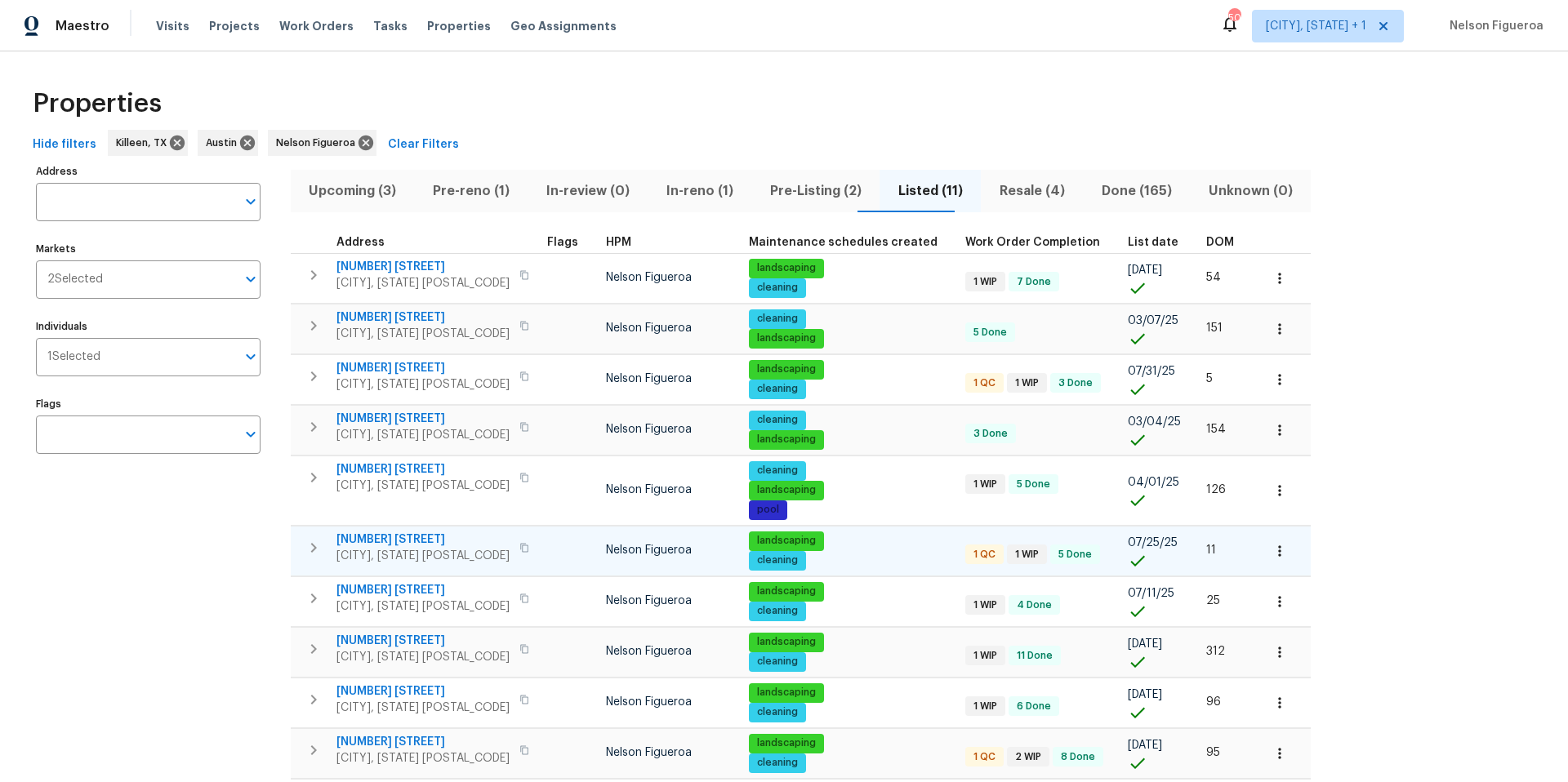 click on "3202 Magnolia Blvd" at bounding box center (423, 540) 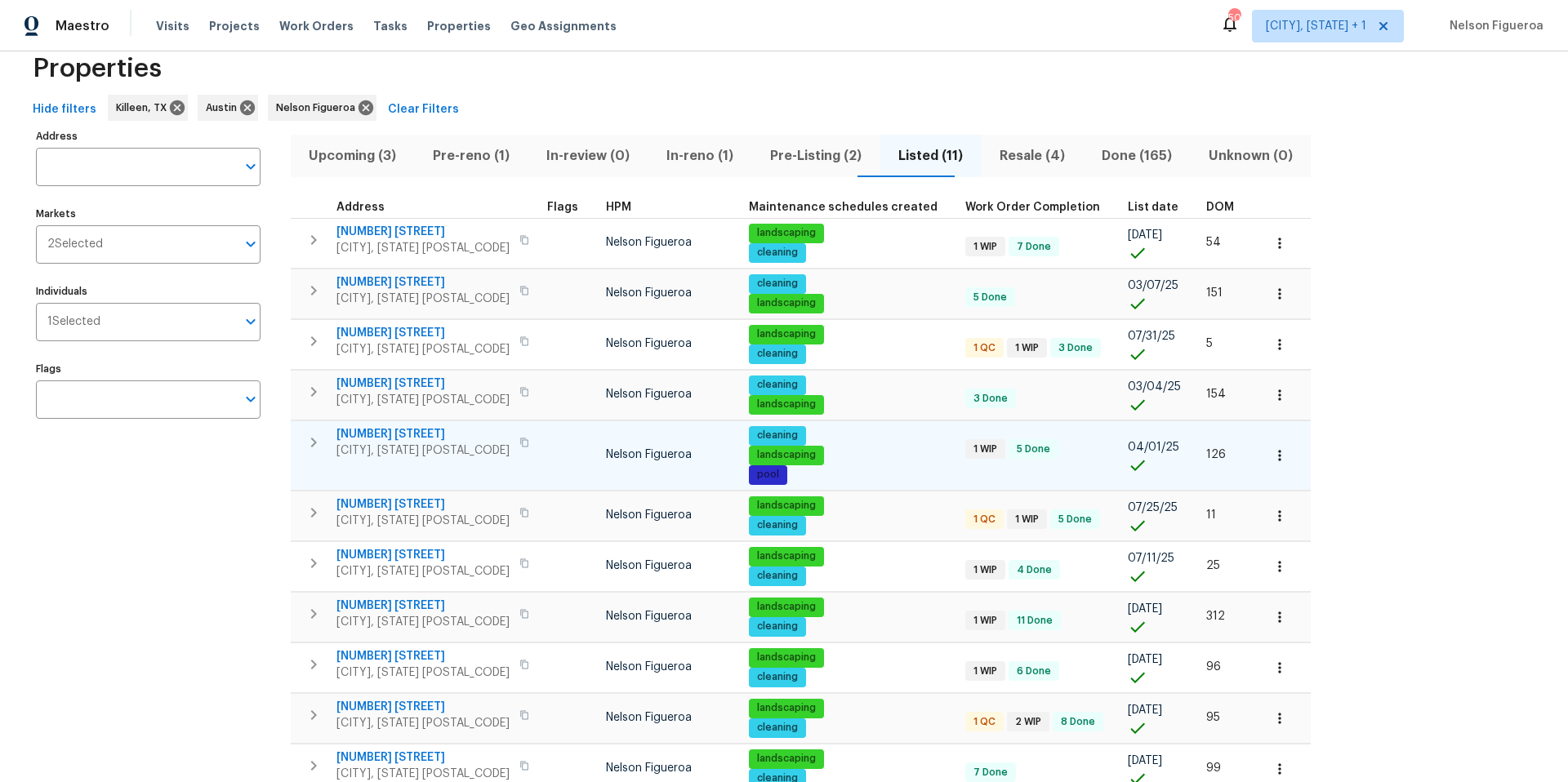 scroll, scrollTop: 126, scrollLeft: 0, axis: vertical 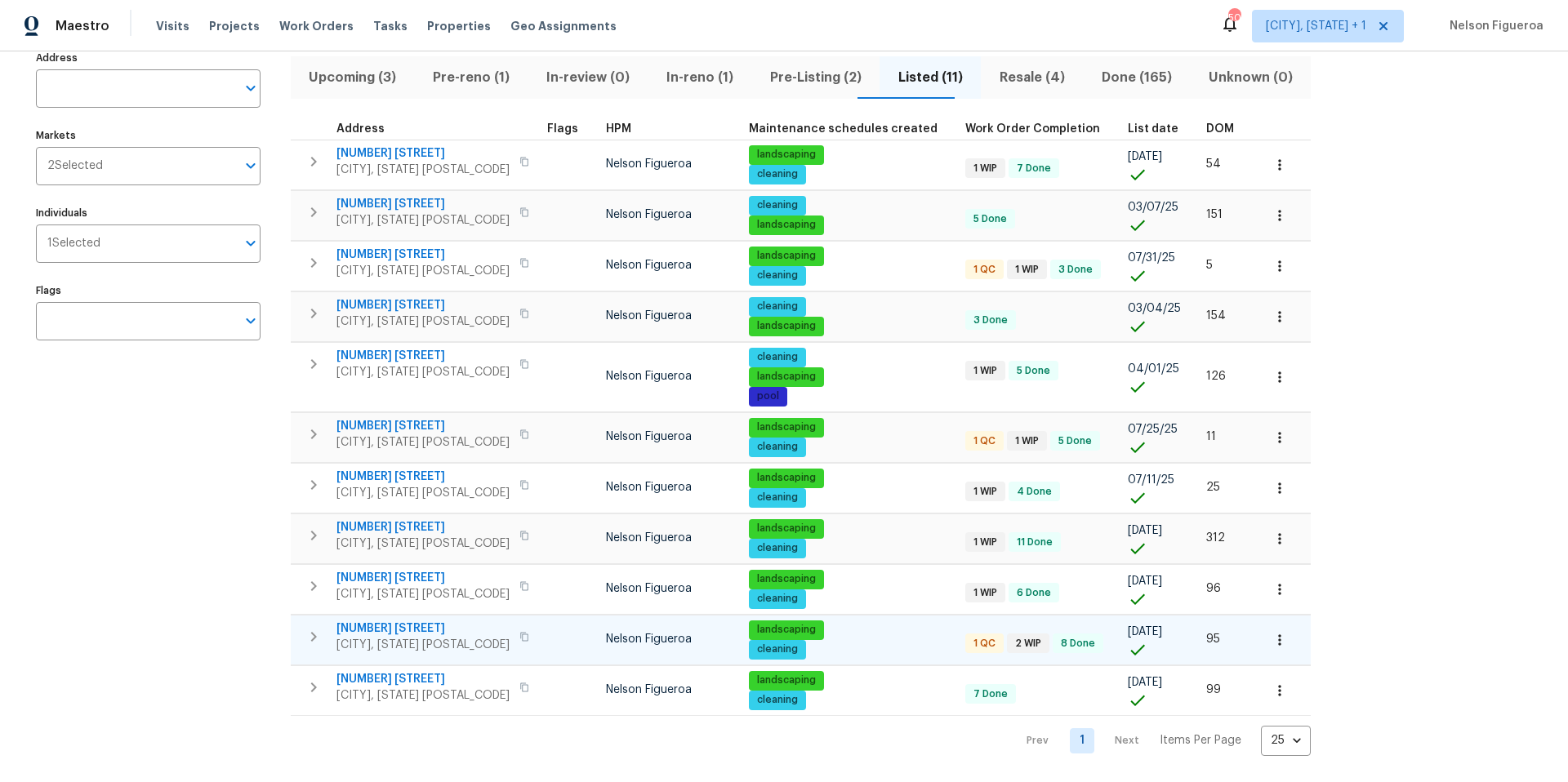 click on "9909 Birch Tree Dr Temple, TX 76502" at bounding box center (435, 637) 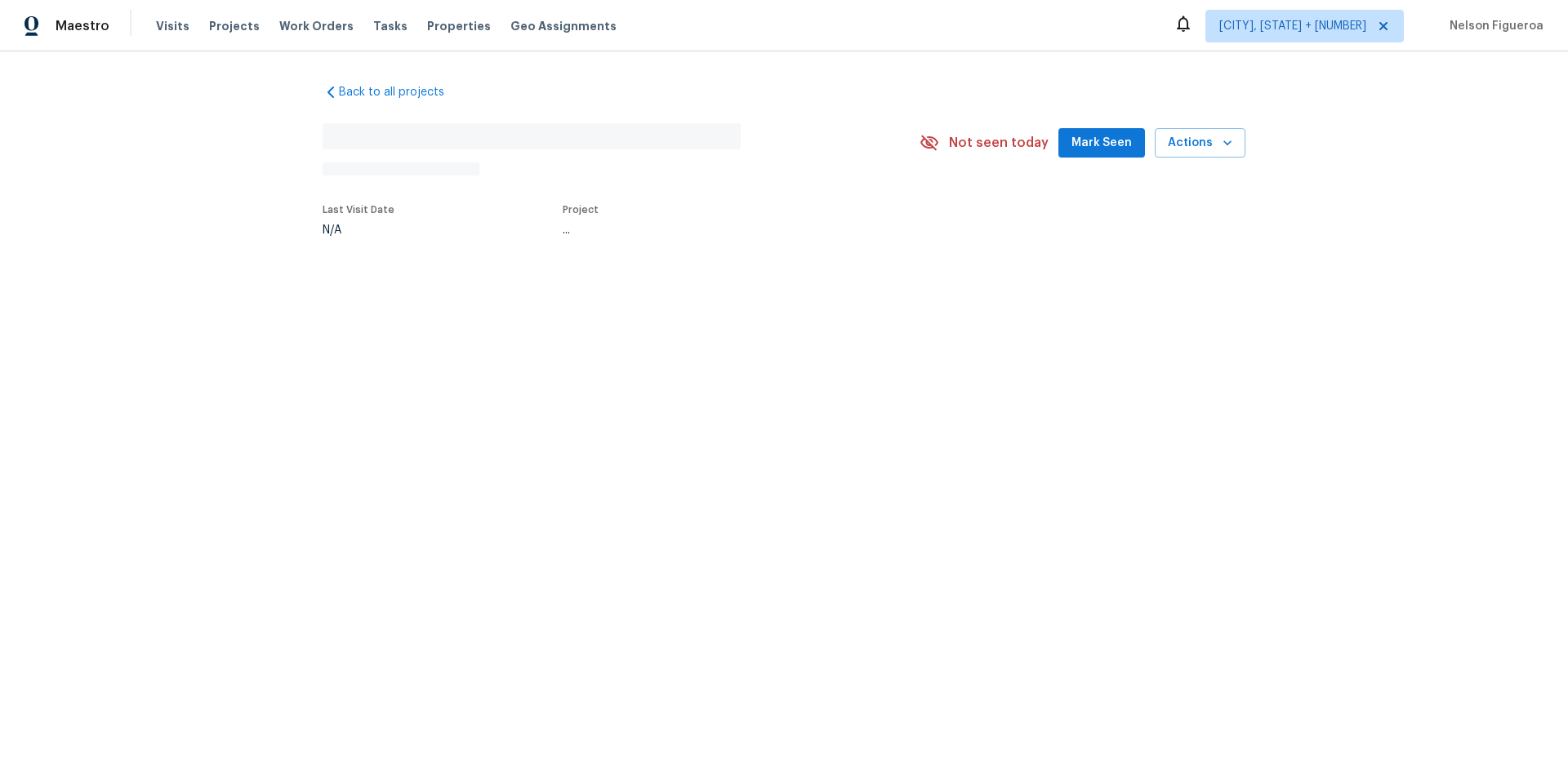 scroll, scrollTop: 0, scrollLeft: 0, axis: both 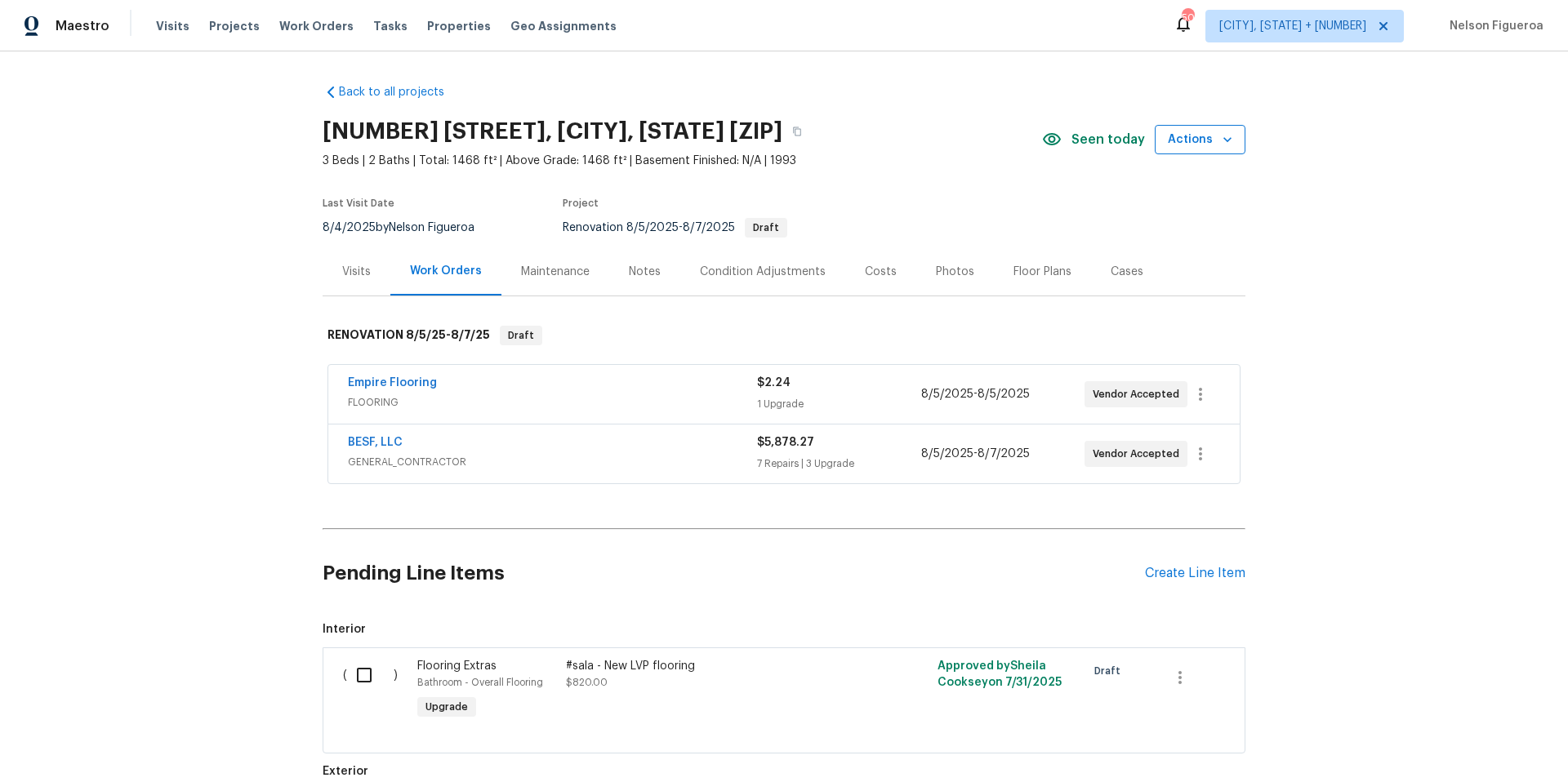 click on "Actions" at bounding box center (1200, 140) 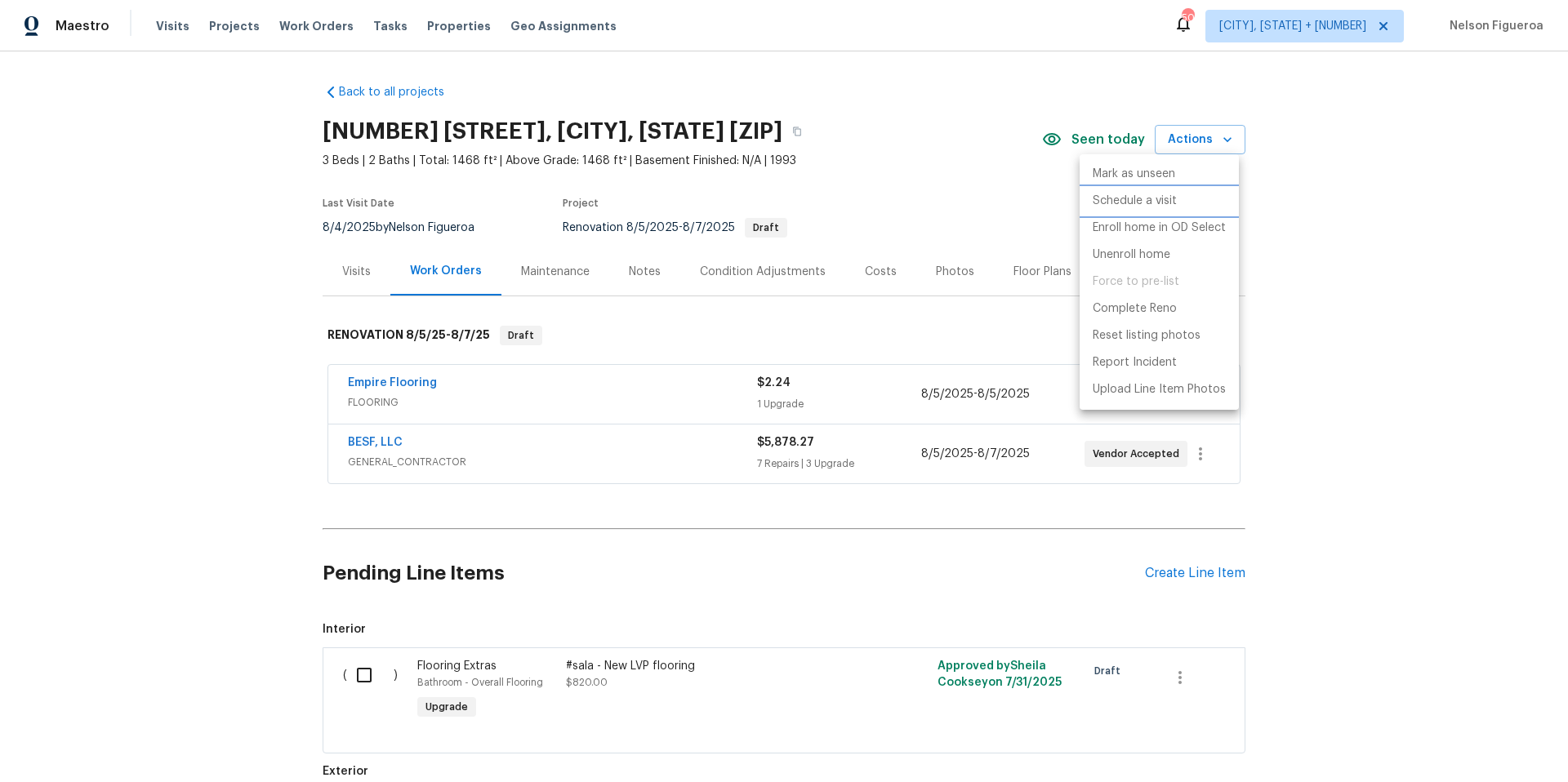 click on "Schedule a visit" at bounding box center (1134, 201) 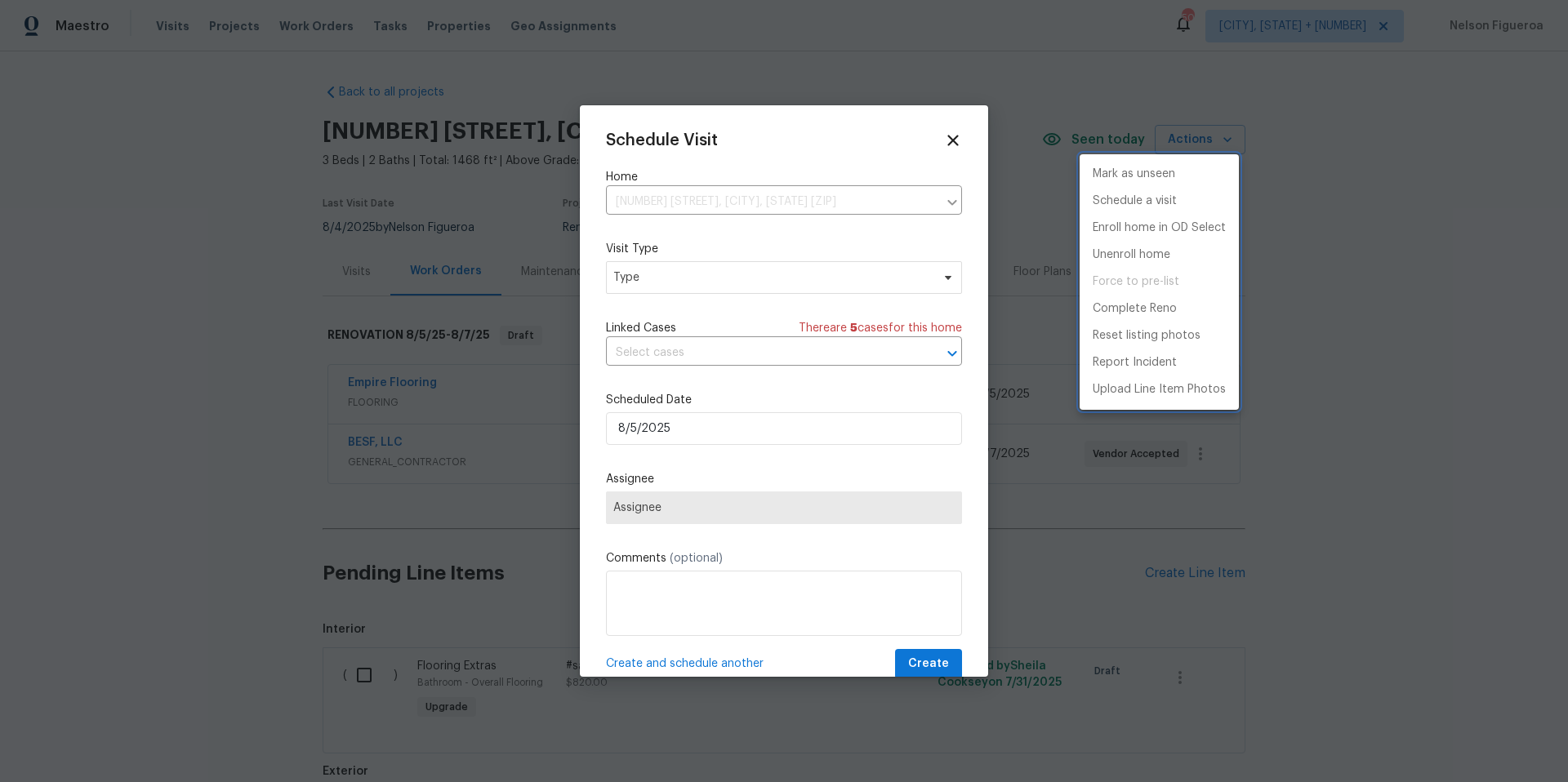 click at bounding box center (784, 391) 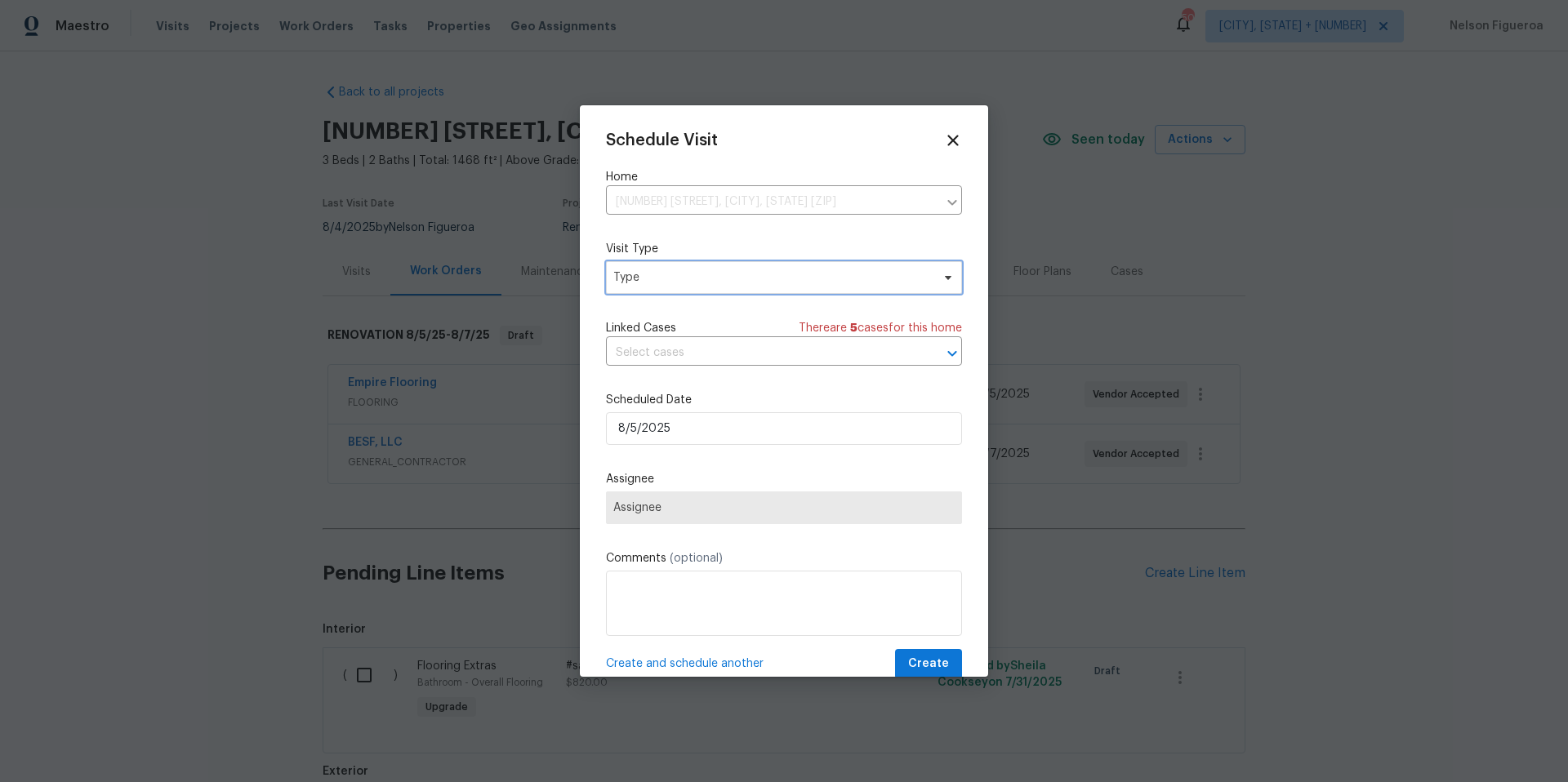 click on "Type" at bounding box center (772, 278) 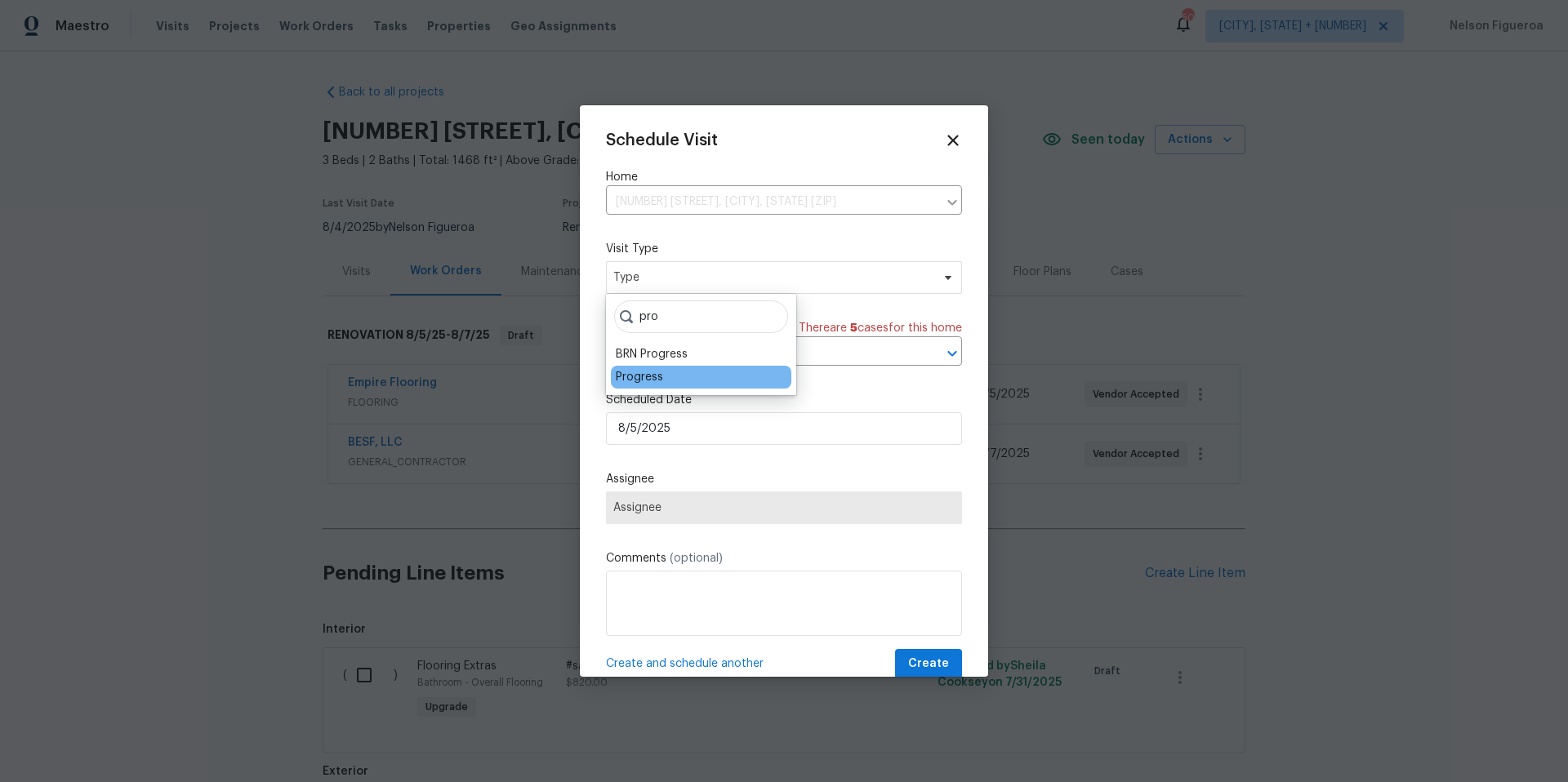 type on "pro" 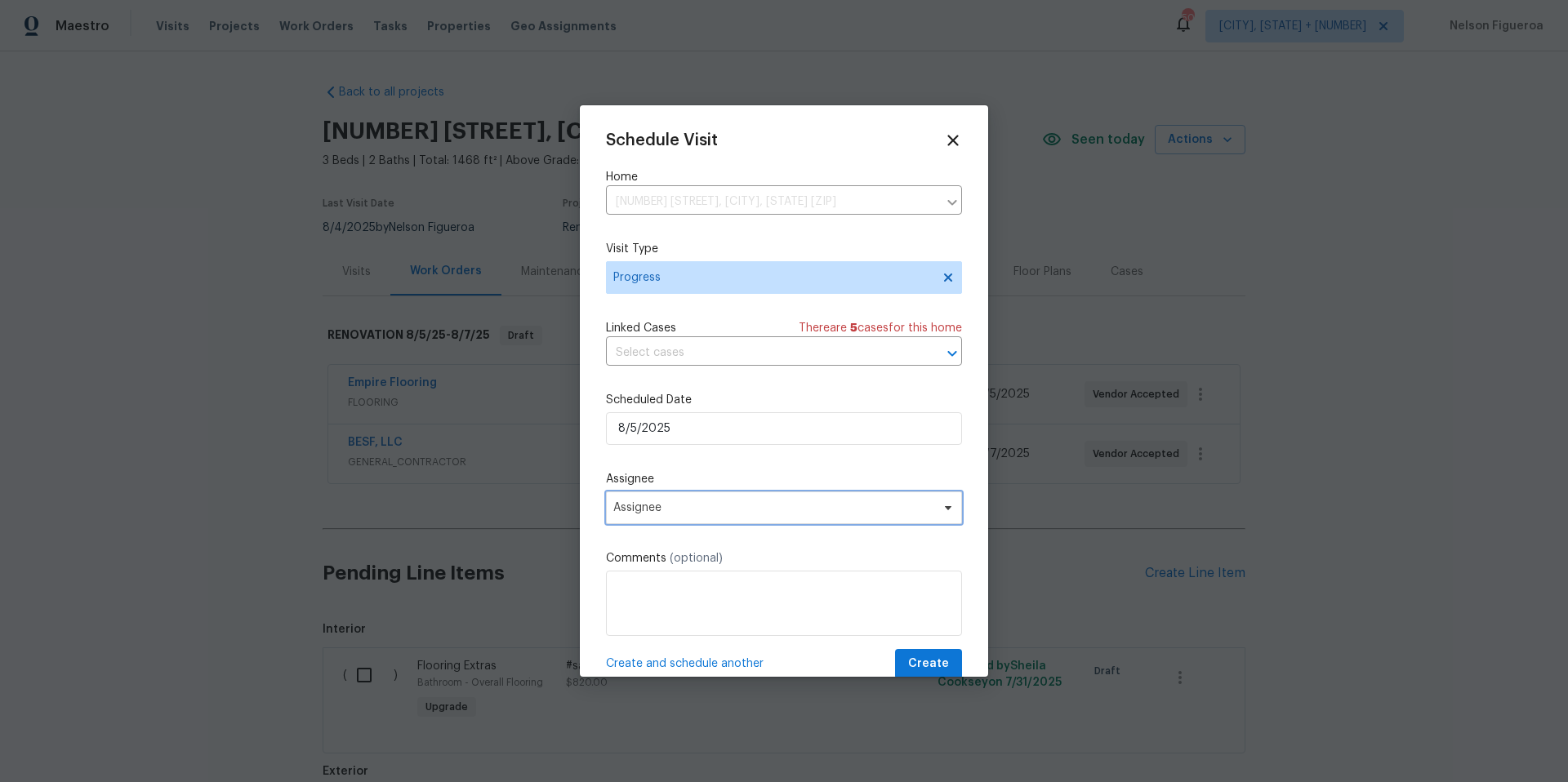 click on "Assignee" at bounding box center [773, 508] 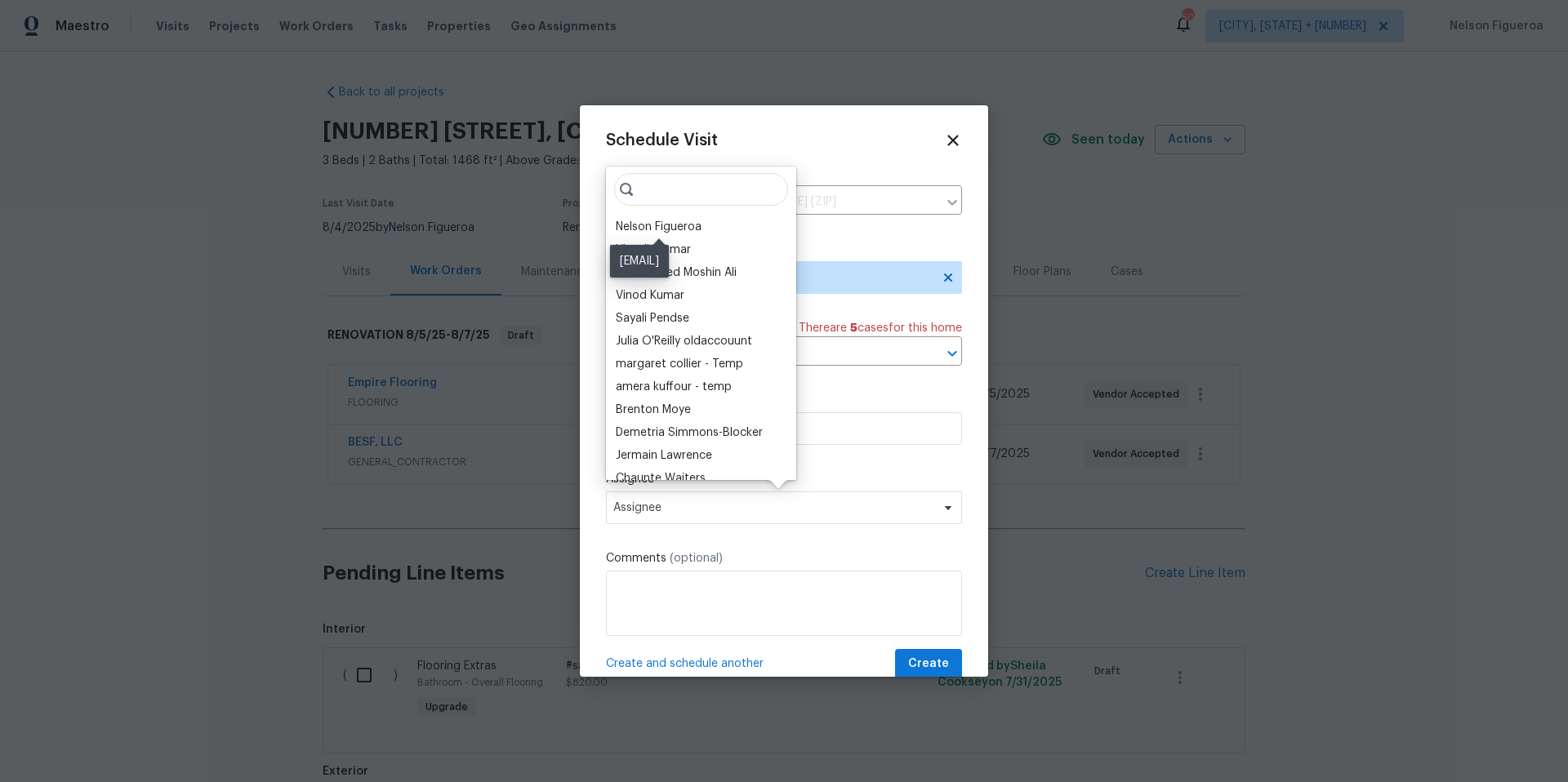 click on "Nelson Figueroa" at bounding box center [658, 227] 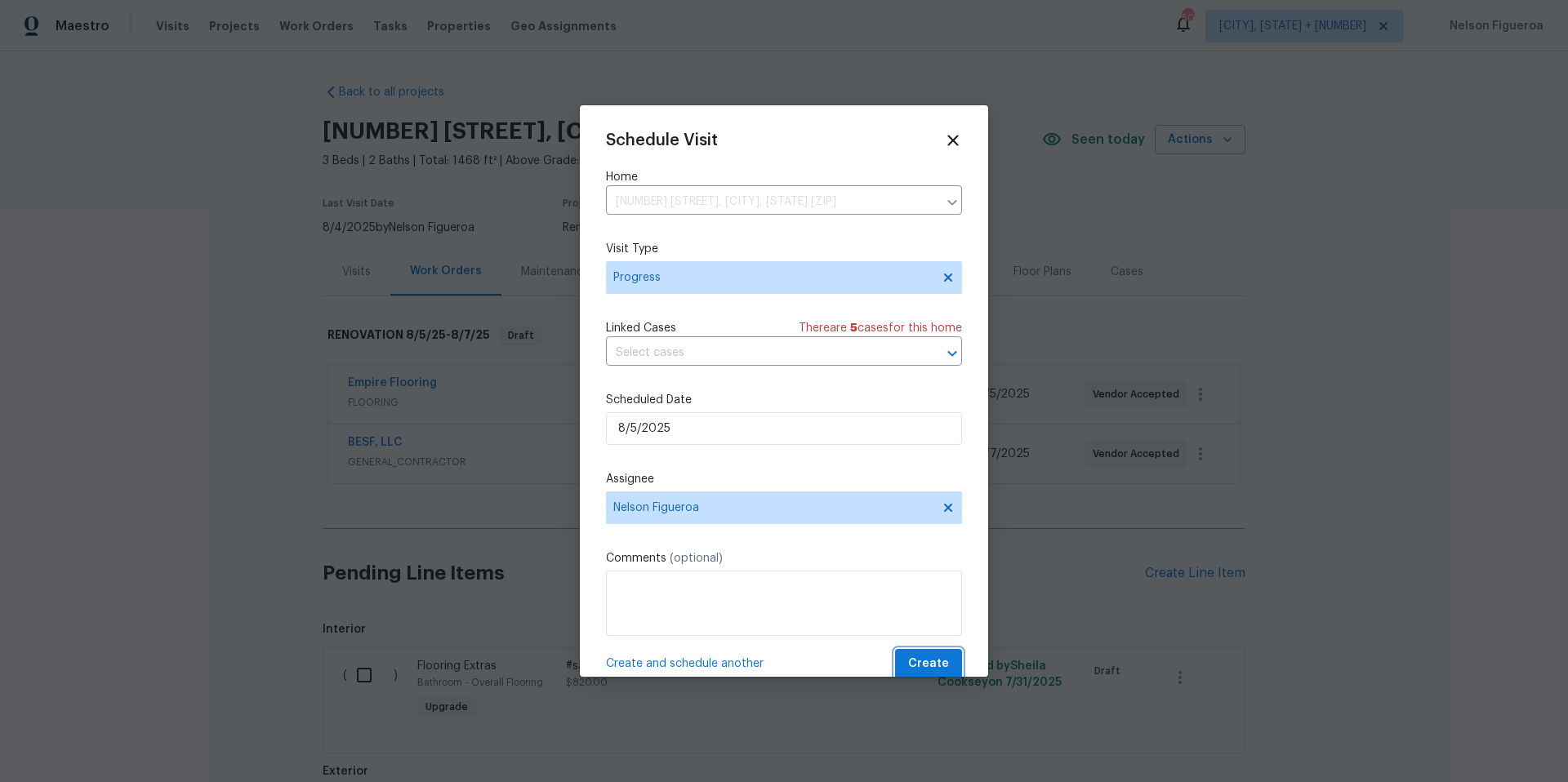 click on "Create" at bounding box center [929, 664] 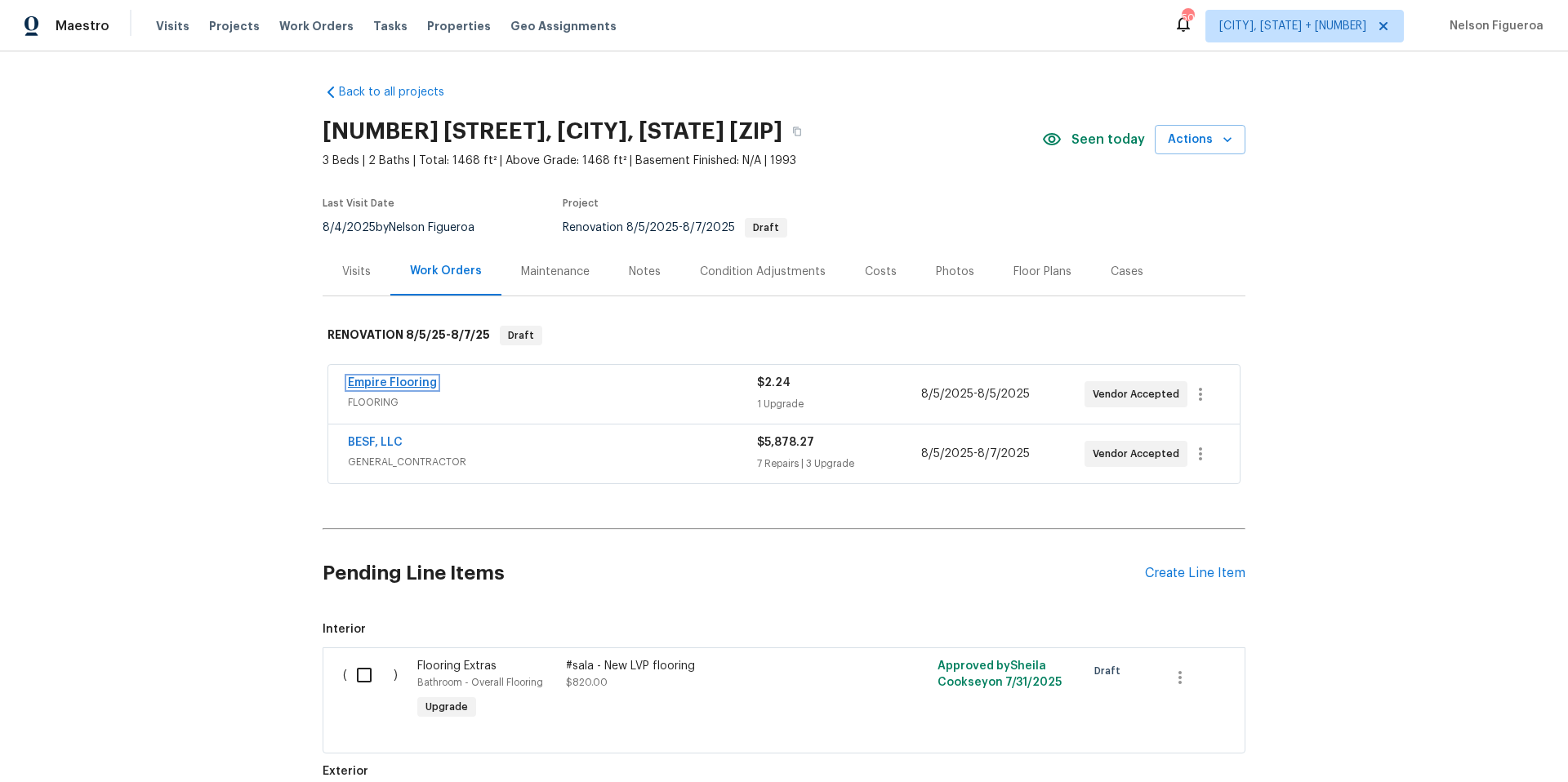 click on "Empire Flooring" at bounding box center (392, 383) 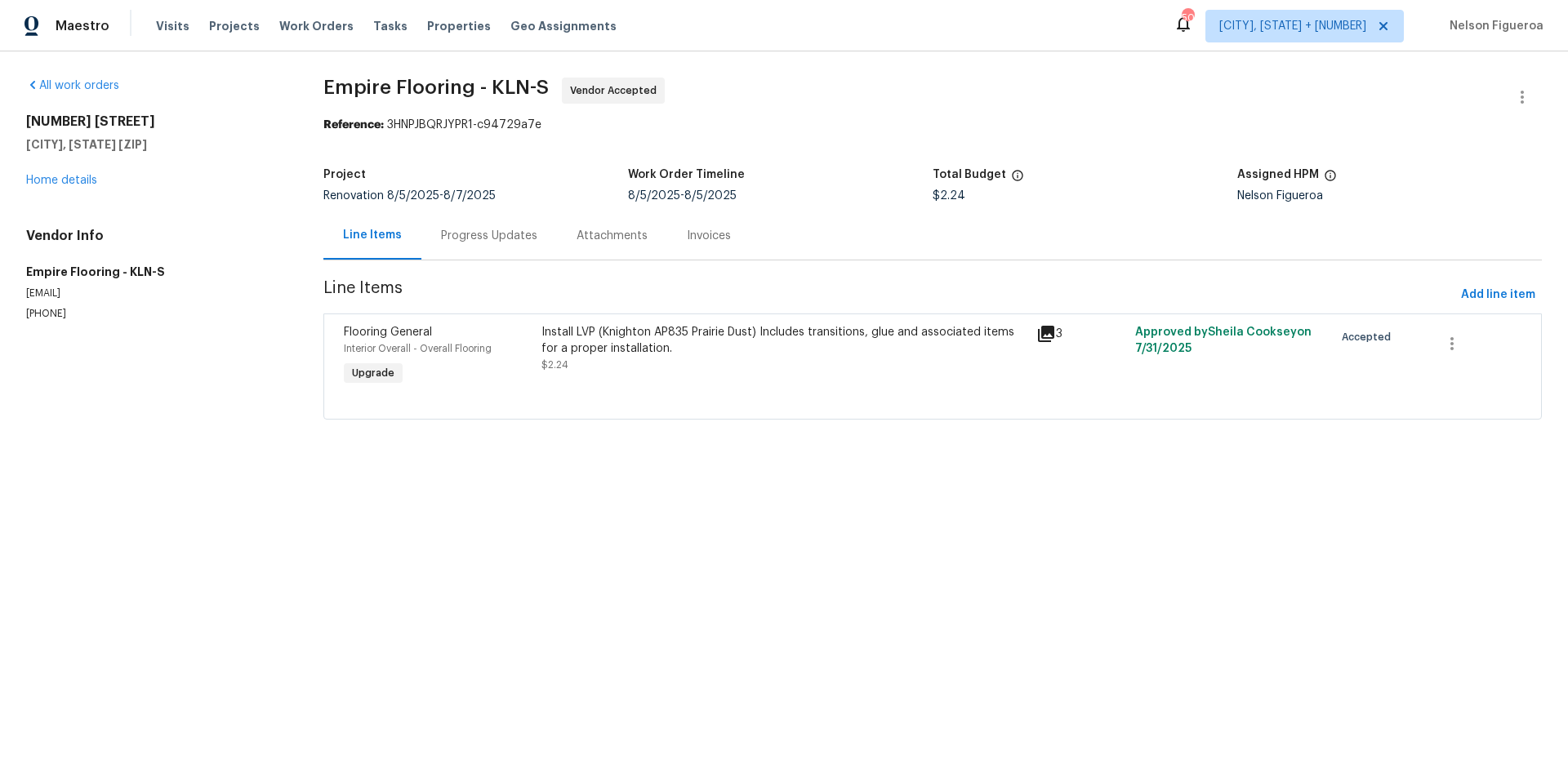 click on "Progress Updates" at bounding box center [489, 235] 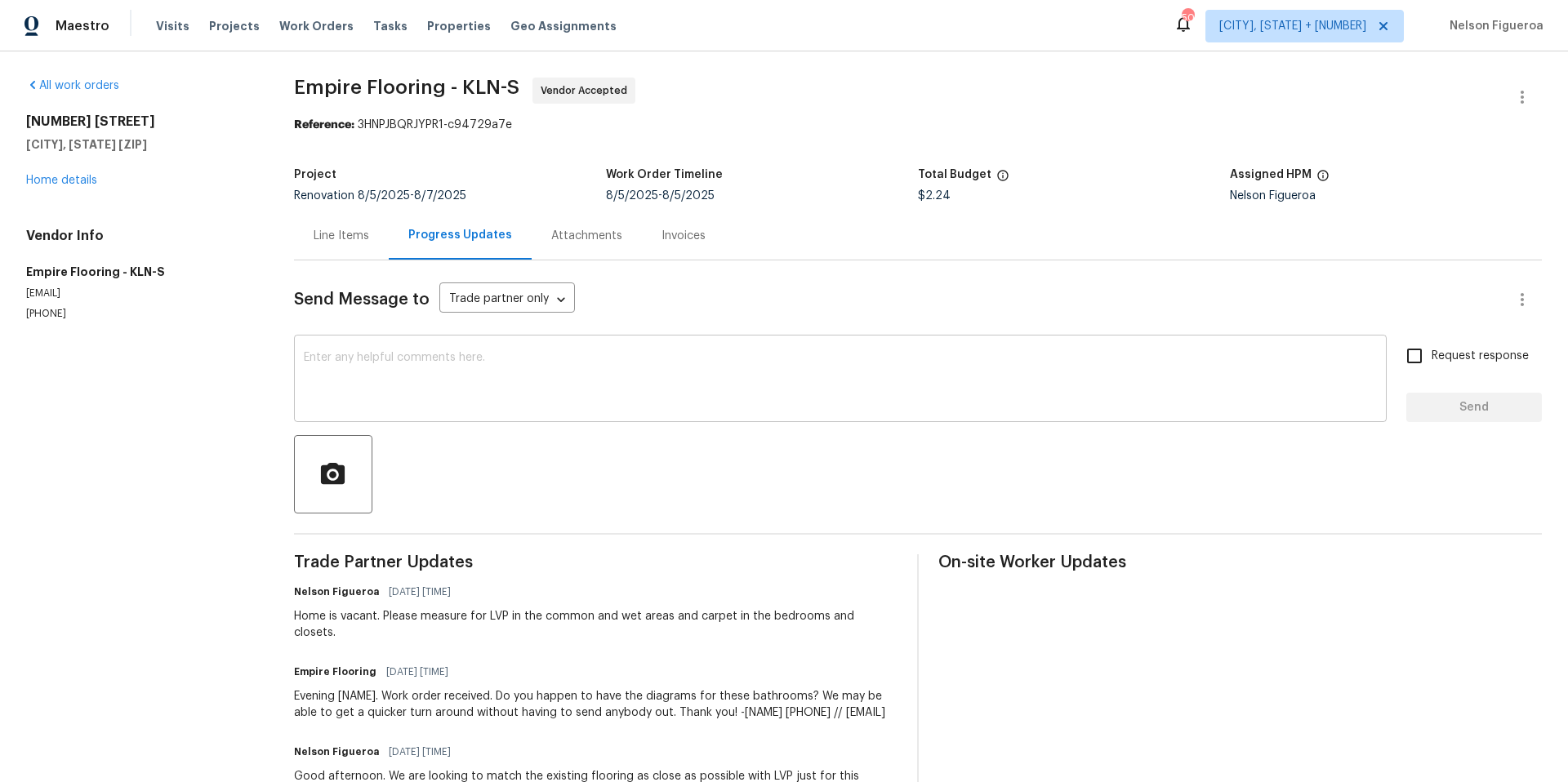 click at bounding box center (840, 380) 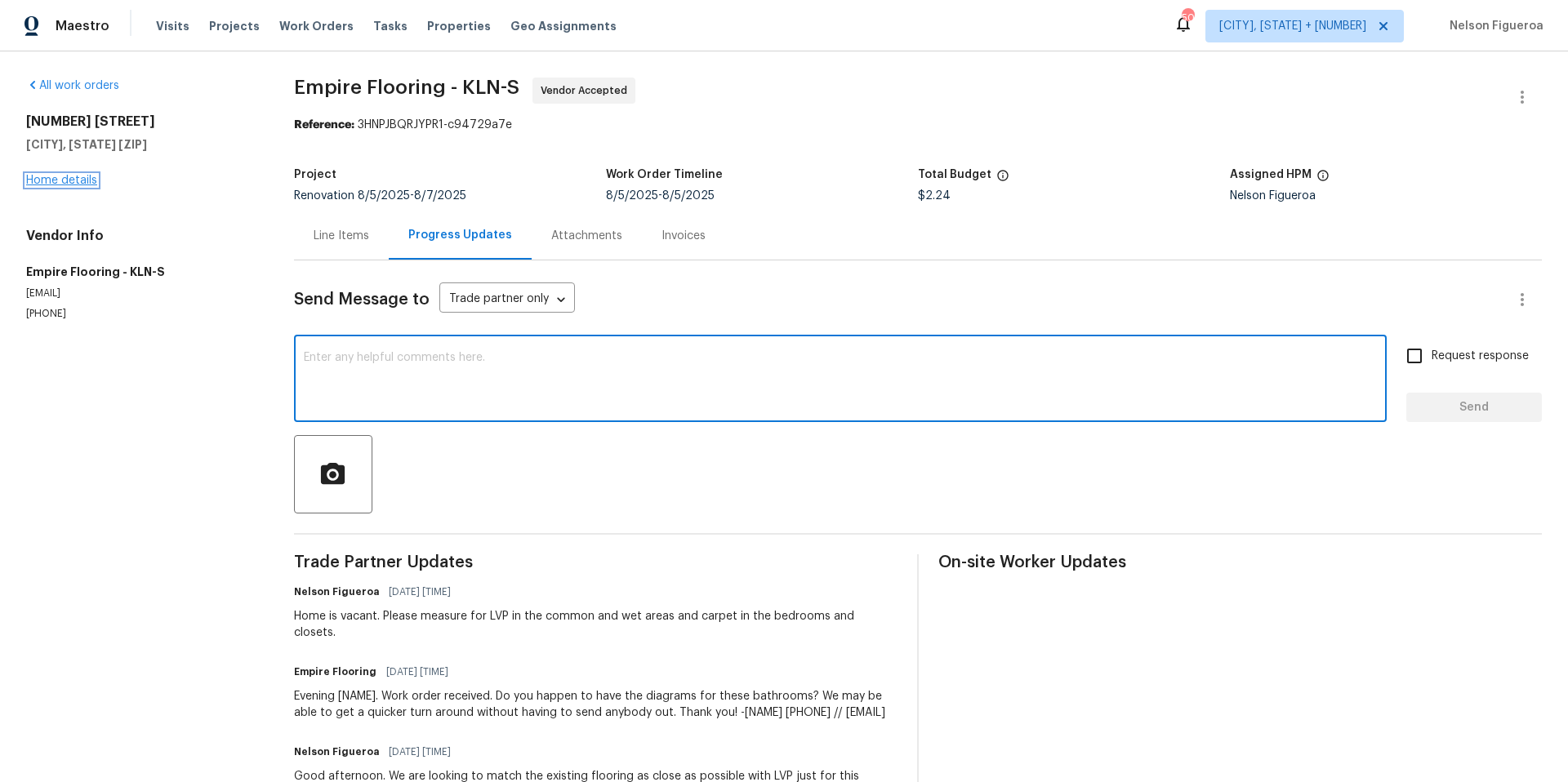 click on "Home details" at bounding box center [61, 180] 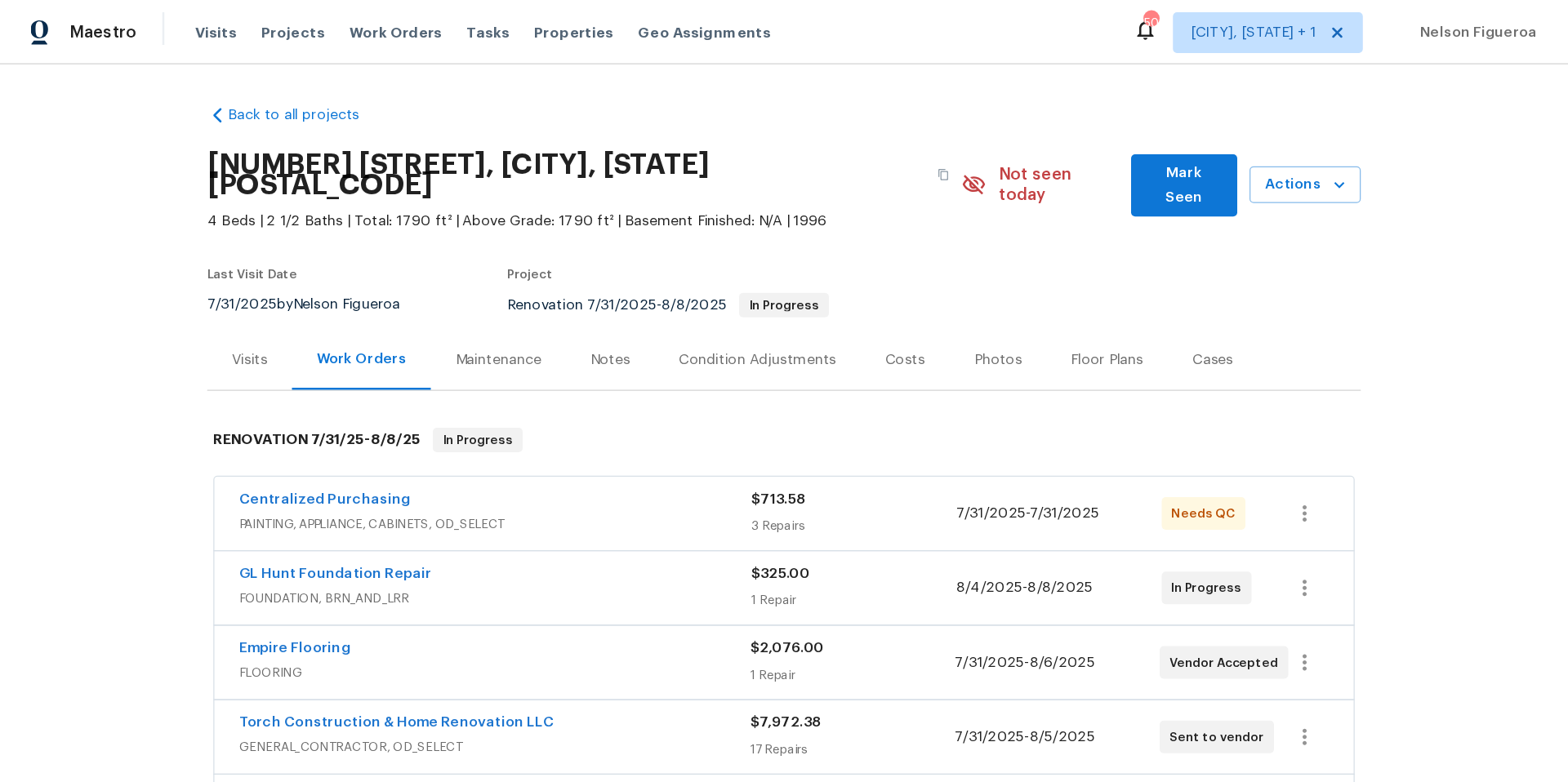 scroll, scrollTop: 0, scrollLeft: 0, axis: both 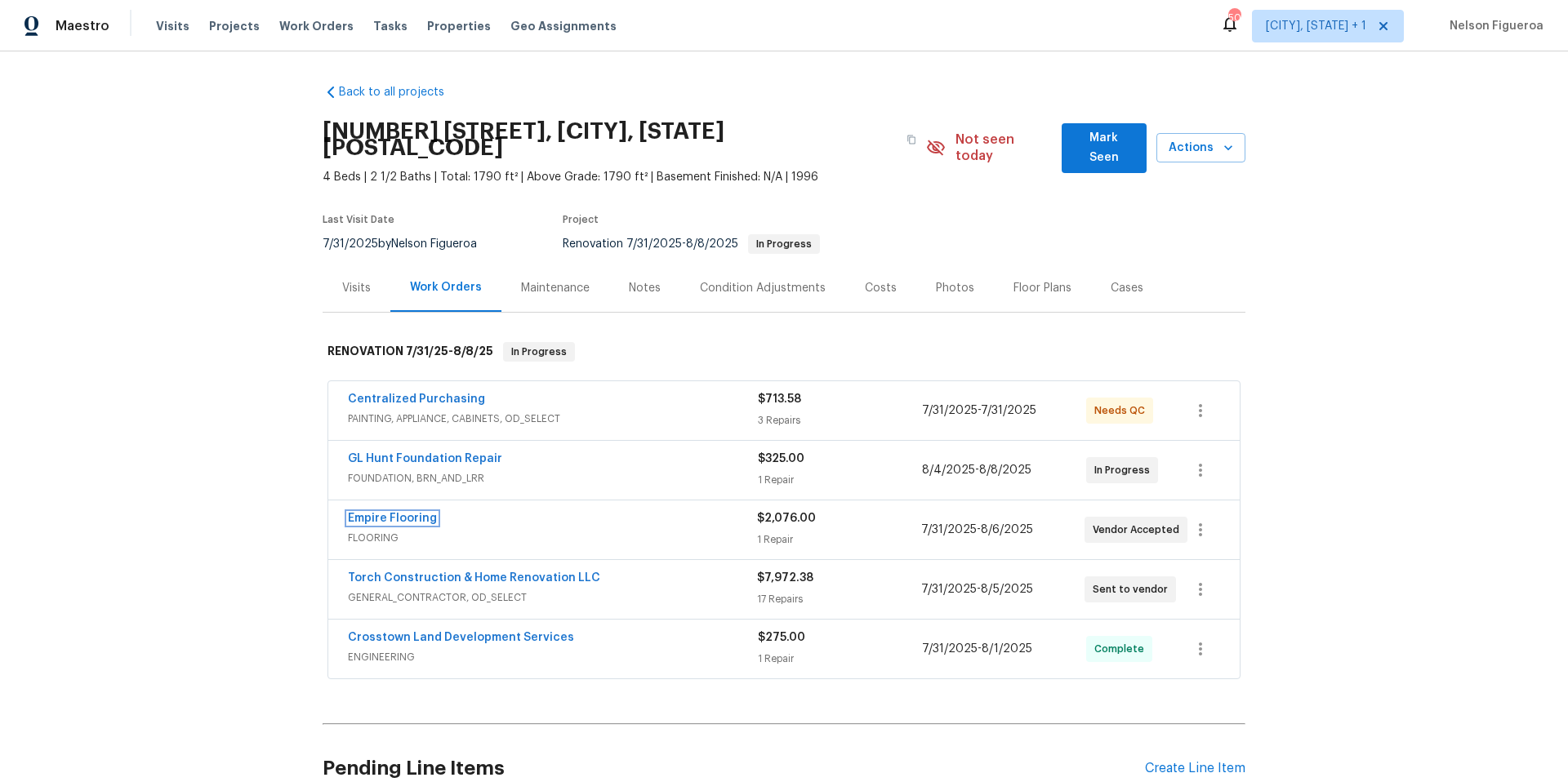 click on "Empire Flooring" at bounding box center [392, 518] 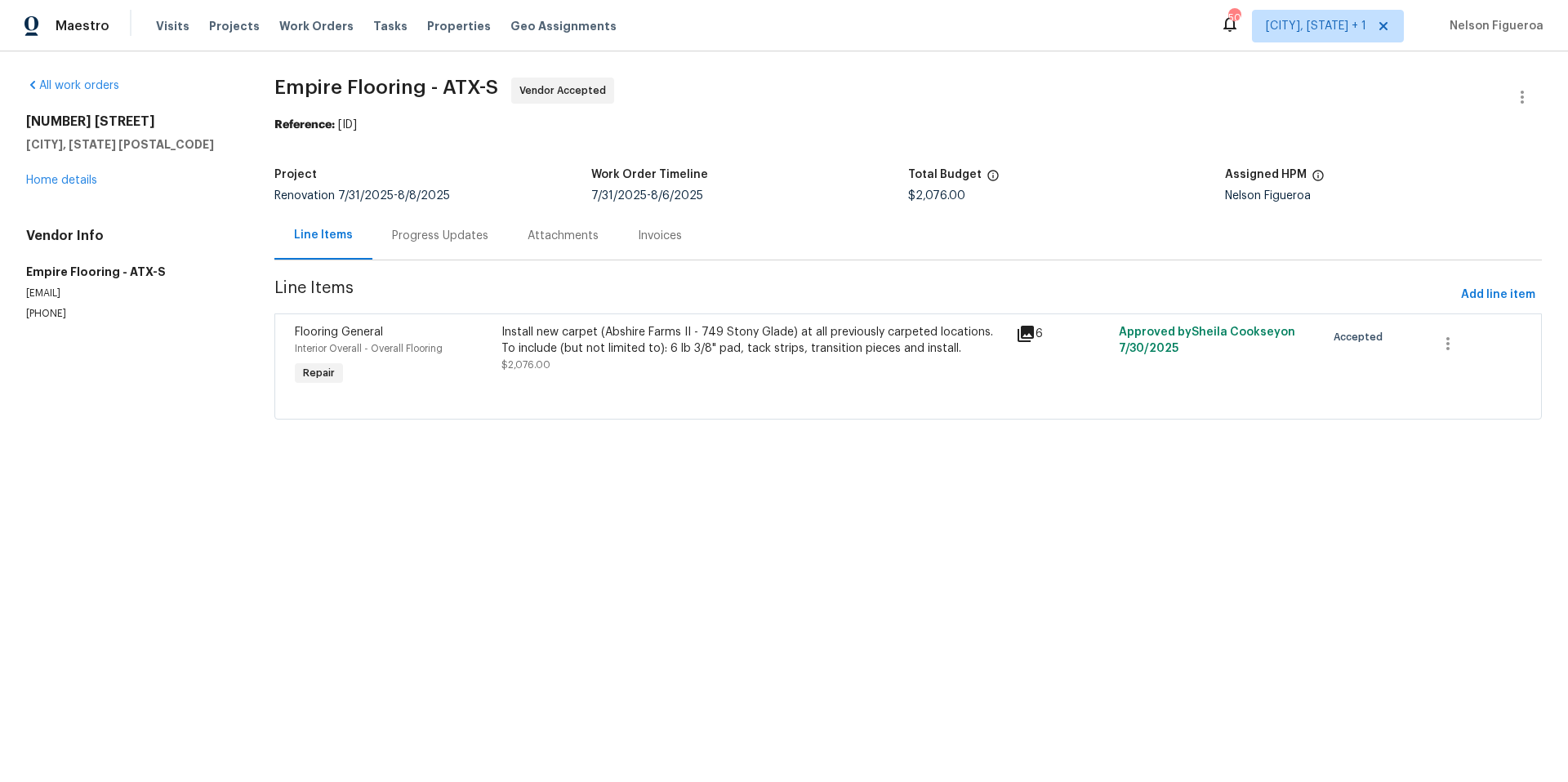 click on "Install new carpet (Abshire Farms II - 749 Stony Glade) at all previously carpeted locations. To include (but not limited to): 6 lb 3/8" pad, tack strips, transition pieces and install." at bounding box center [754, 340] 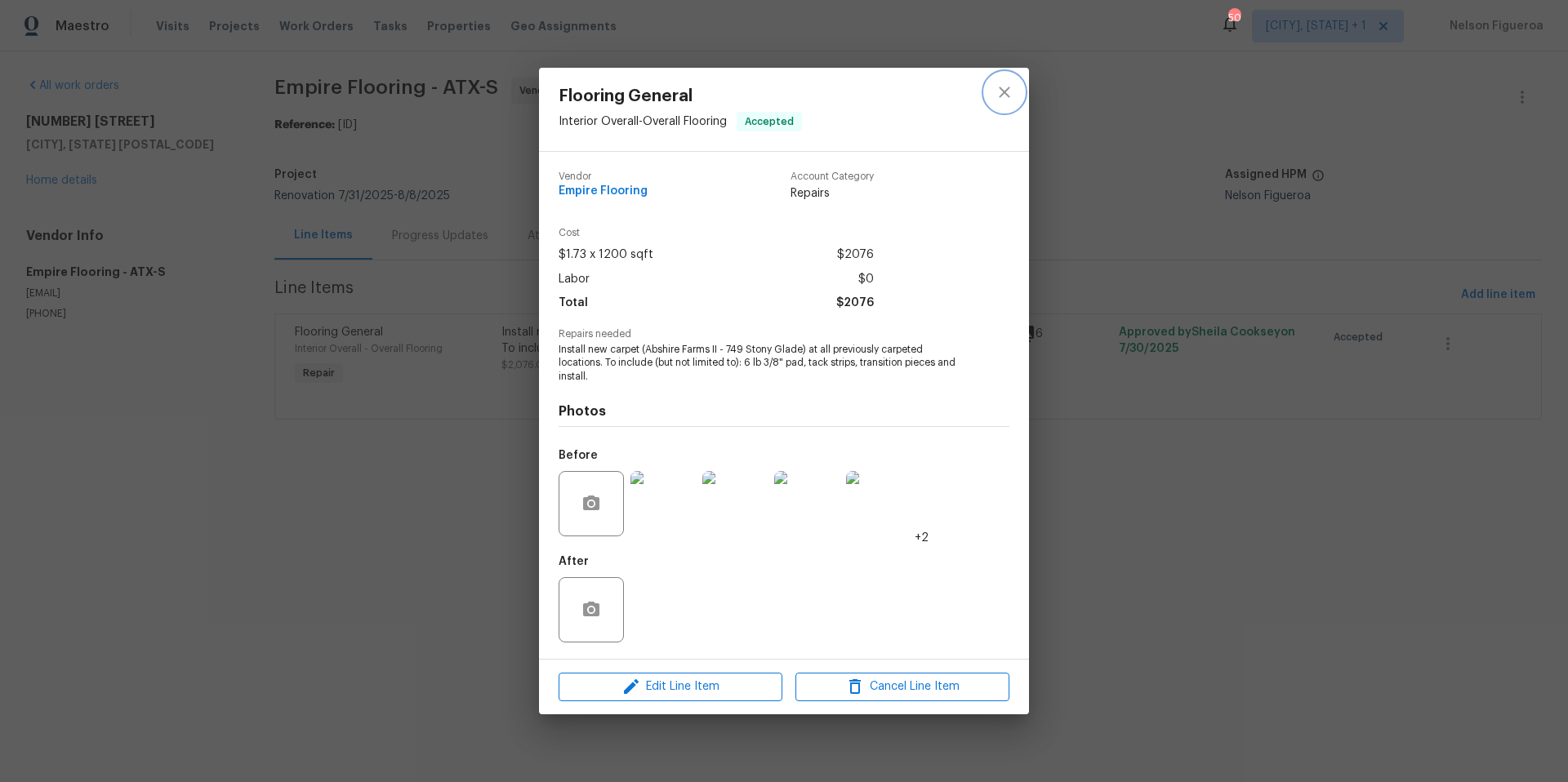 click 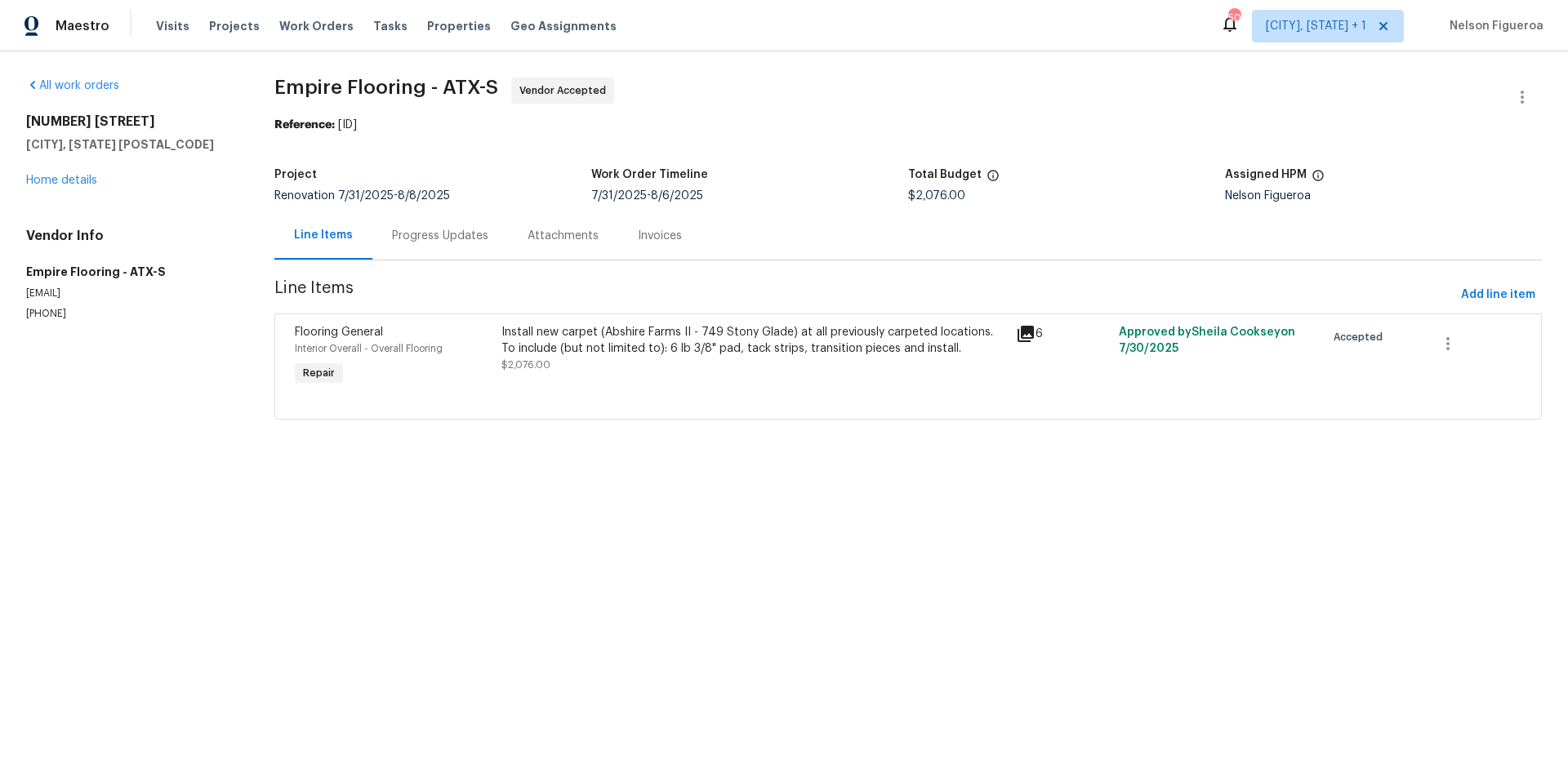 click on "Progress Updates" at bounding box center (440, 236) 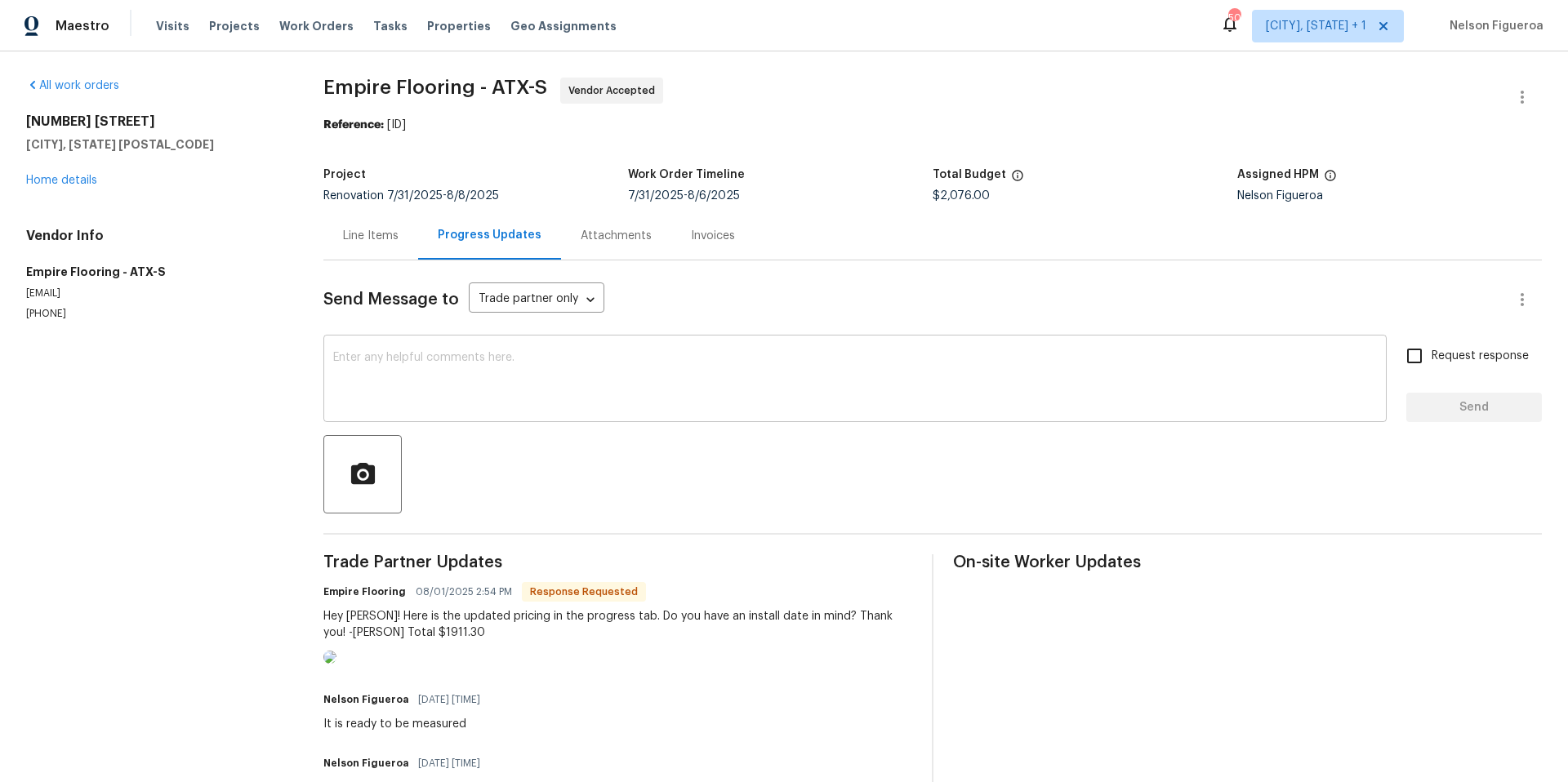 click at bounding box center (855, 380) 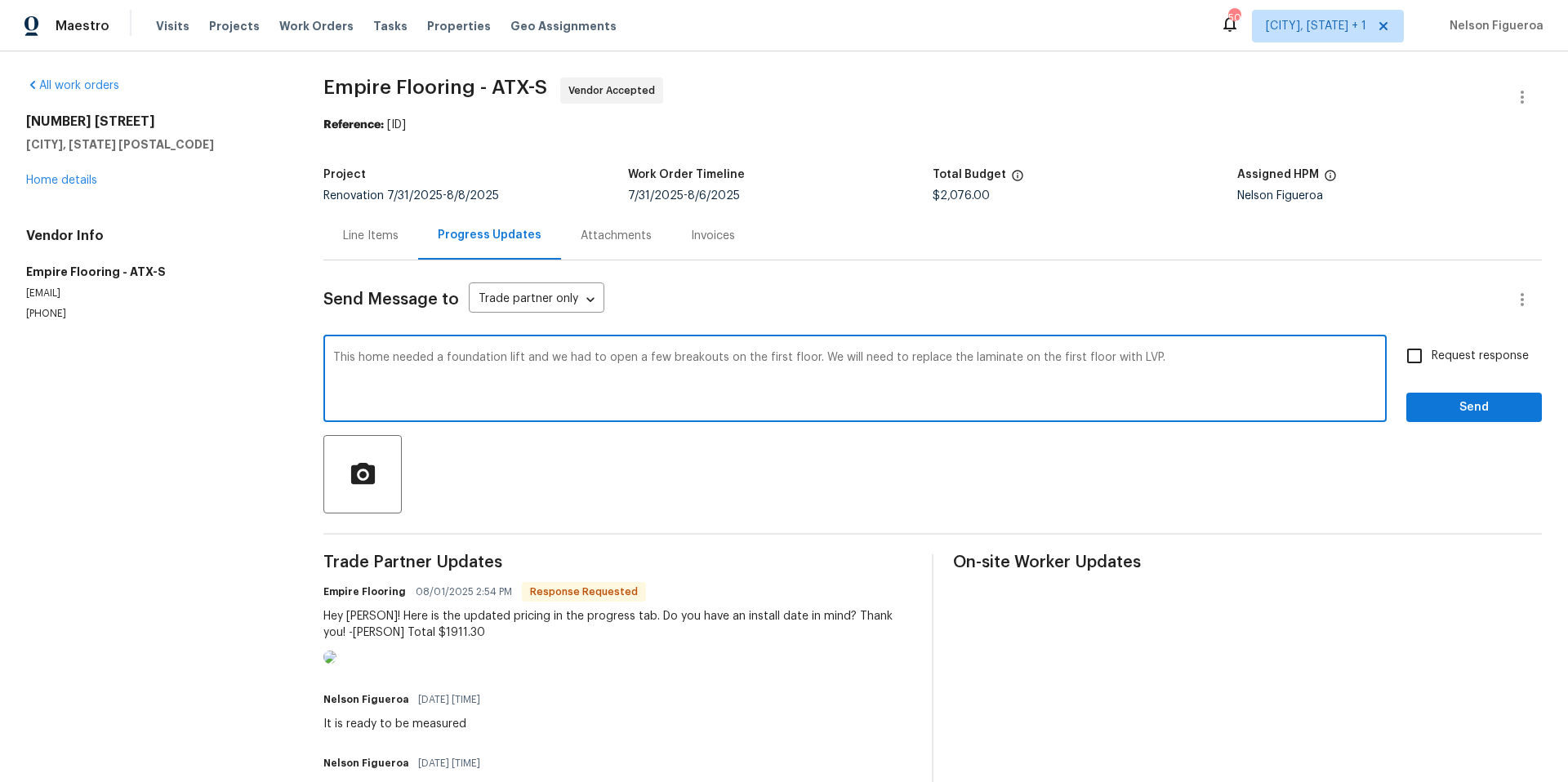 type on "This home needed a foundation lift and we had to open a few breakouts on the first floor. We will need to replace the laminate on the first floor with LVP." 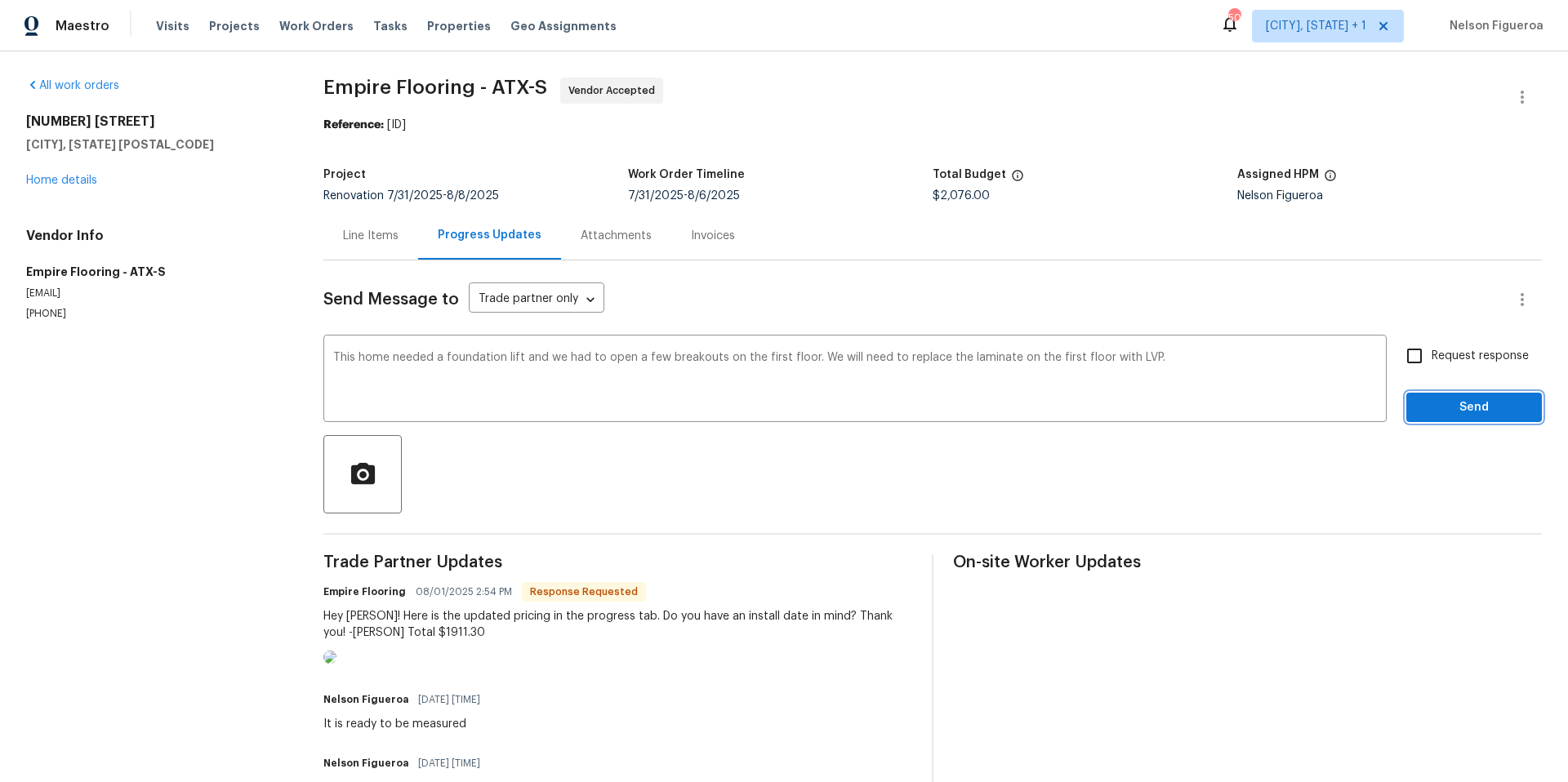 click on "Send" at bounding box center [1474, 407] 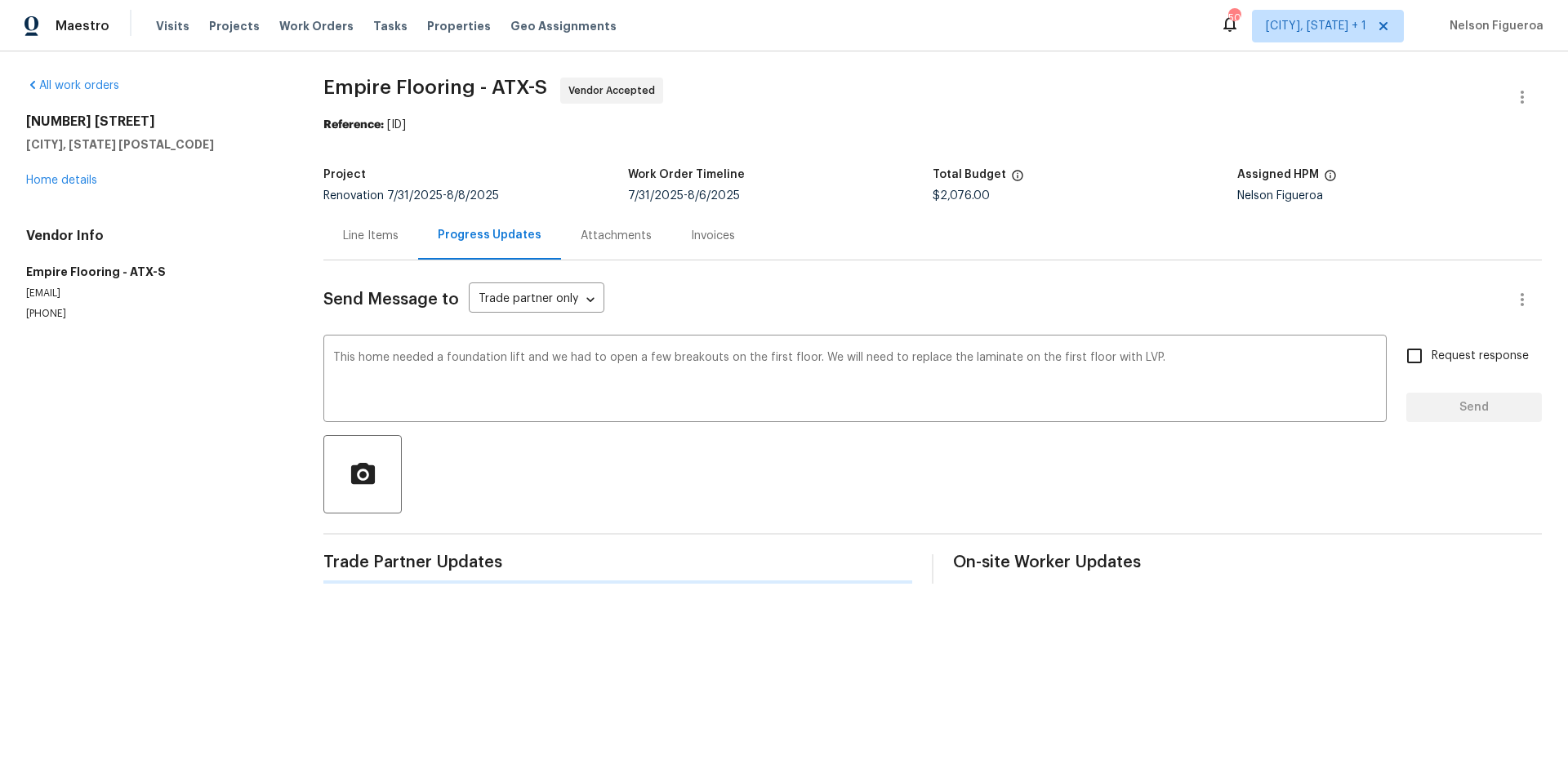 type 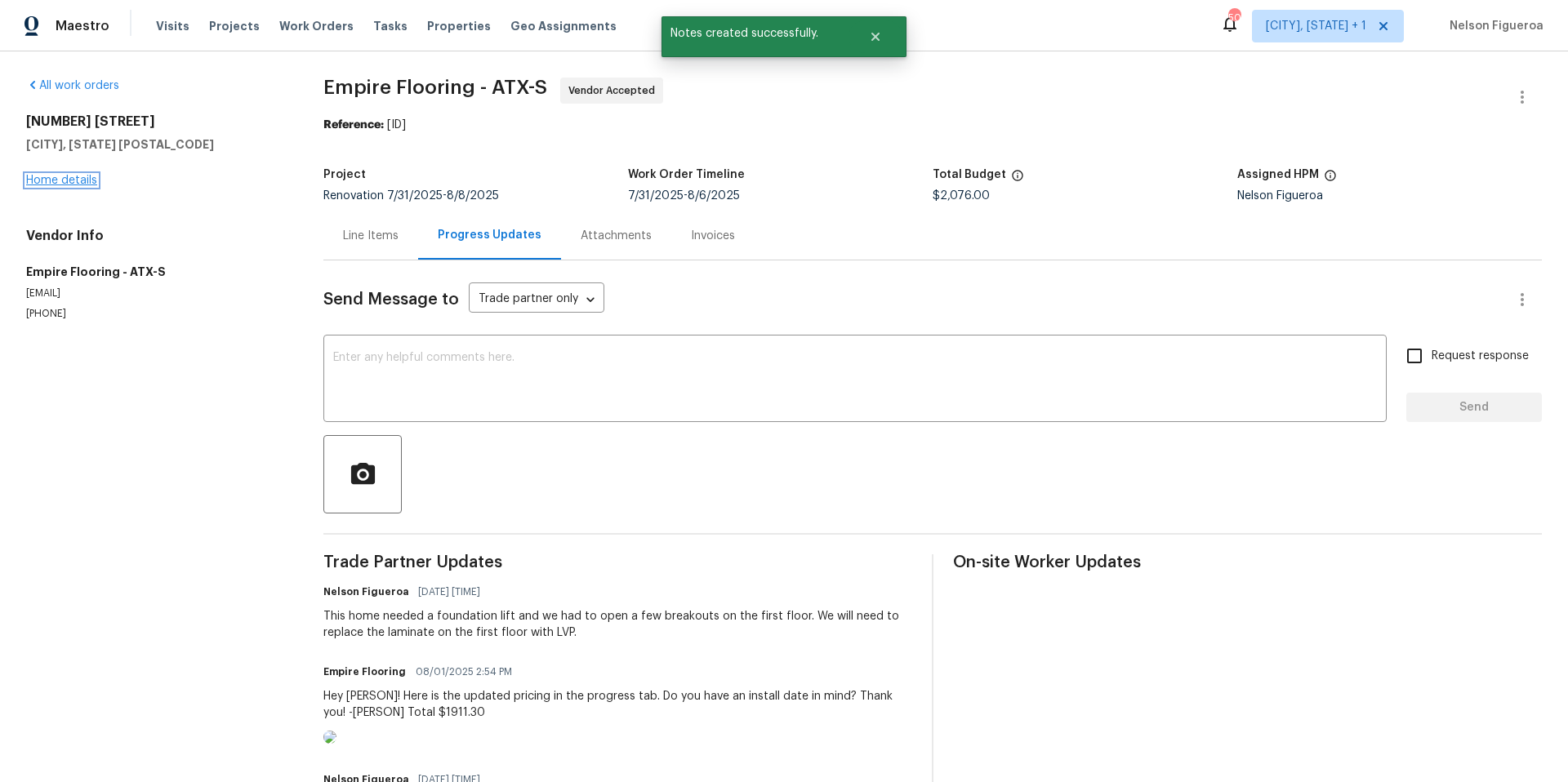 click on "Home details" at bounding box center [61, 180] 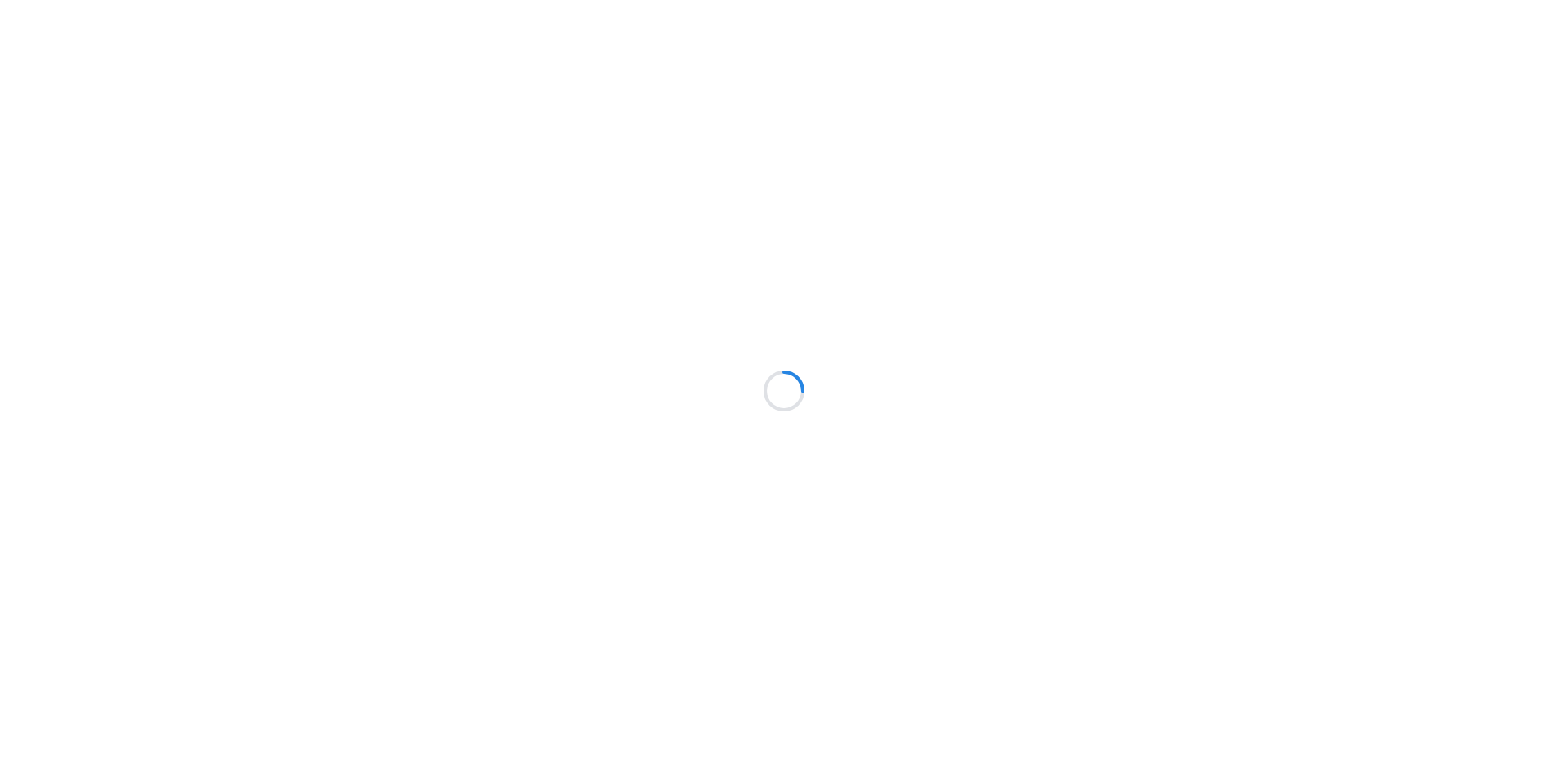 scroll, scrollTop: 0, scrollLeft: 0, axis: both 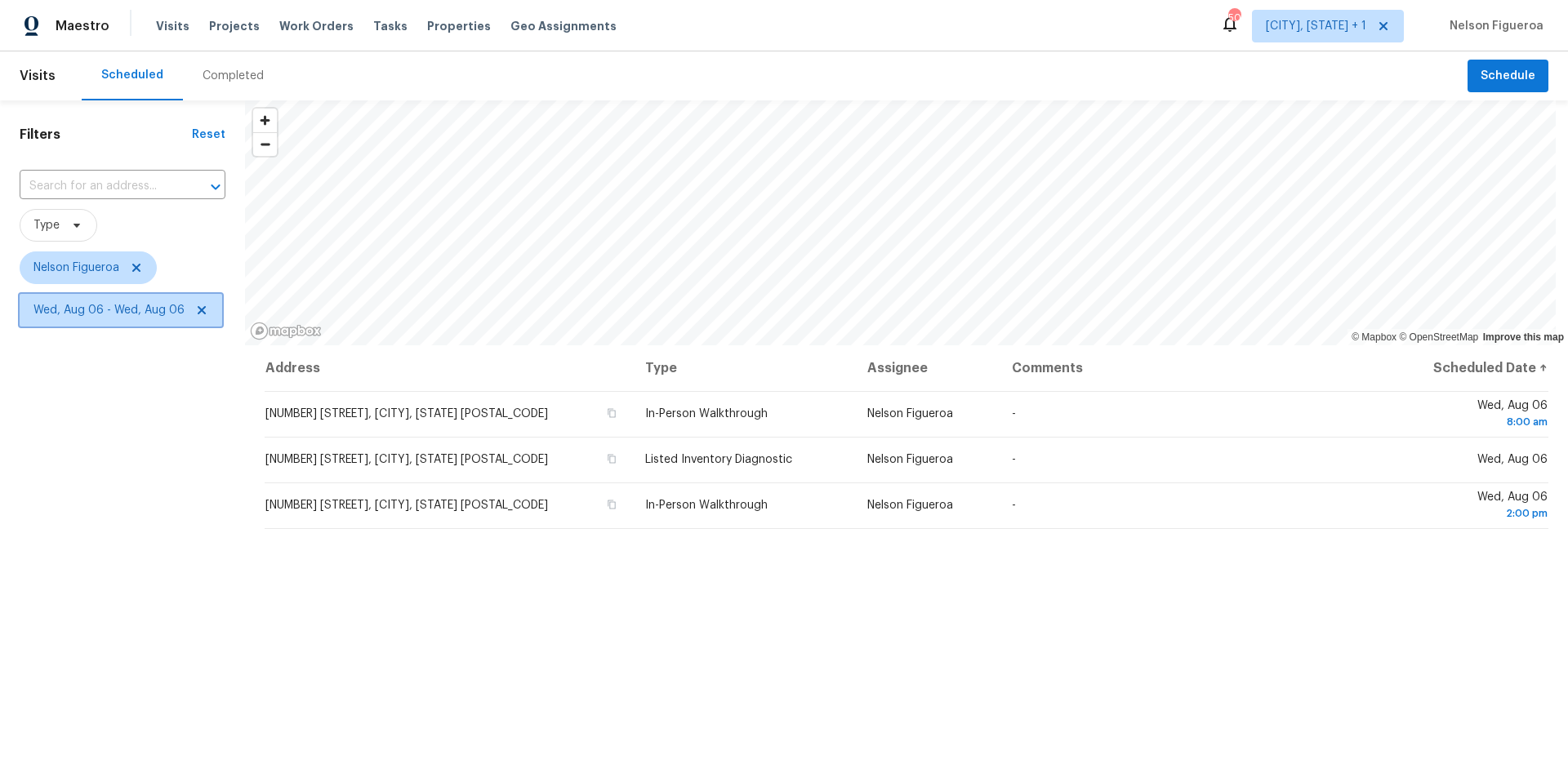 click 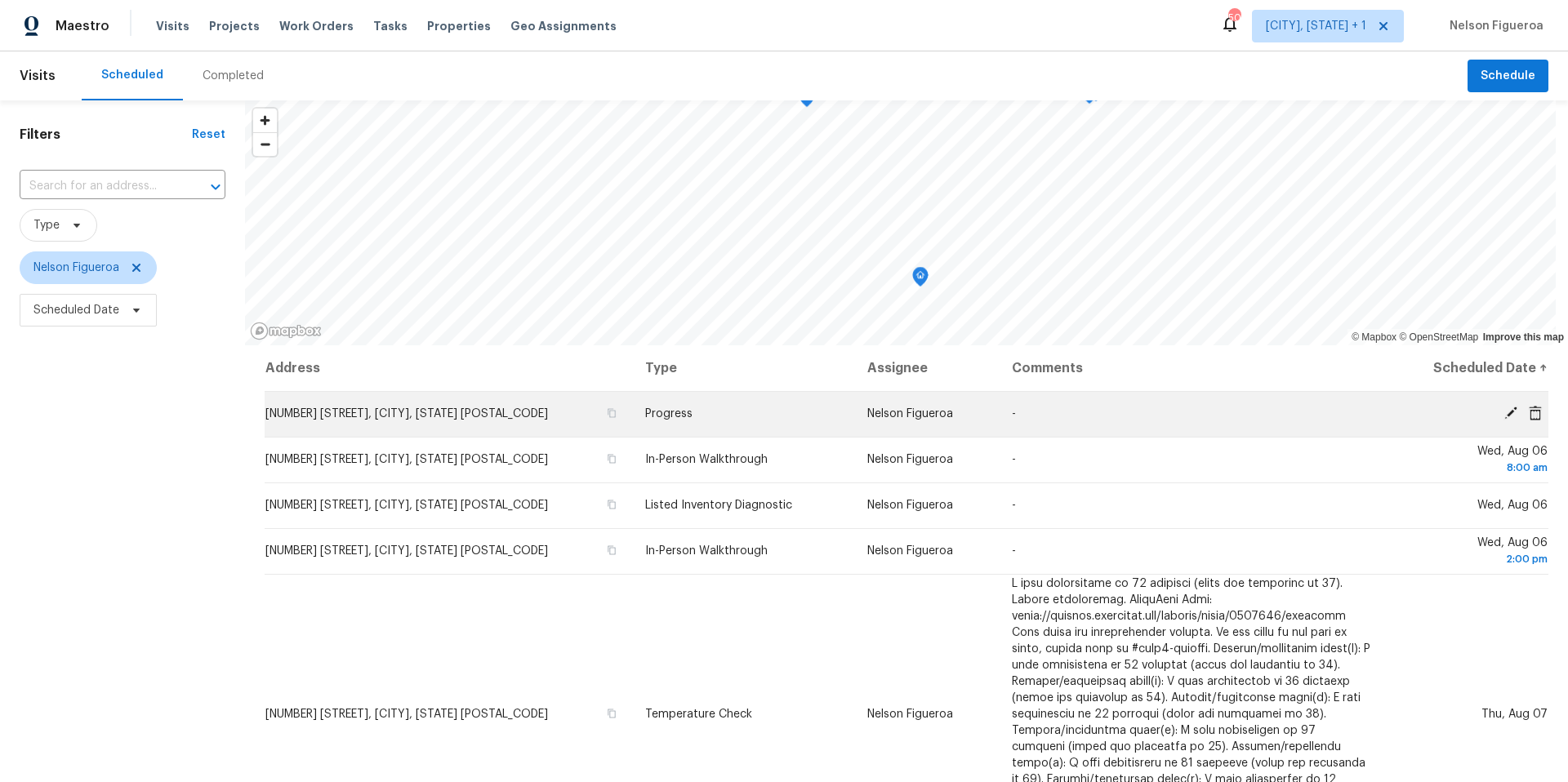 click 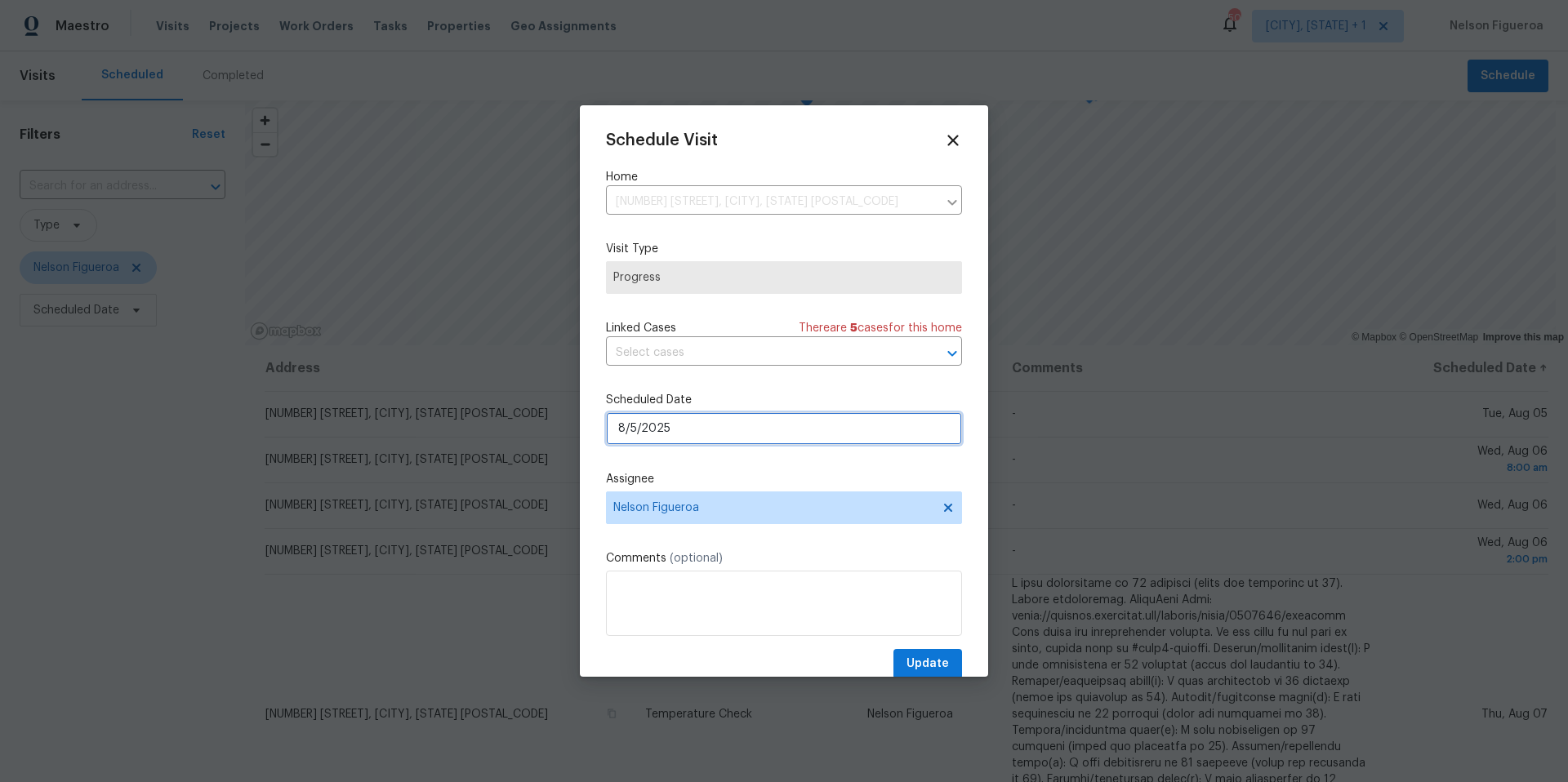 click on "8/5/2025" at bounding box center [784, 429] 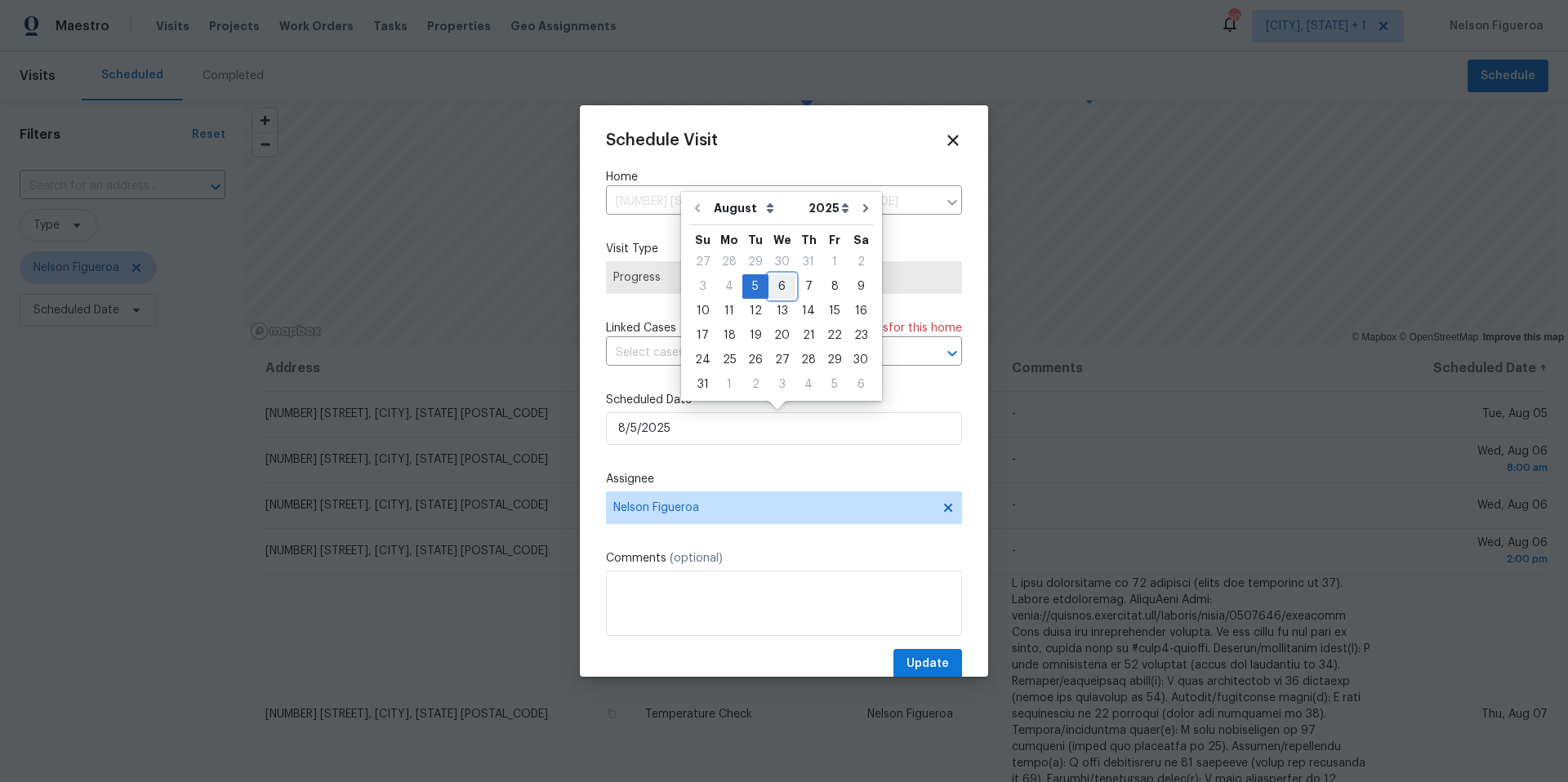 click on "6" at bounding box center [782, 287] 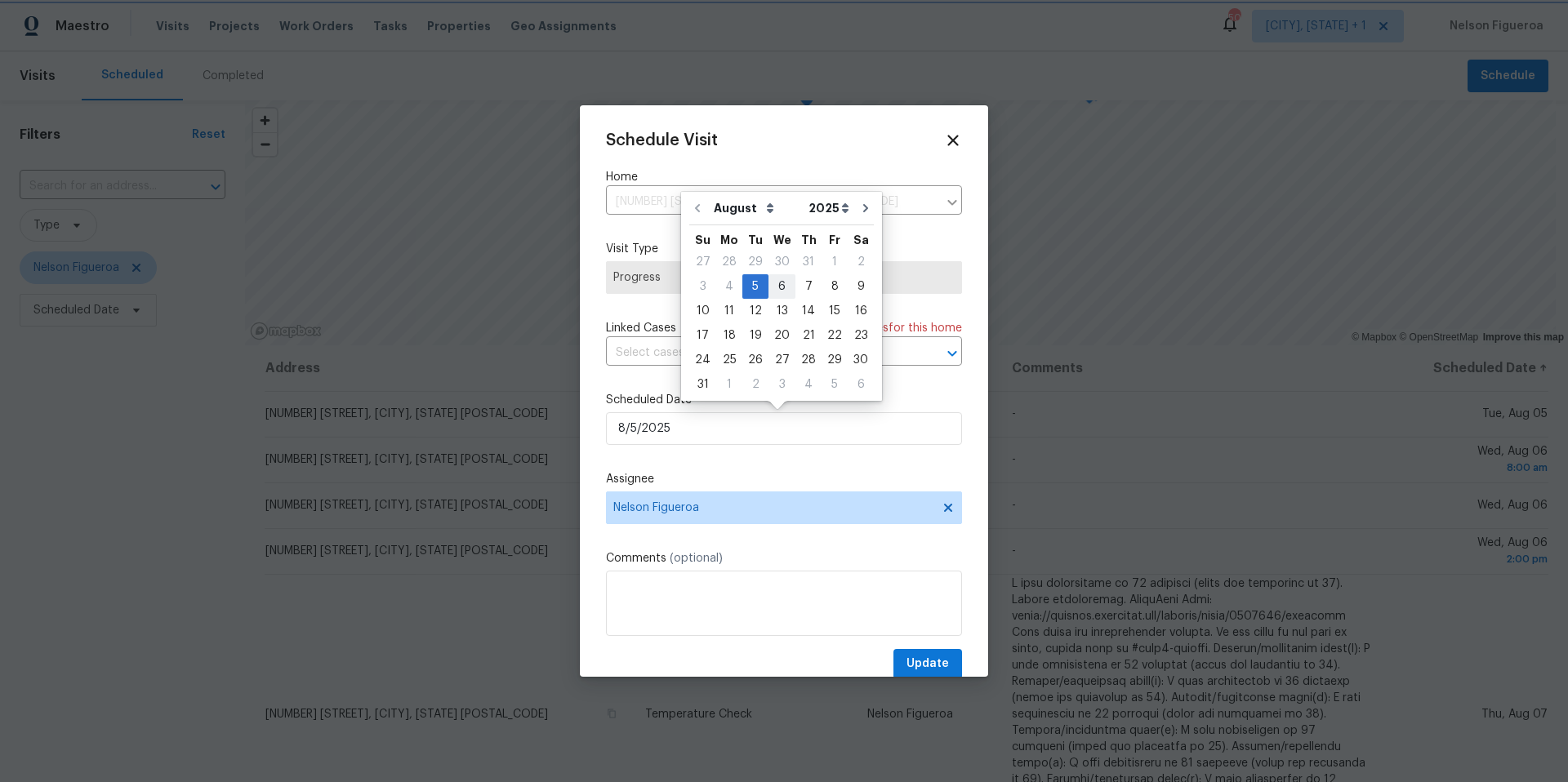 type on "8/6/2025" 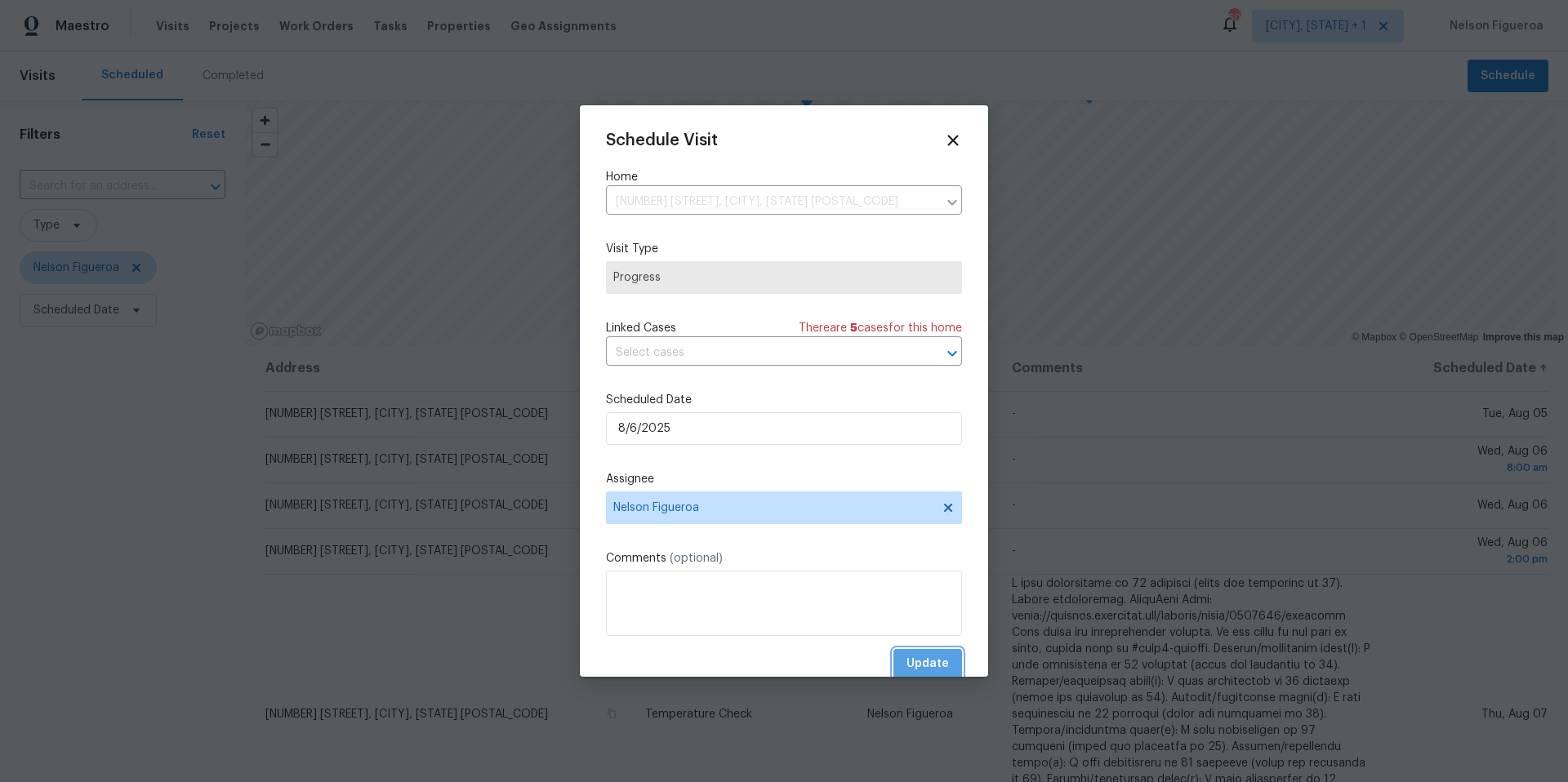 click on "Update" at bounding box center (928, 664) 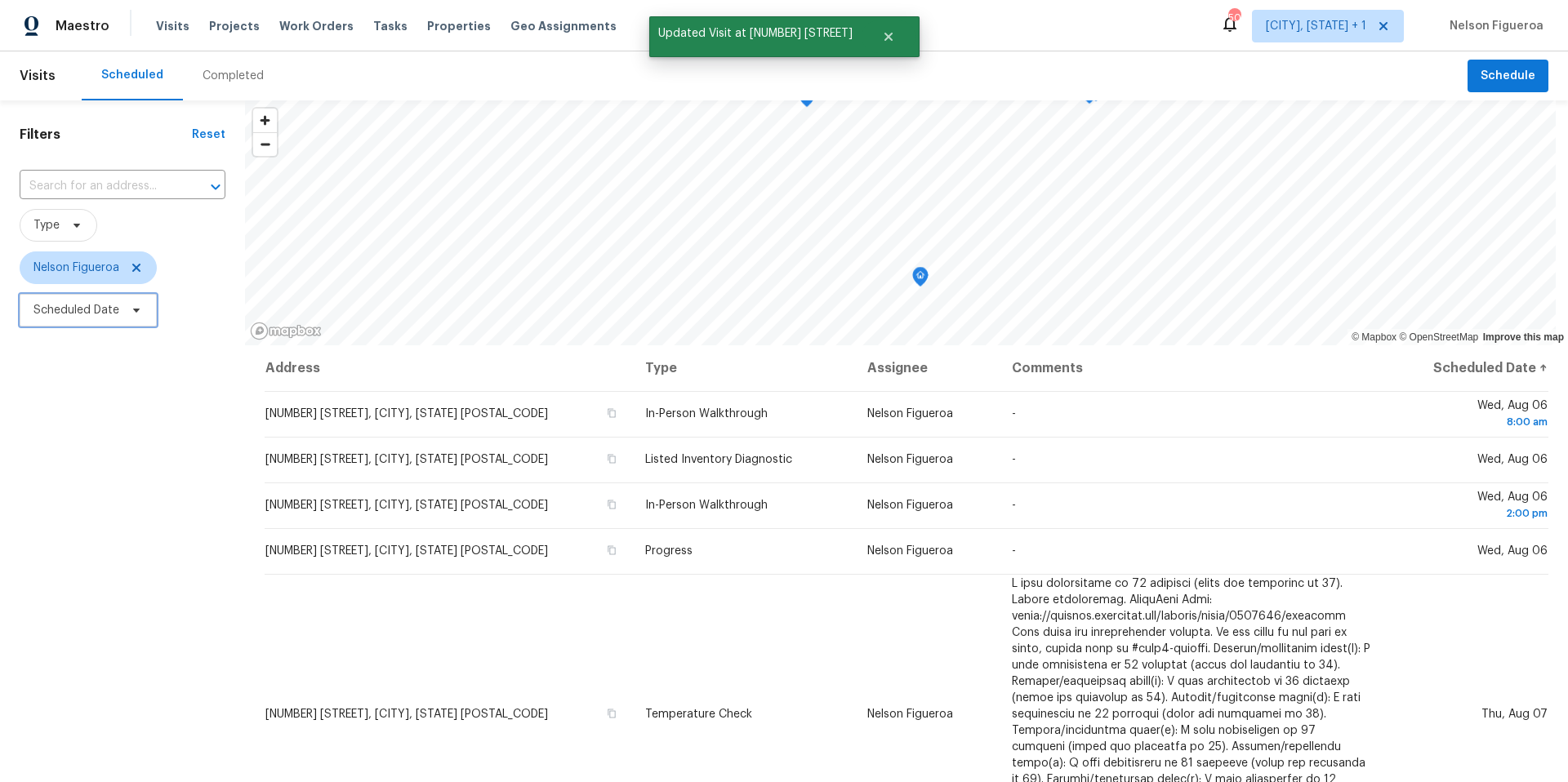 click on "Scheduled Date" at bounding box center (76, 310) 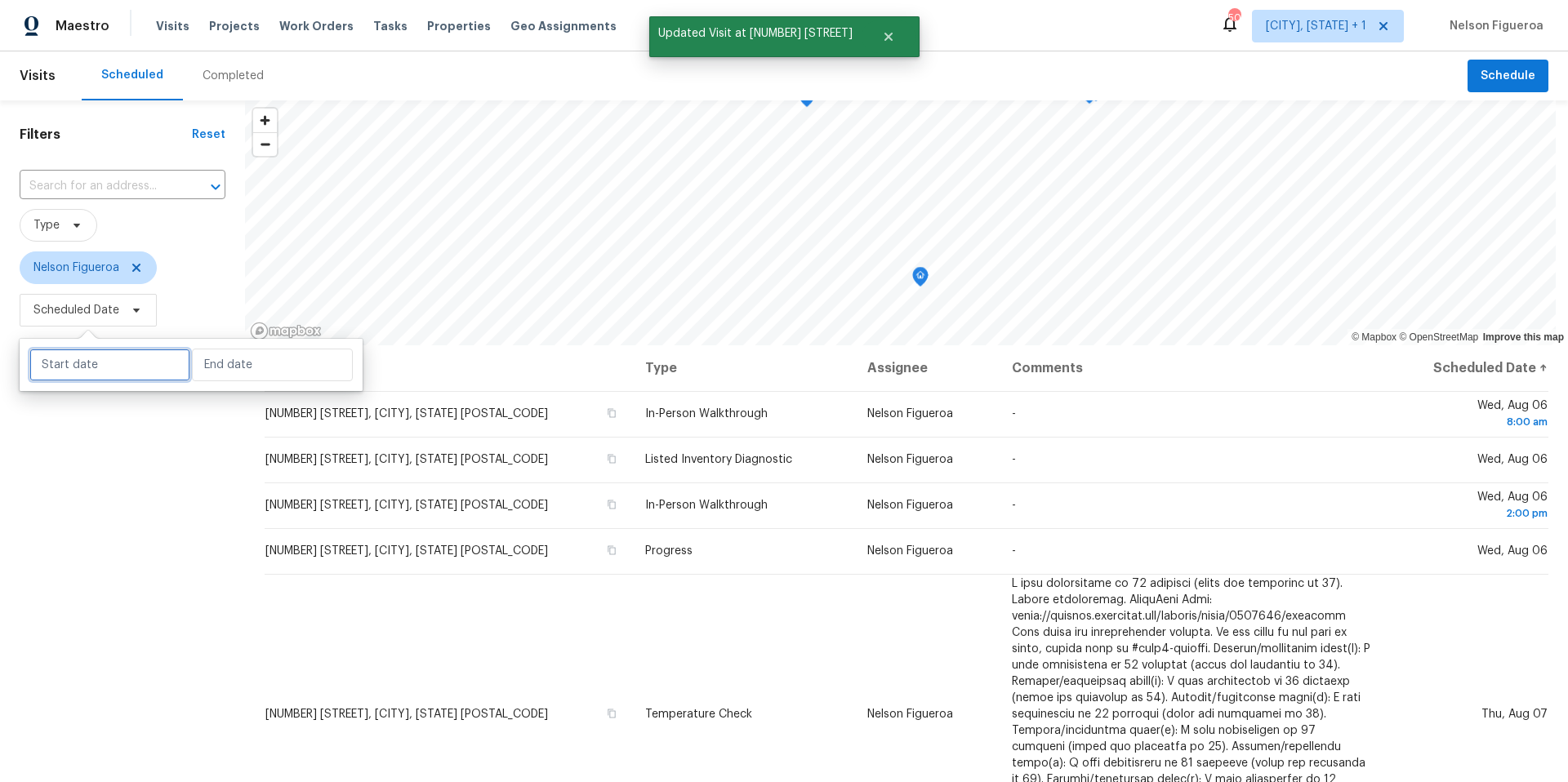 click at bounding box center [109, 365] 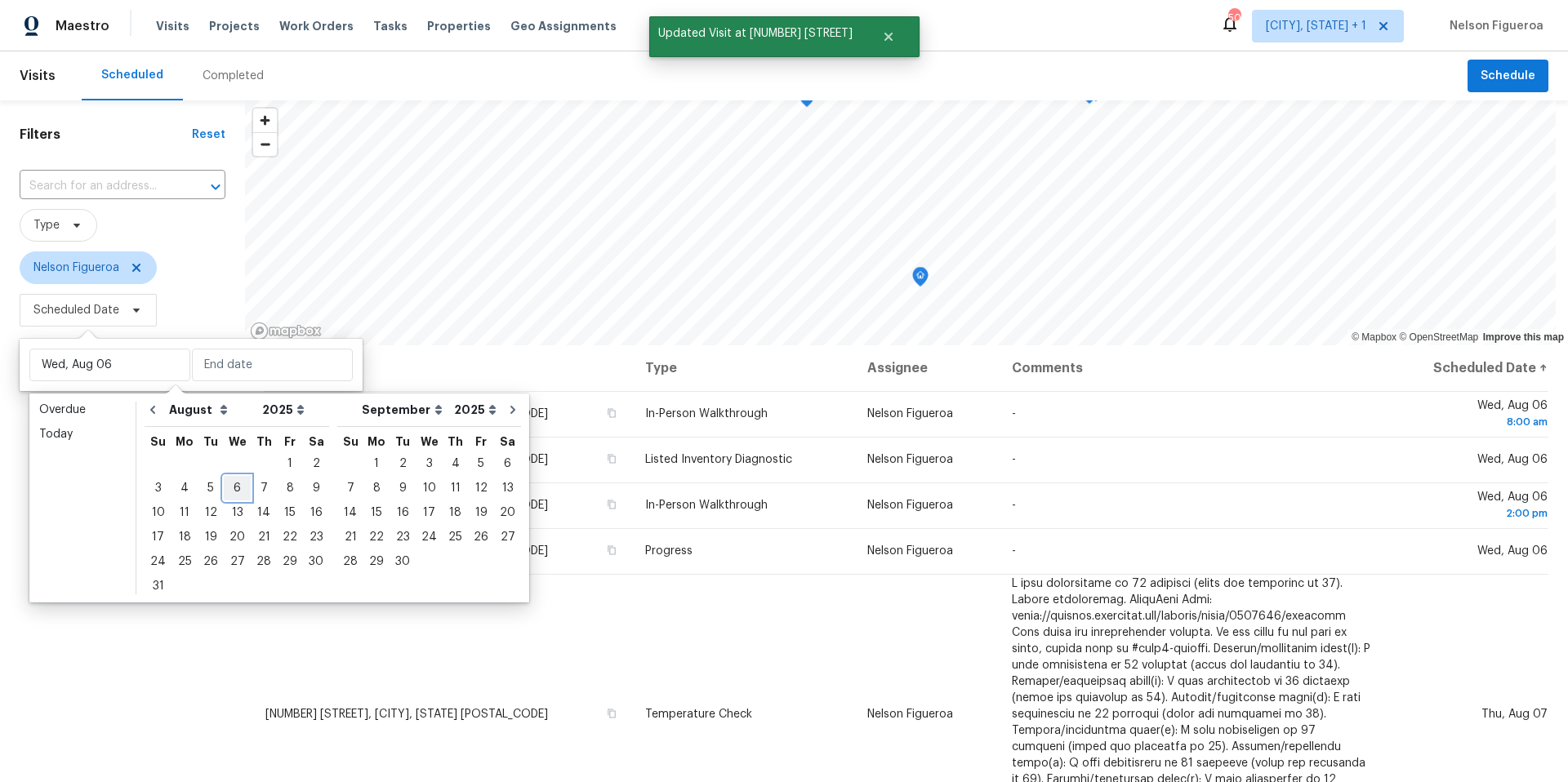 click on "6" at bounding box center [237, 488] 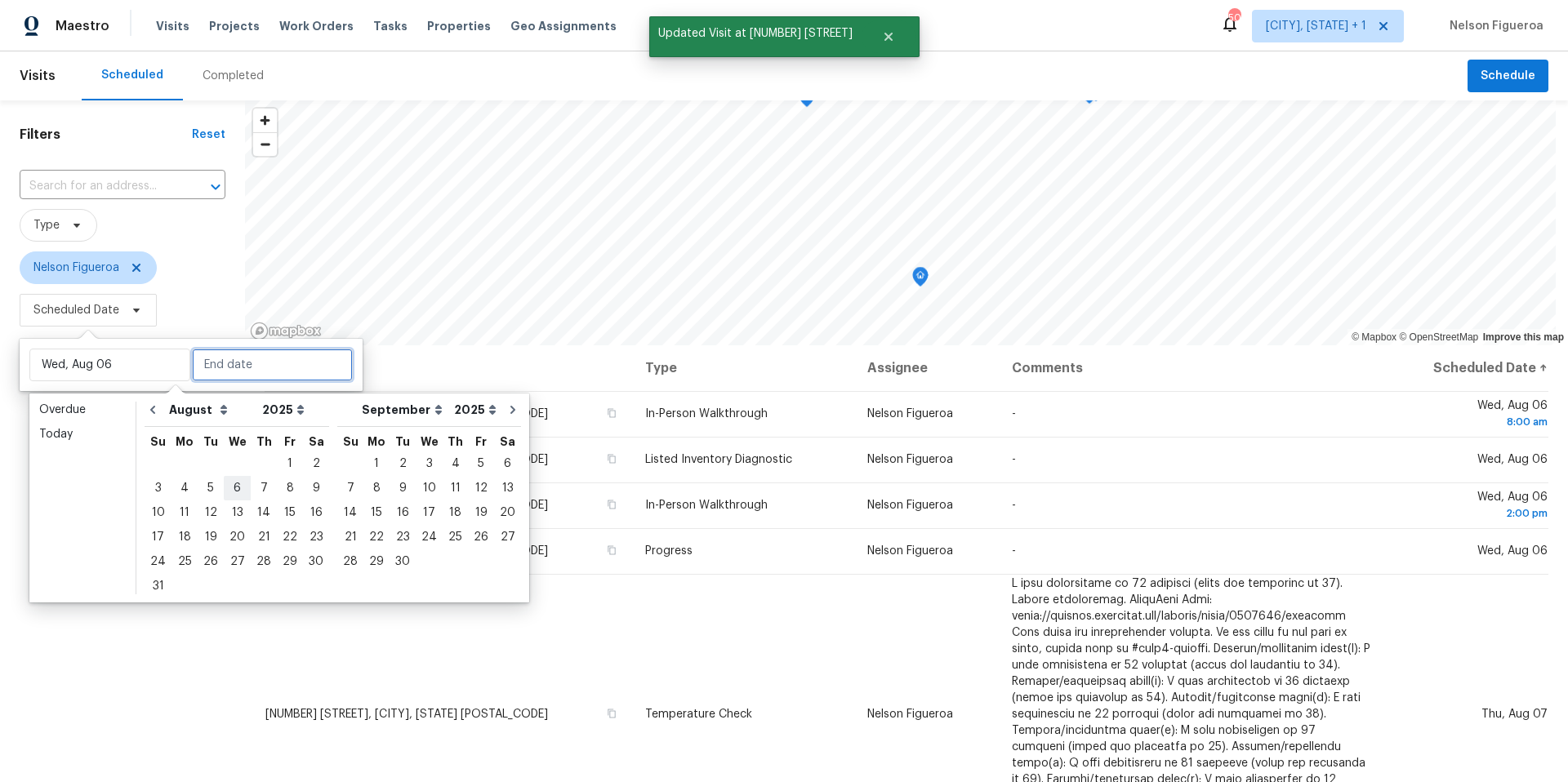 type on "Wed, Aug 06" 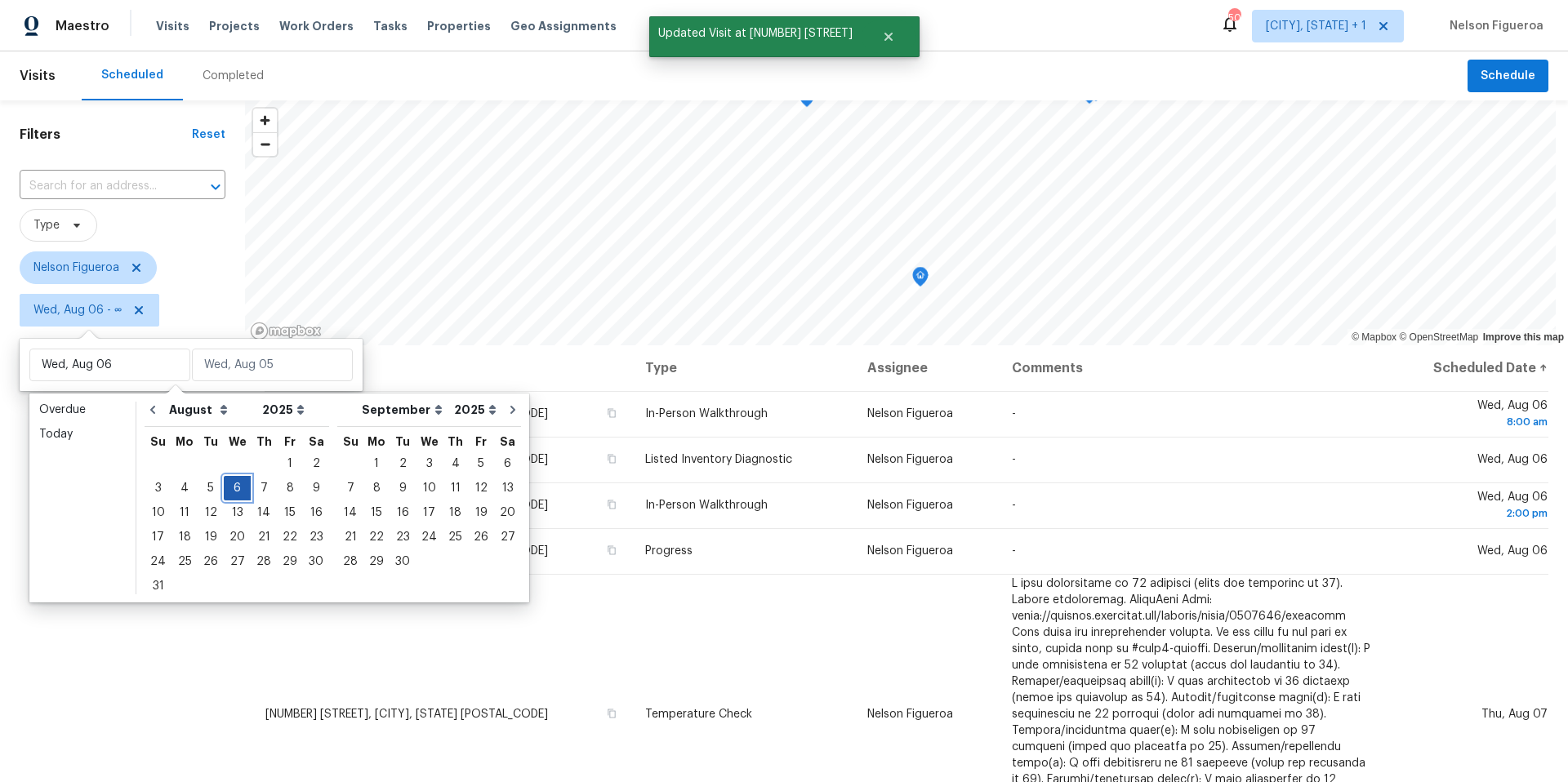 click on "6" at bounding box center (237, 488) 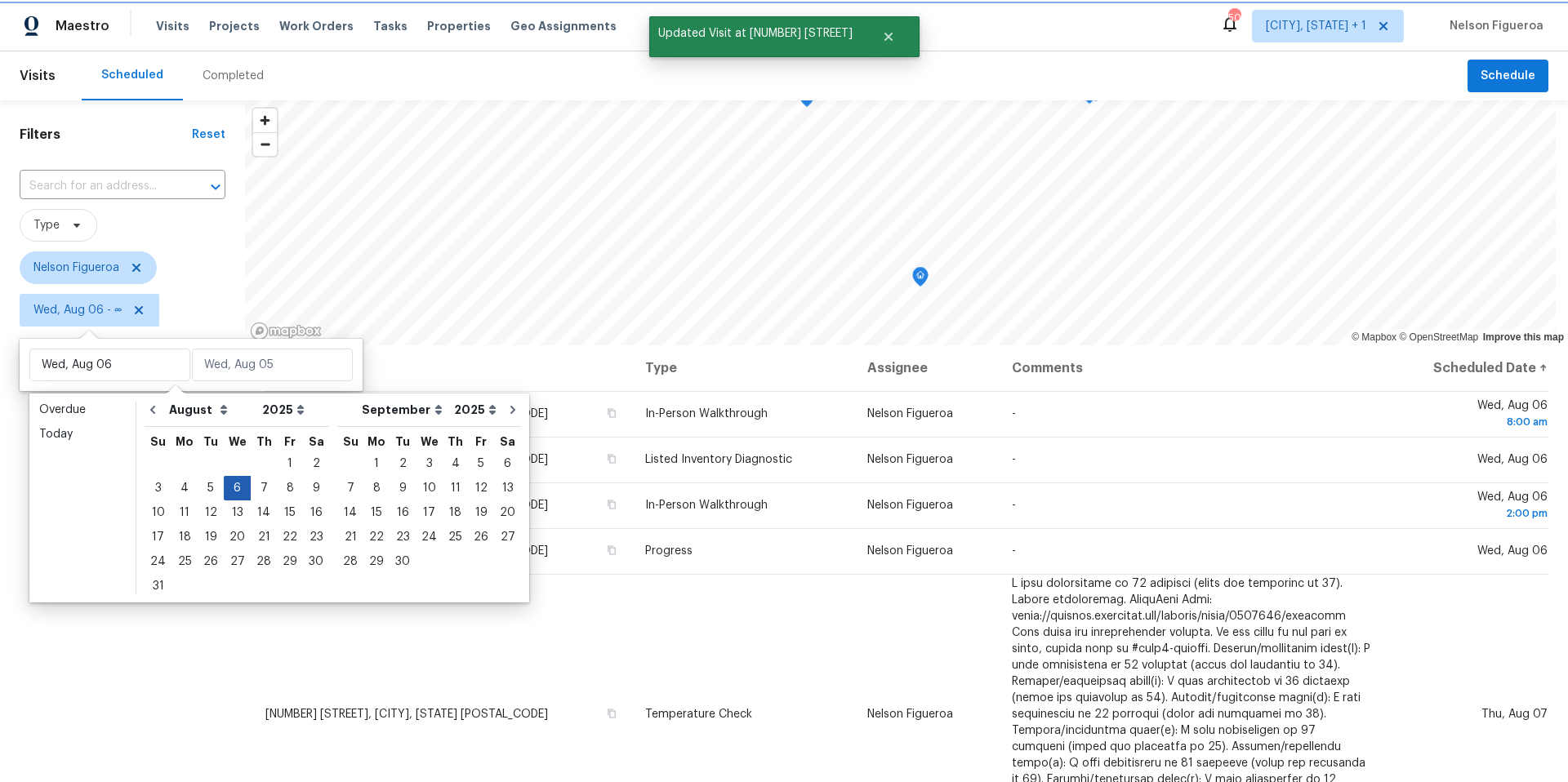 type on "Wed, Aug 06" 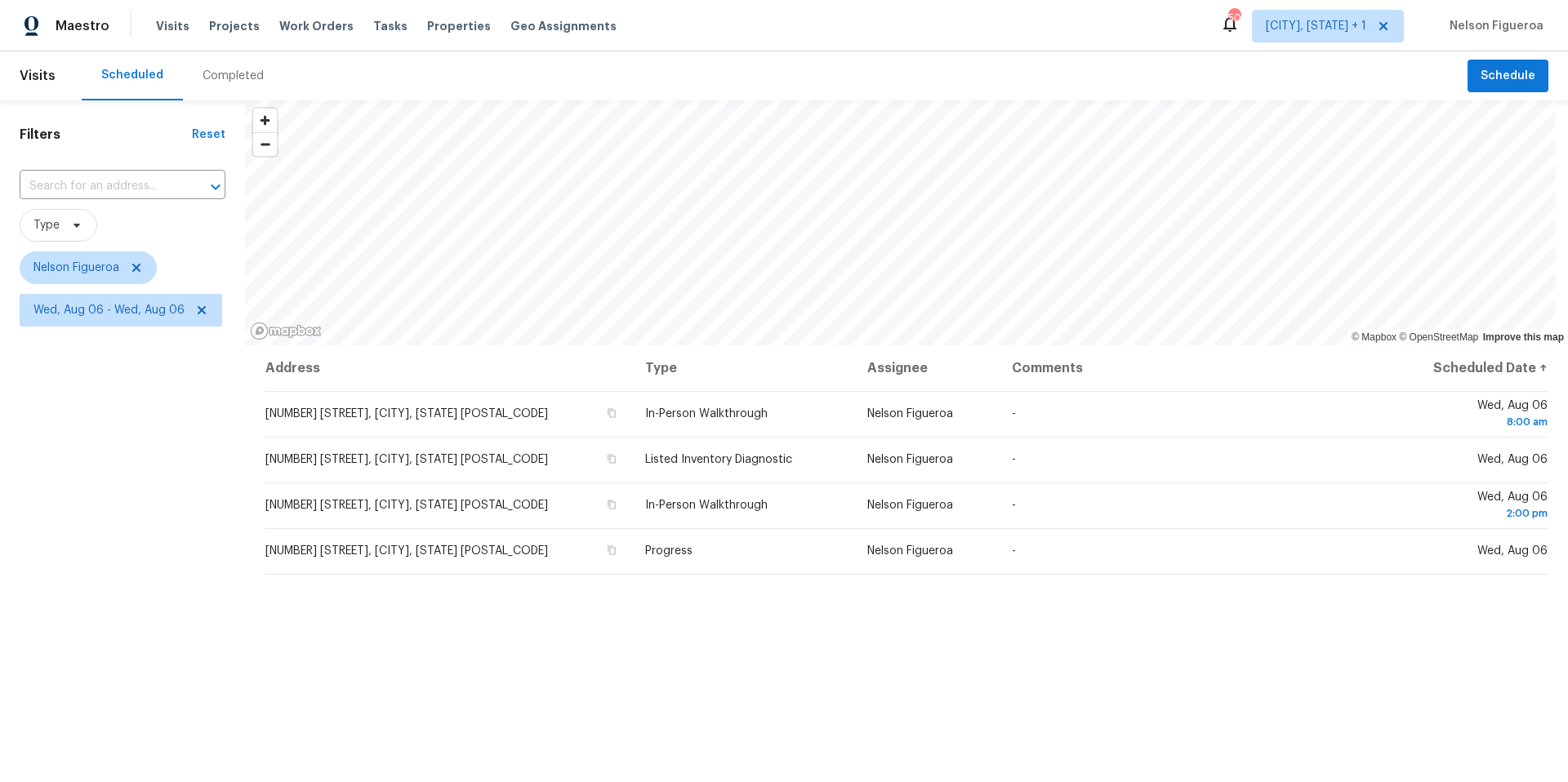 drag, startPoint x: 154, startPoint y: 568, endPoint x: 171, endPoint y: 560, distance: 18.78829 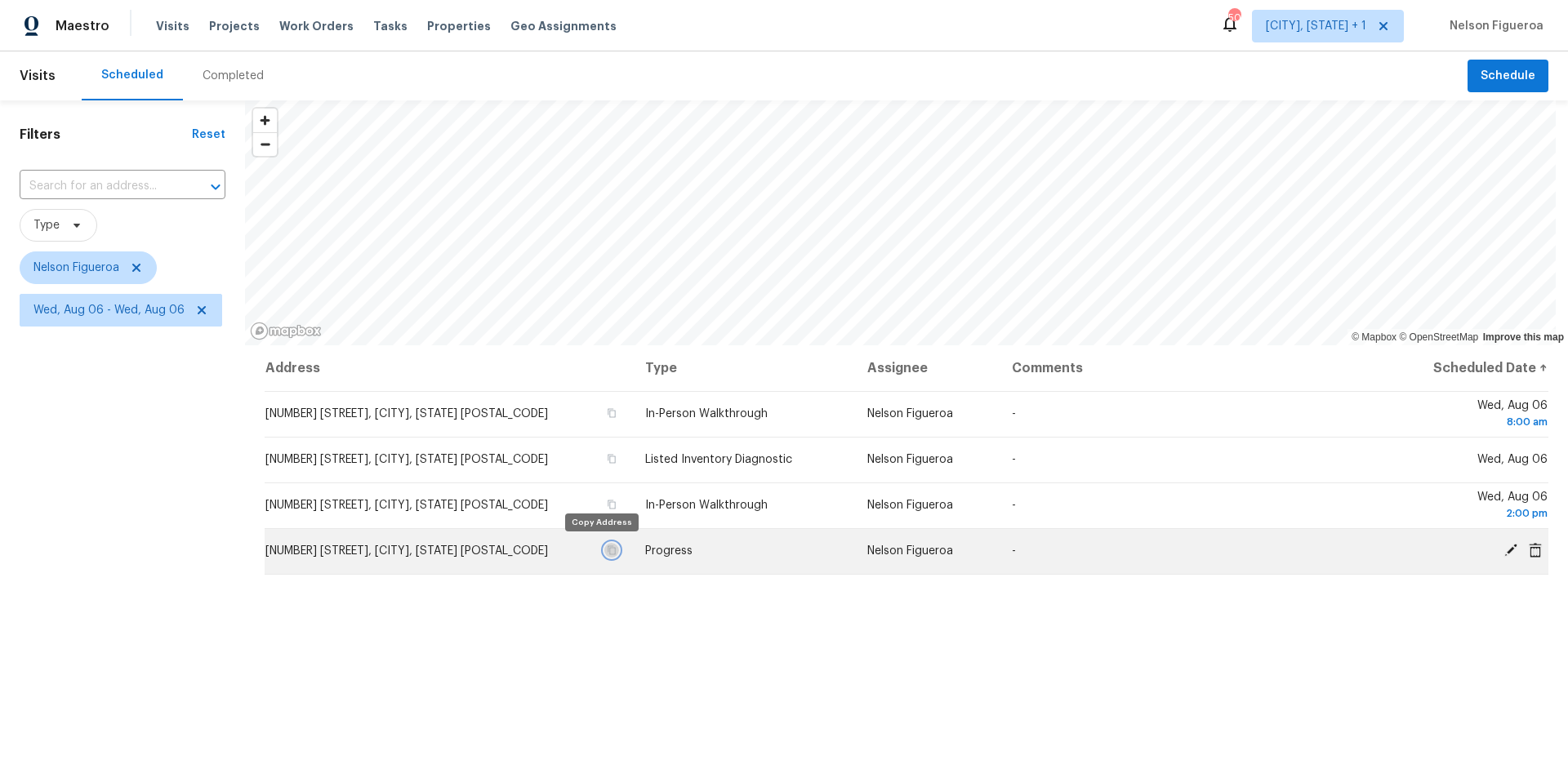 click 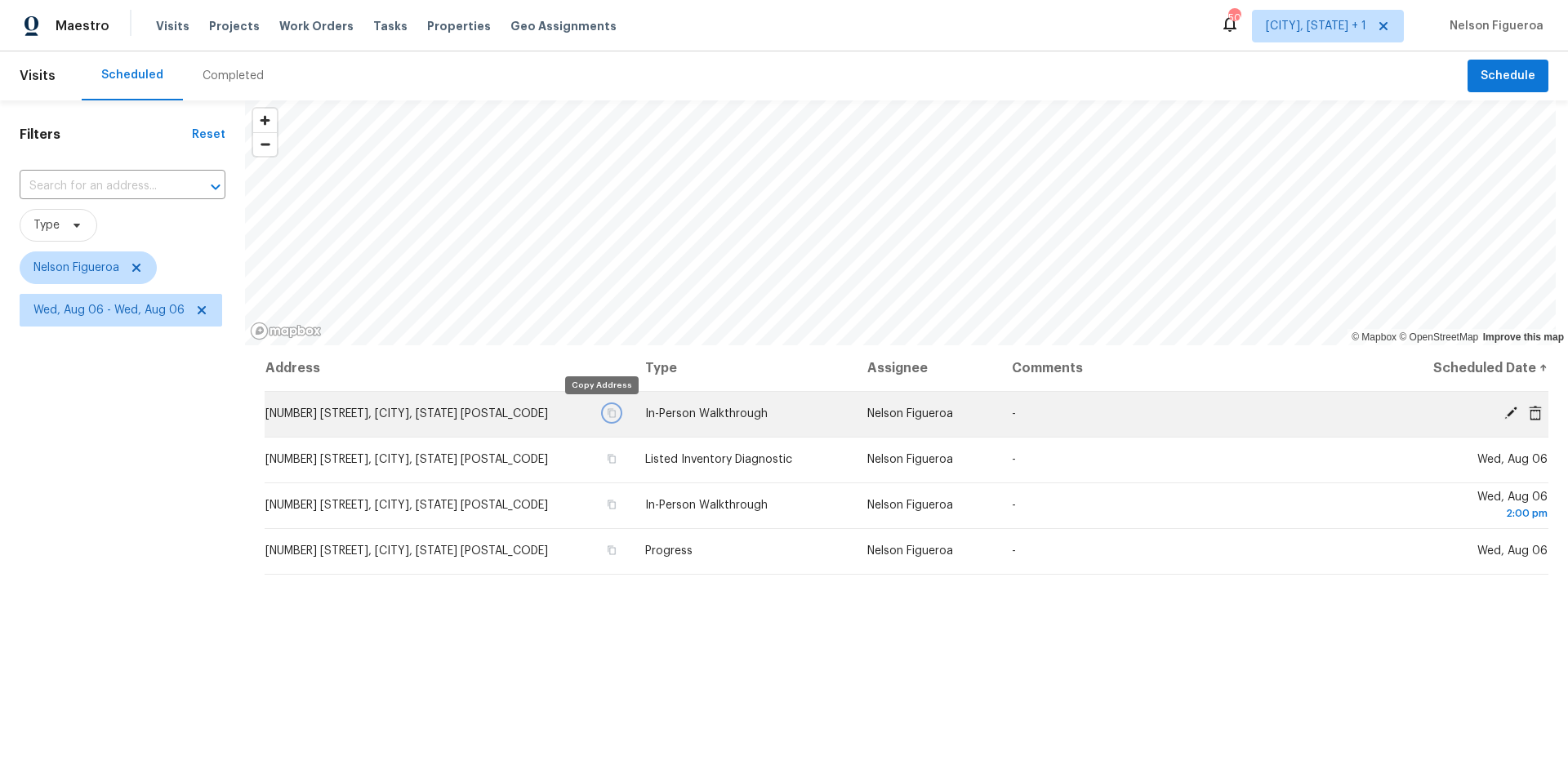 click 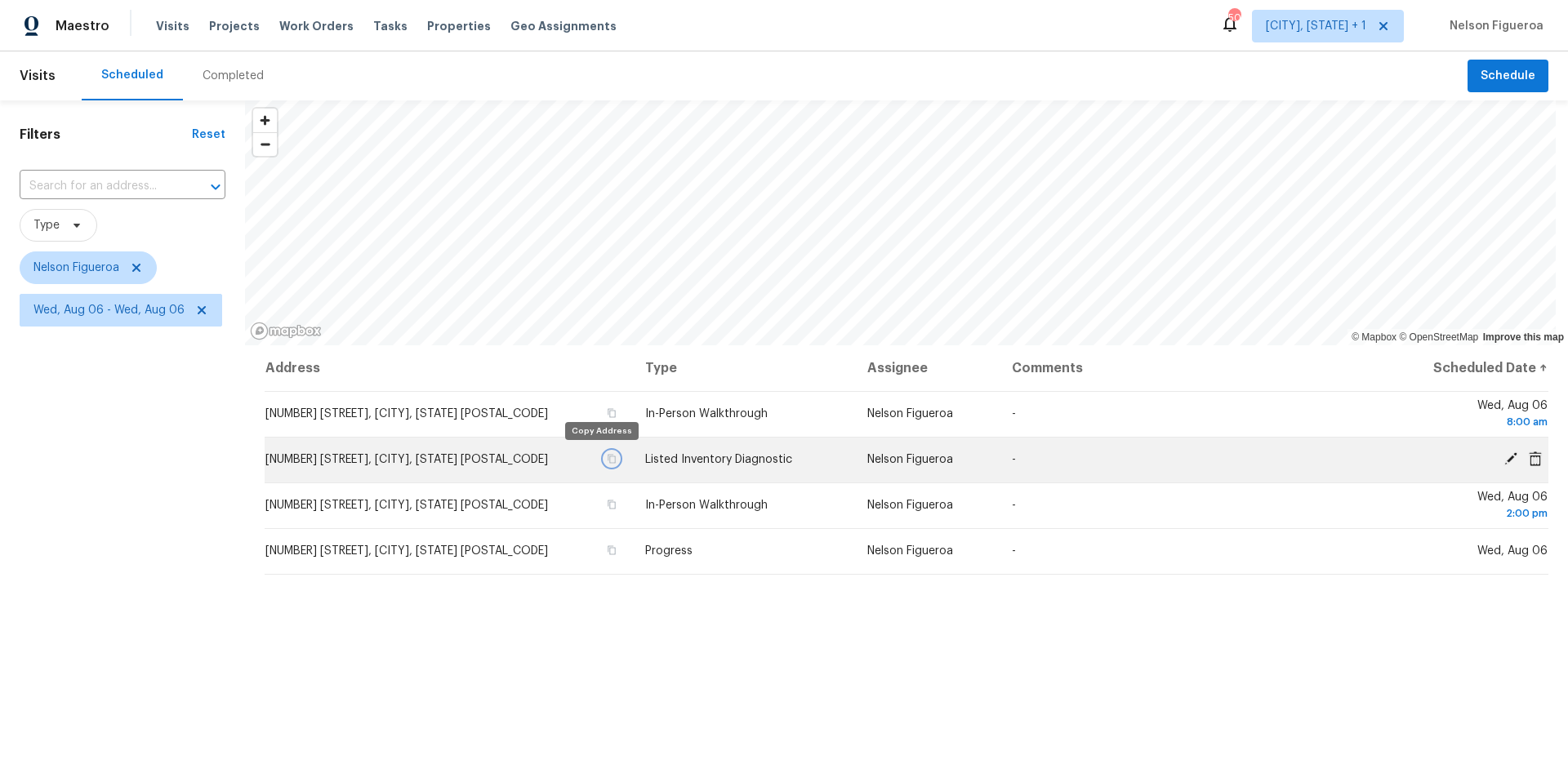 click 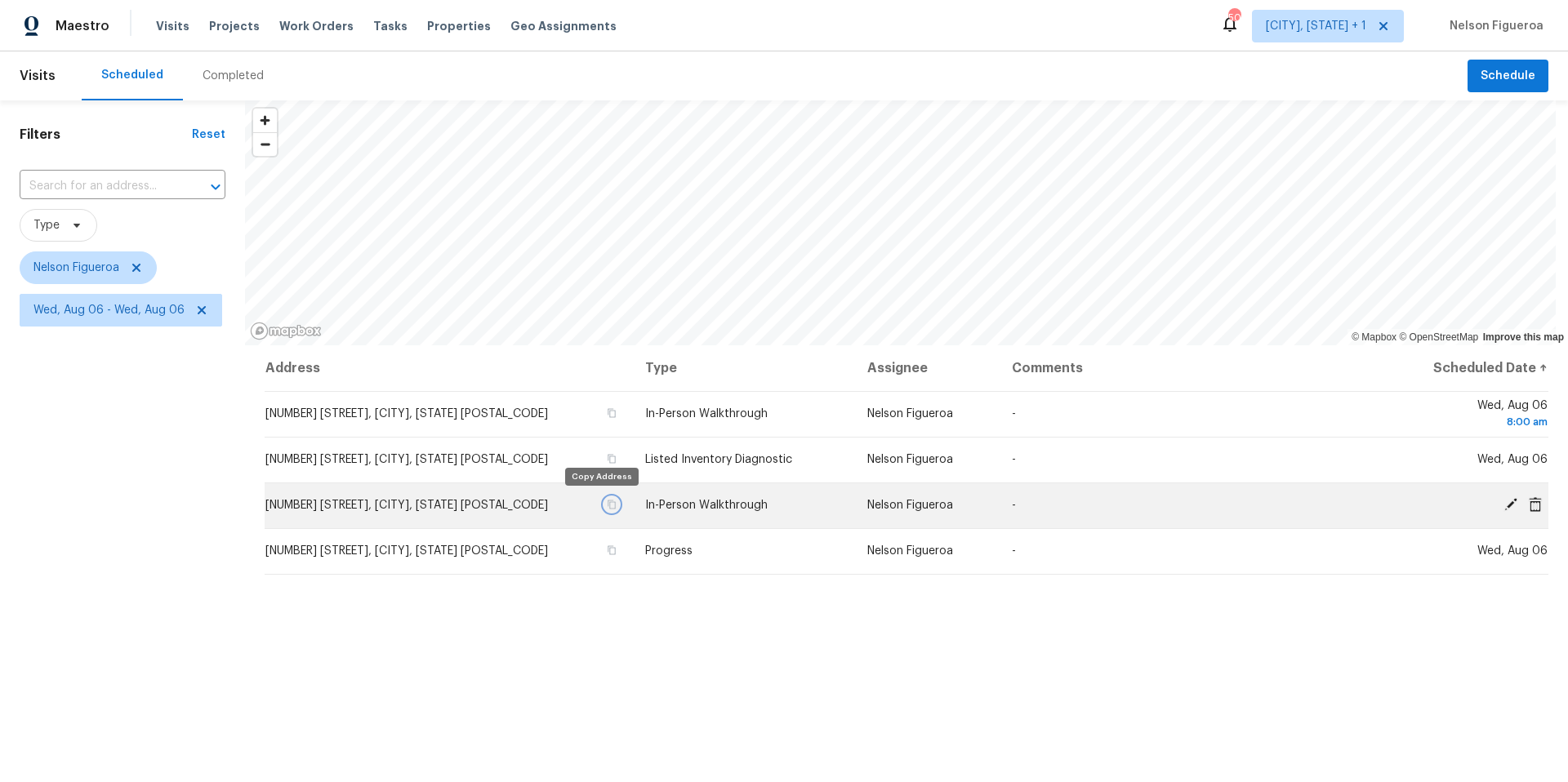 click 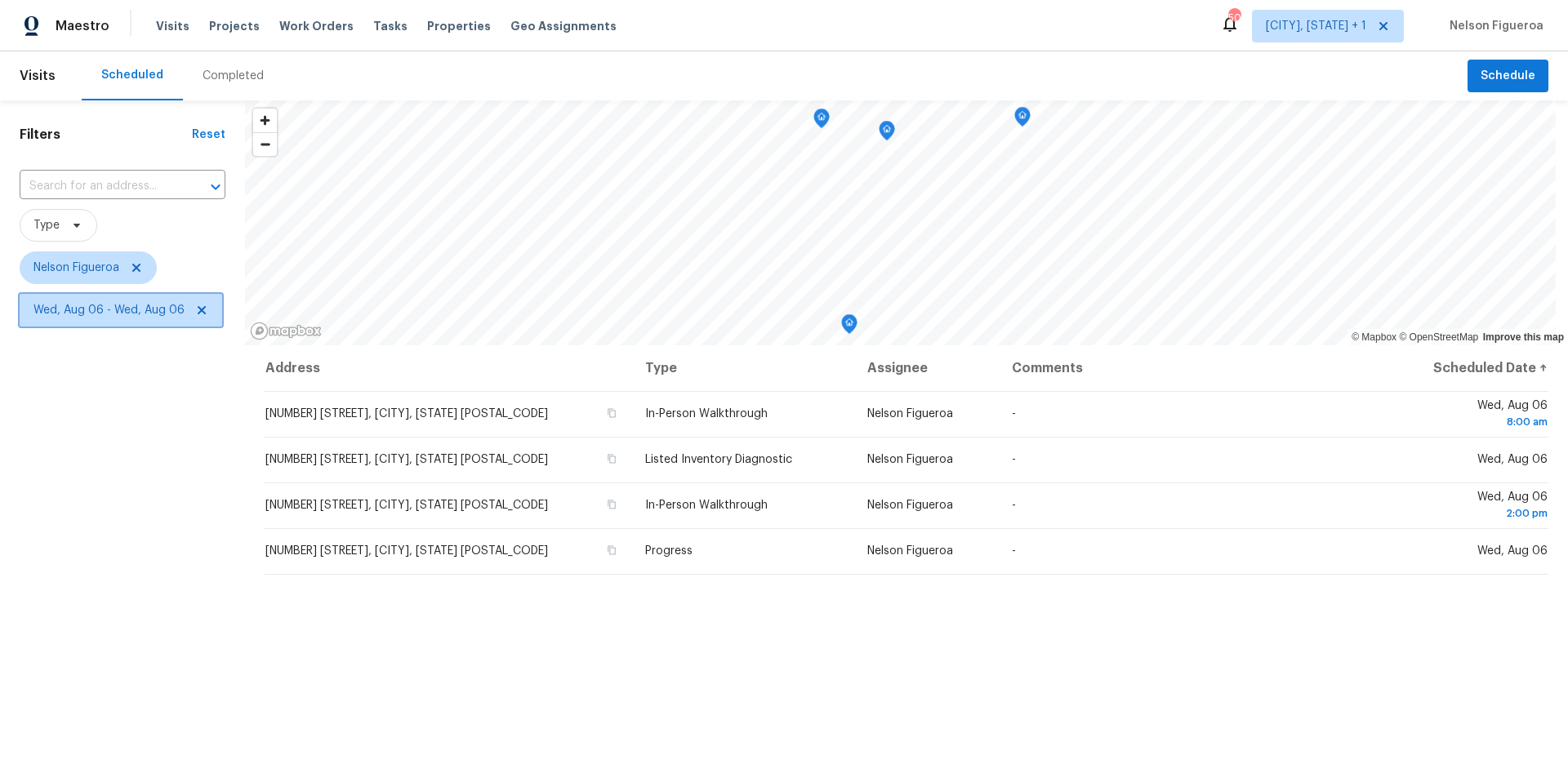 click on "Wed, Aug 06 - Wed, Aug 06" at bounding box center (109, 310) 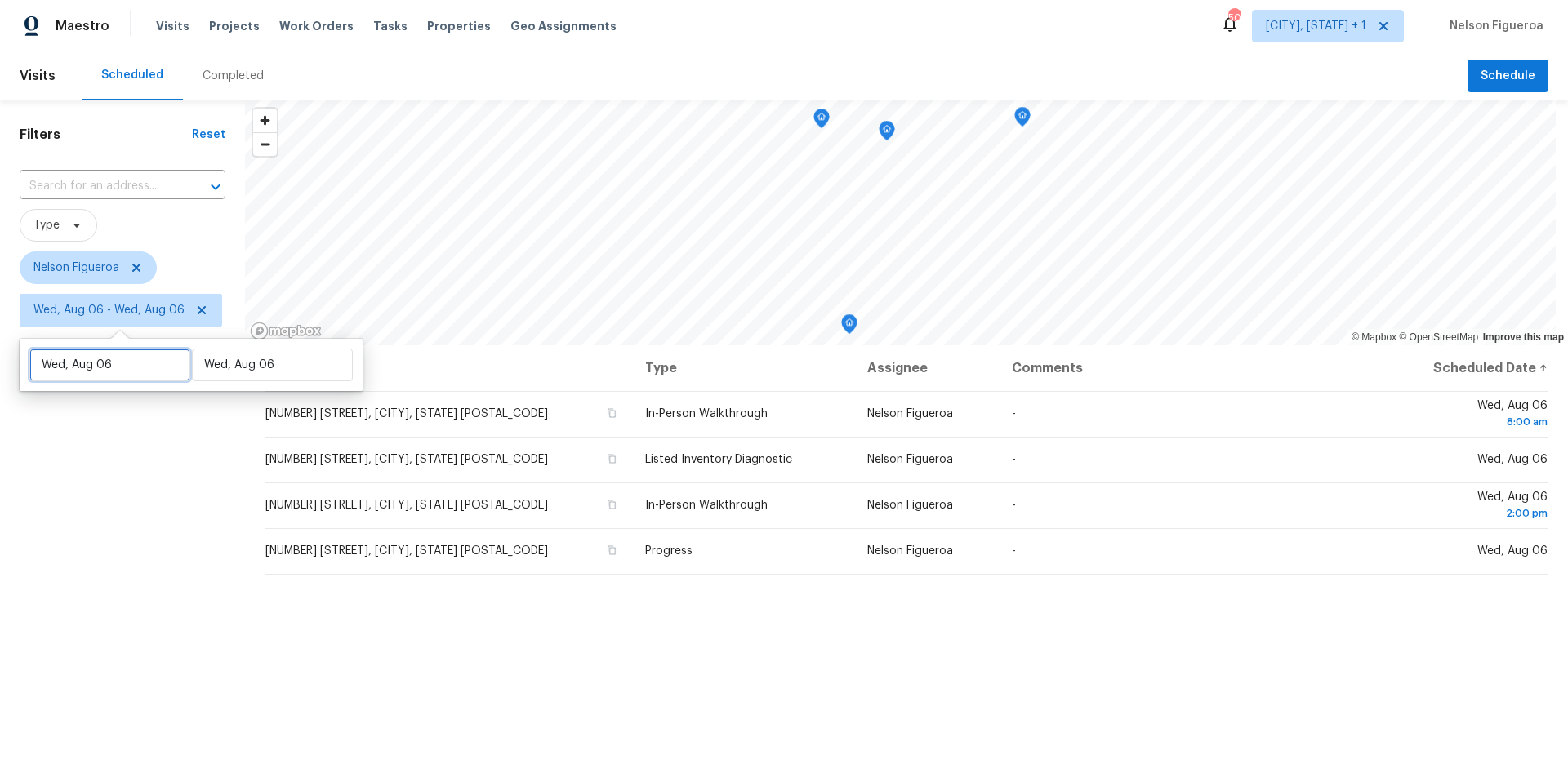 click on "Wed, Aug 06" at bounding box center (109, 365) 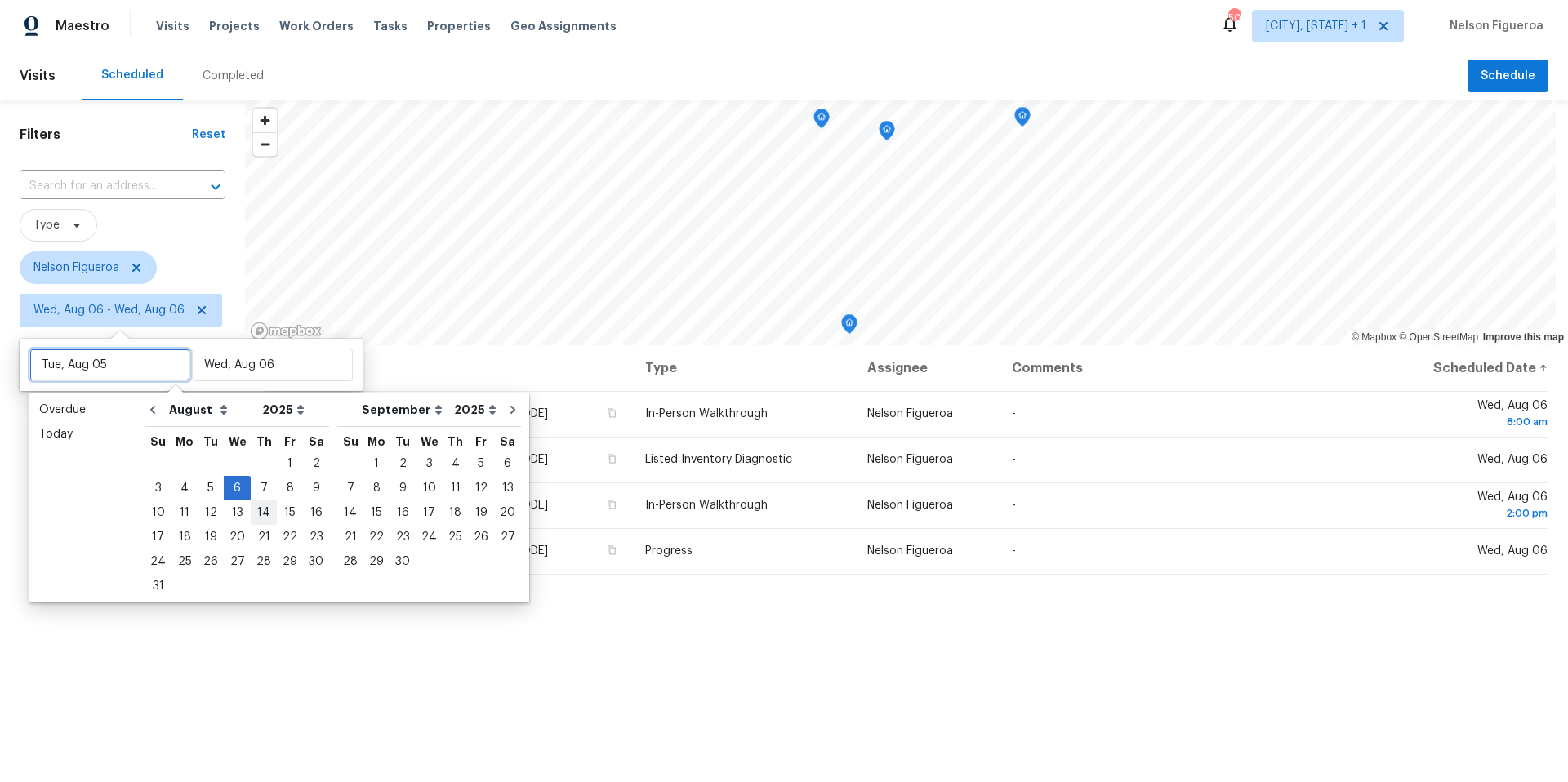 type on "Wed, Aug 13" 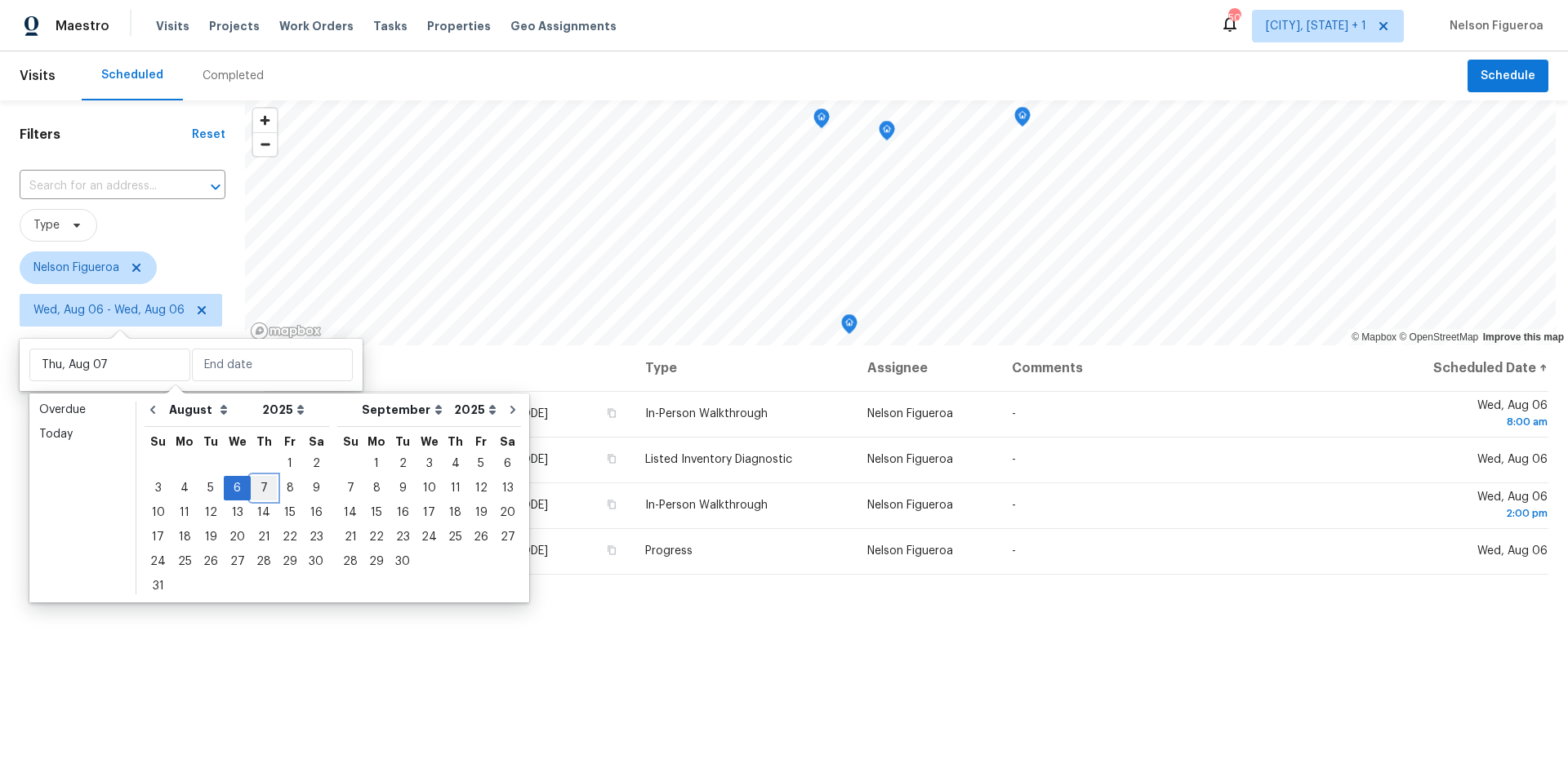 click on "7" at bounding box center (264, 488) 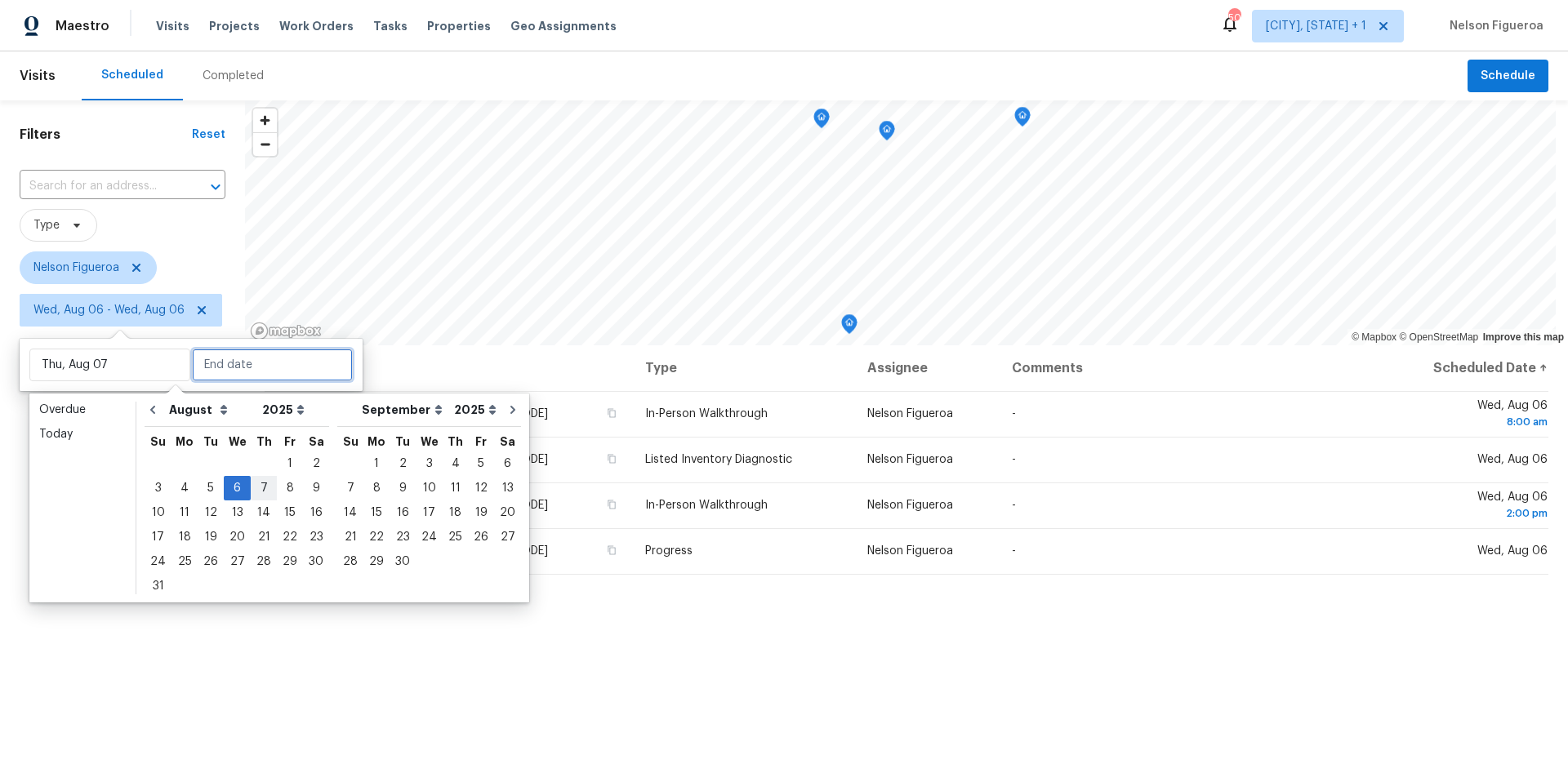 type on "Thu, Aug 07" 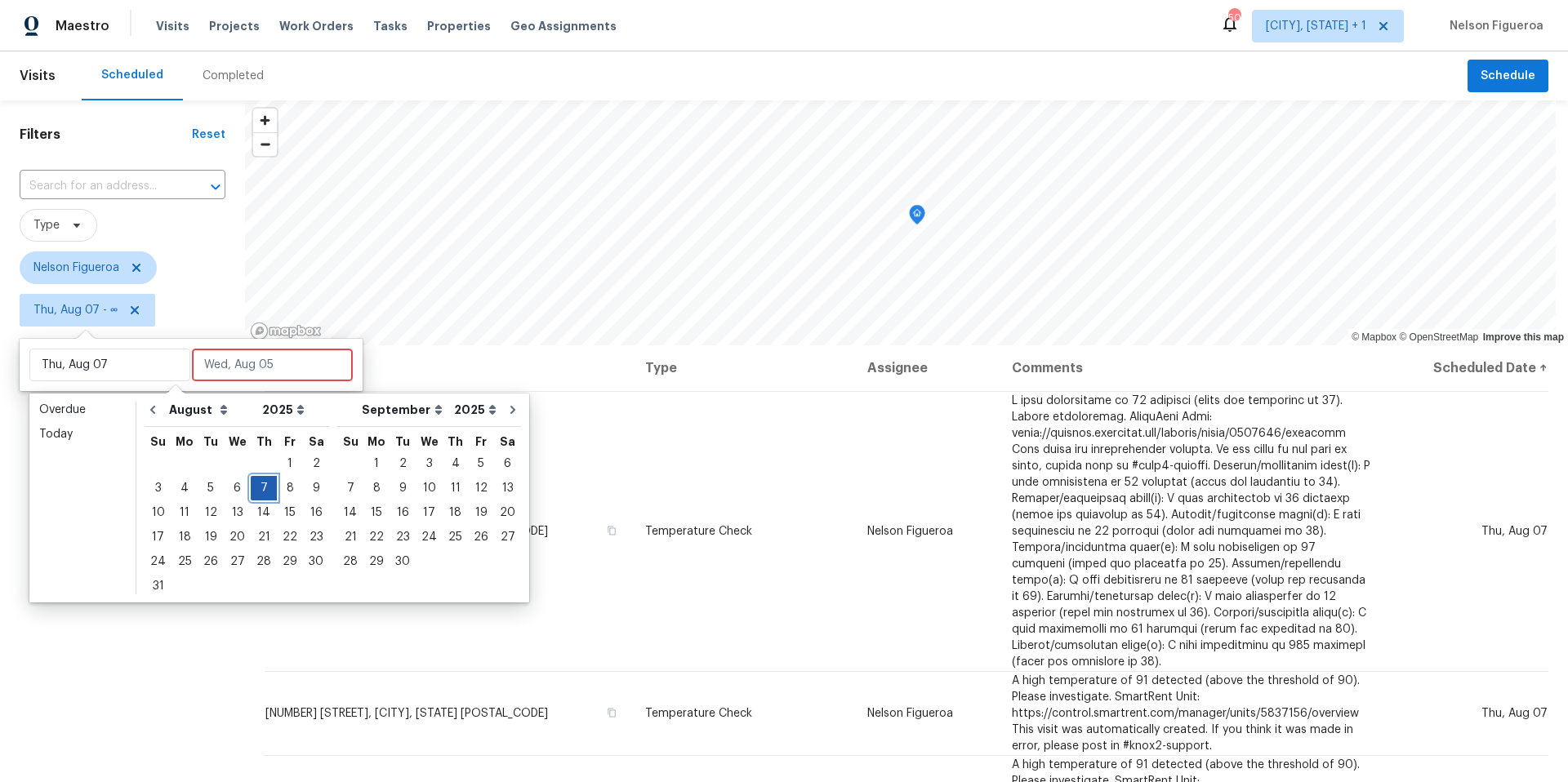 click on "7" at bounding box center [264, 488] 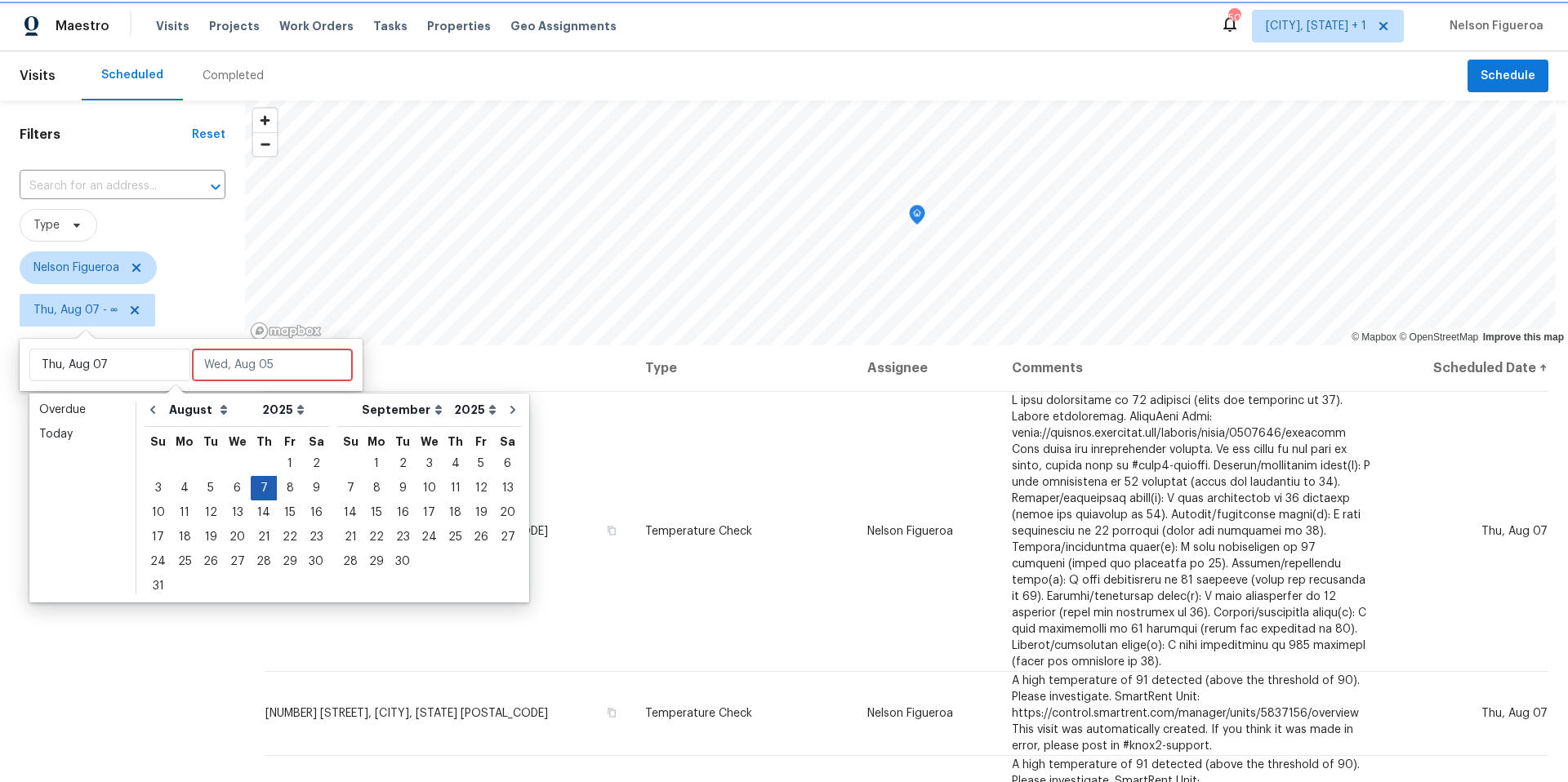 type on "Thu, Aug 07" 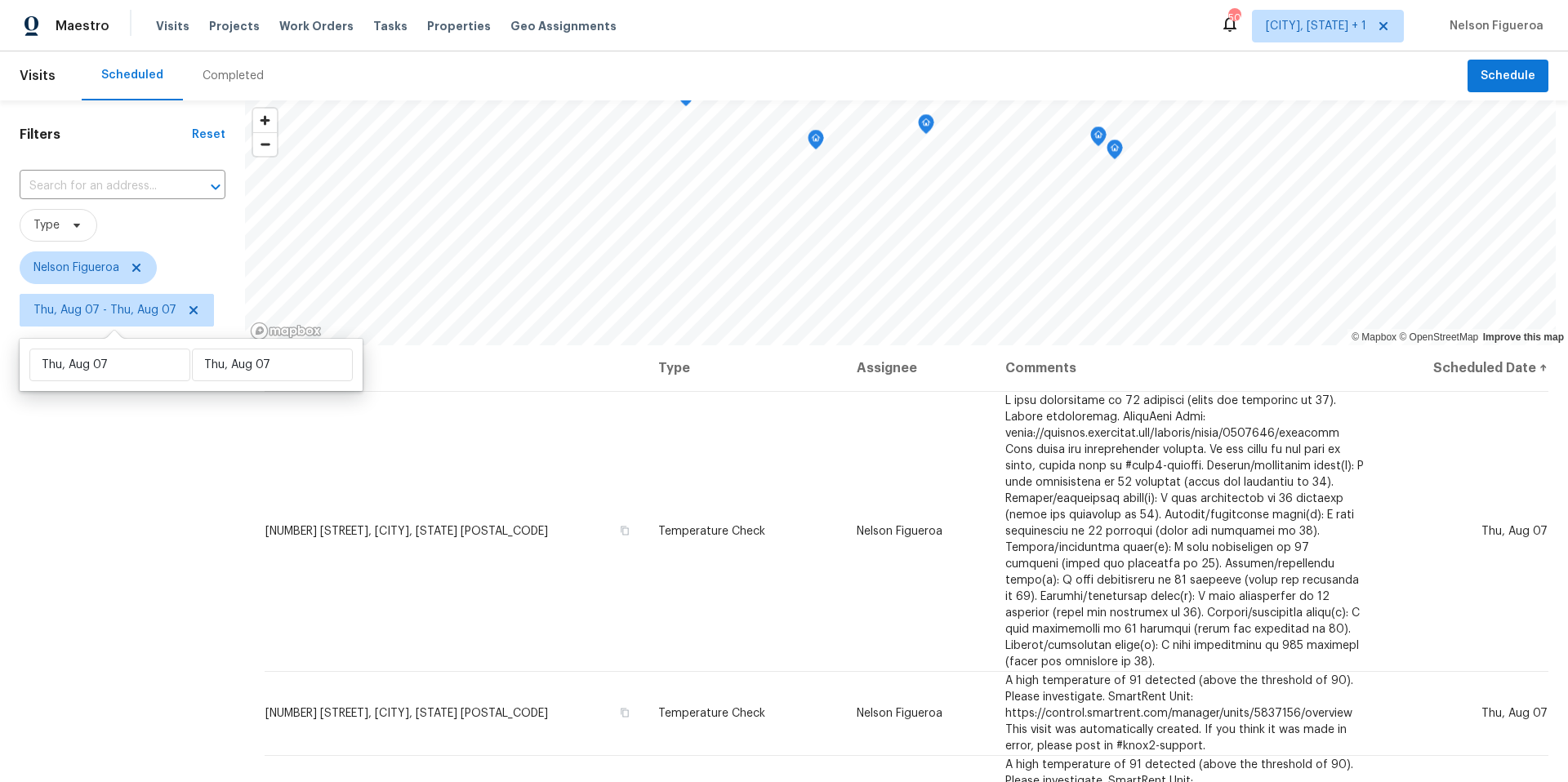 click on "Filters Reset ​ Type Nelson Figueroa Thu, Aug 07 - Thu, Aug 07" at bounding box center (122, 535) 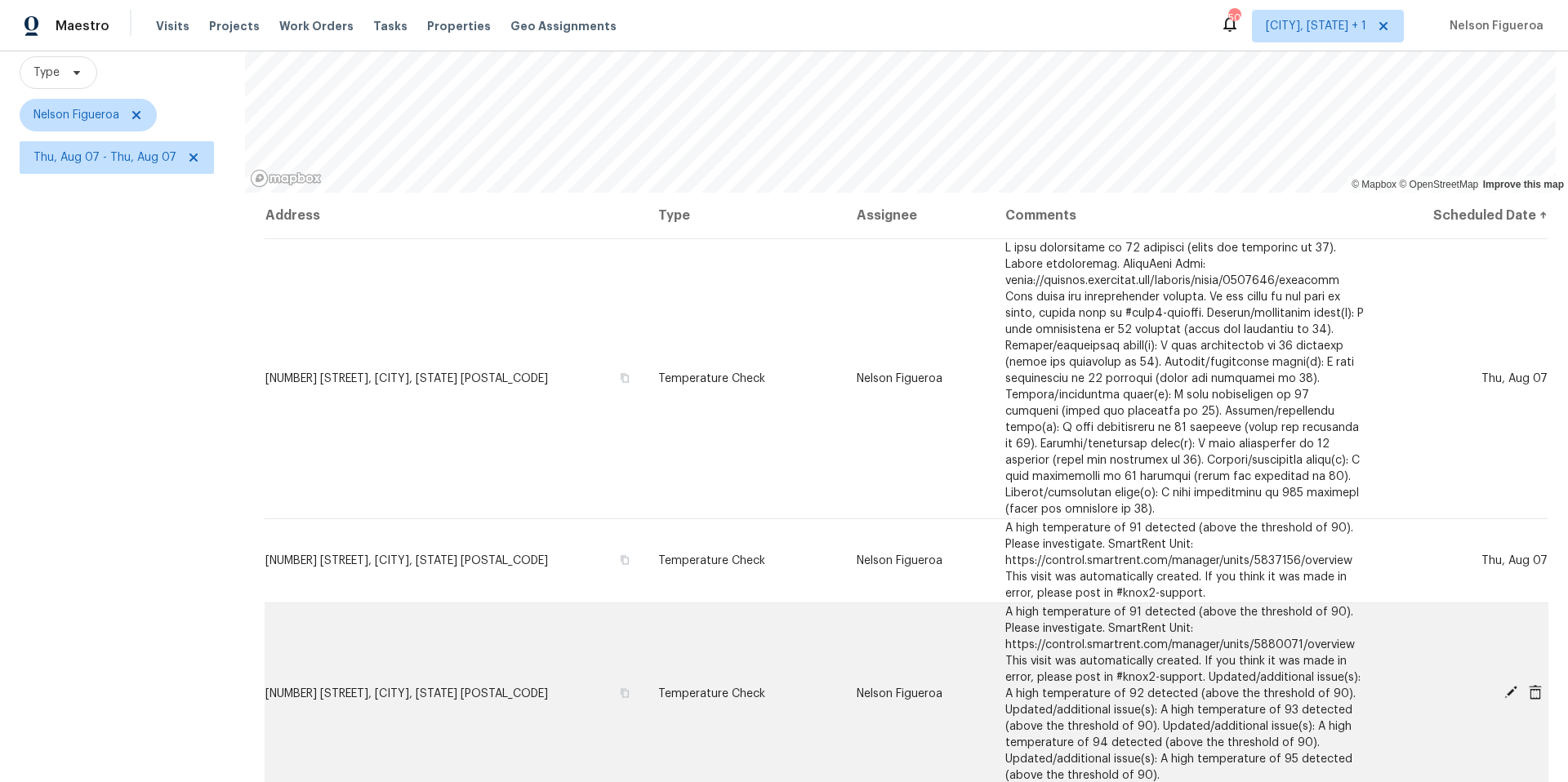 scroll, scrollTop: 201, scrollLeft: 0, axis: vertical 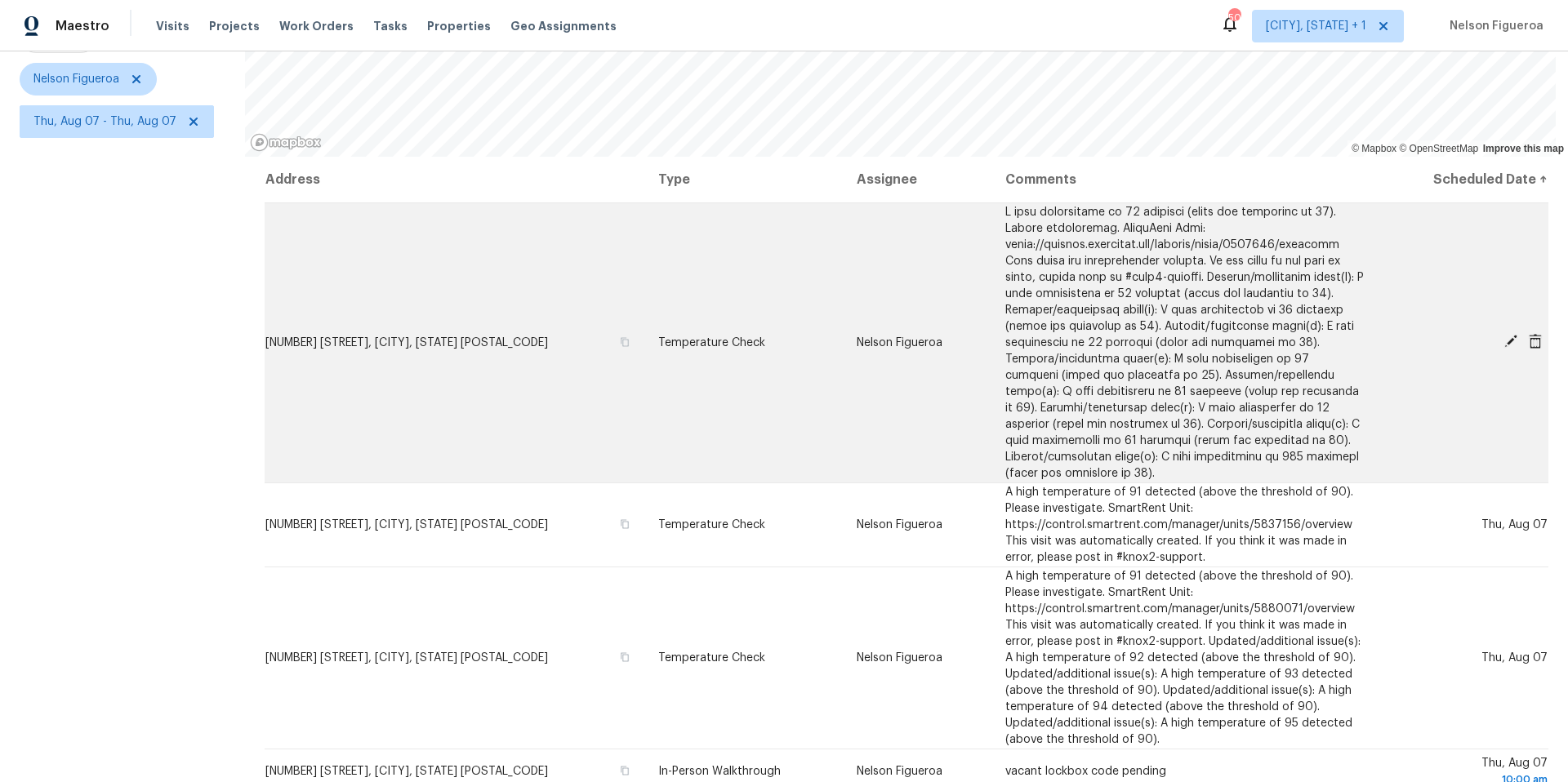 click 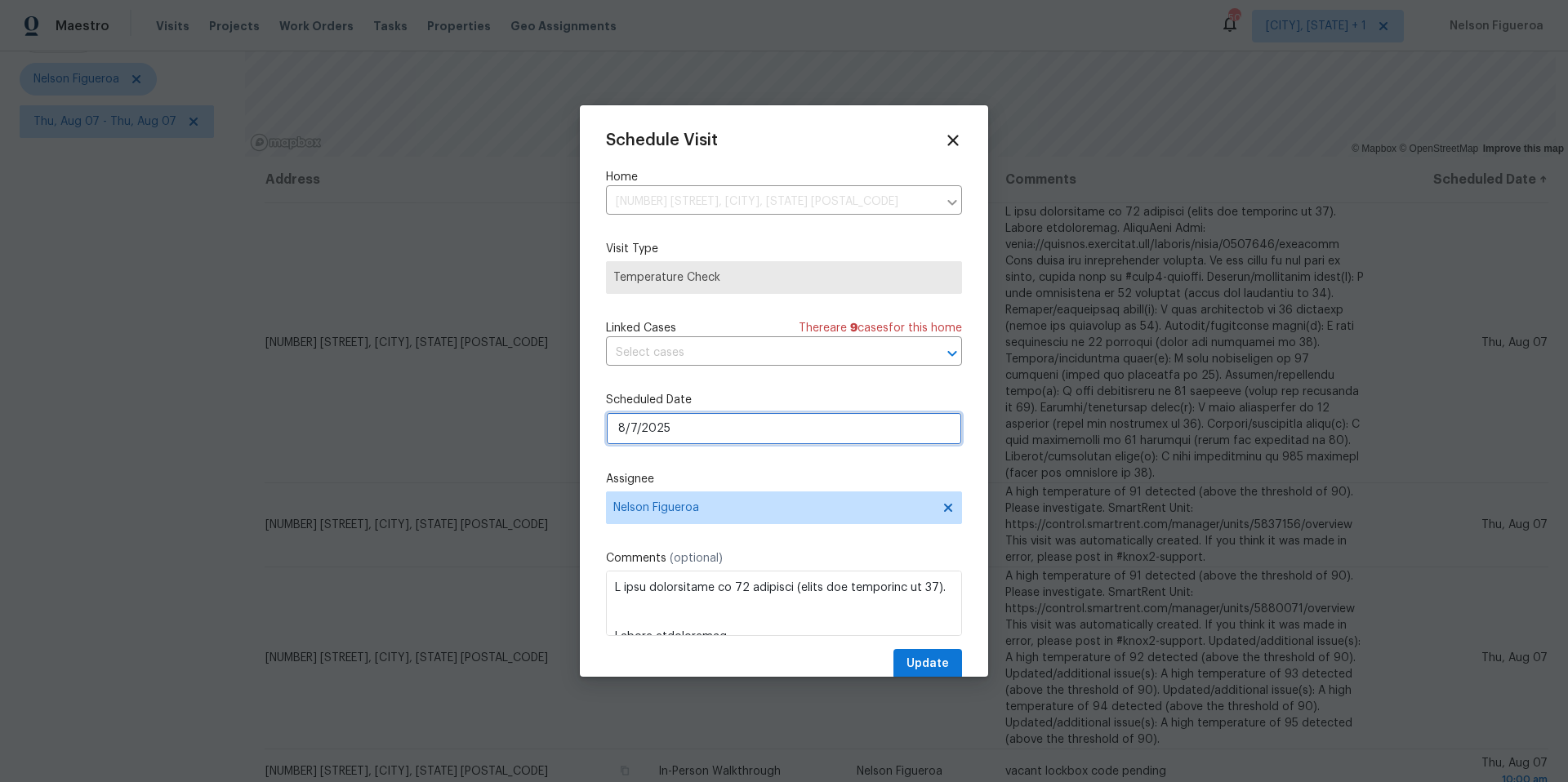 click on "8/7/2025" at bounding box center [784, 429] 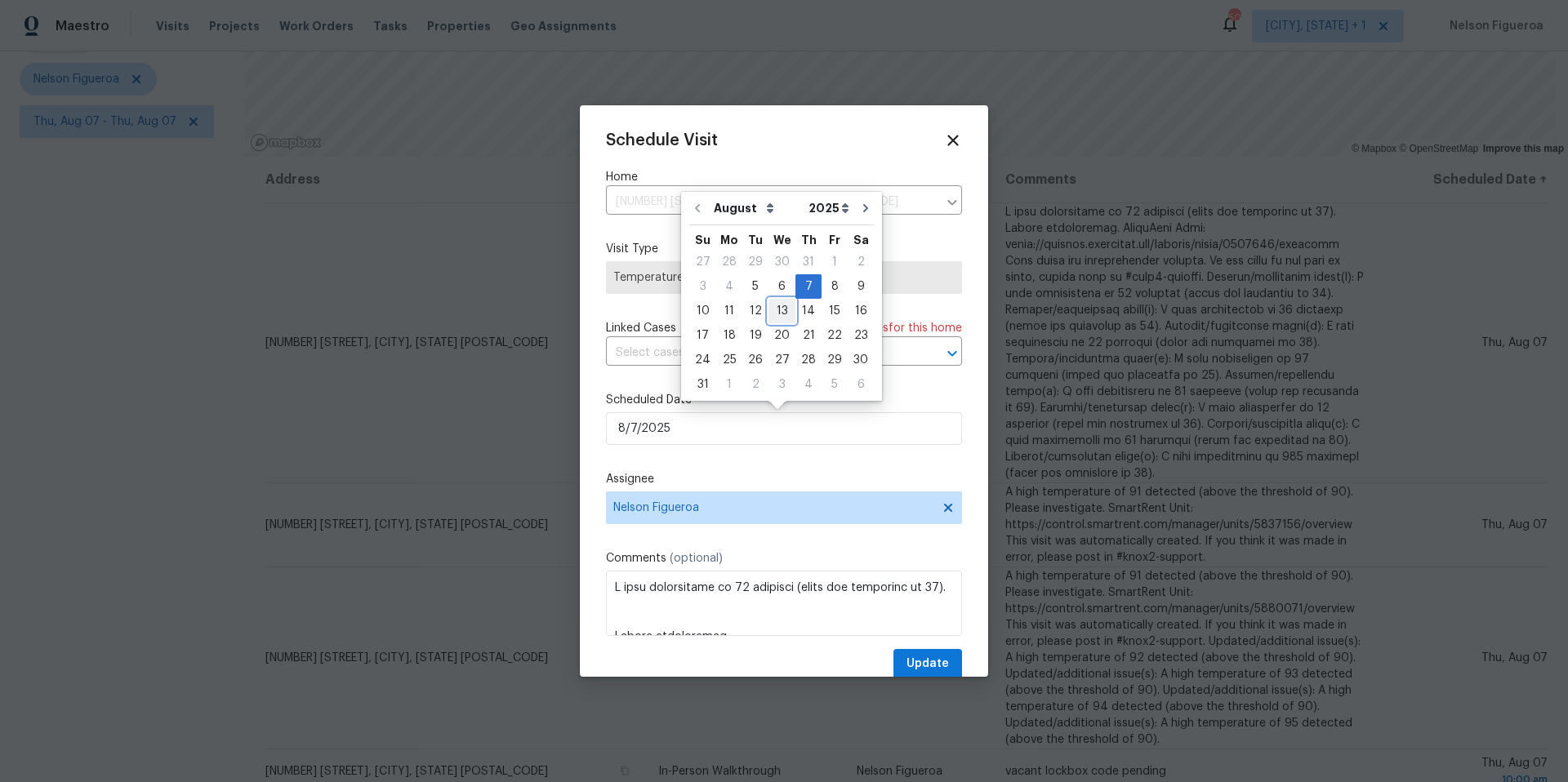 click on "13" at bounding box center (782, 311) 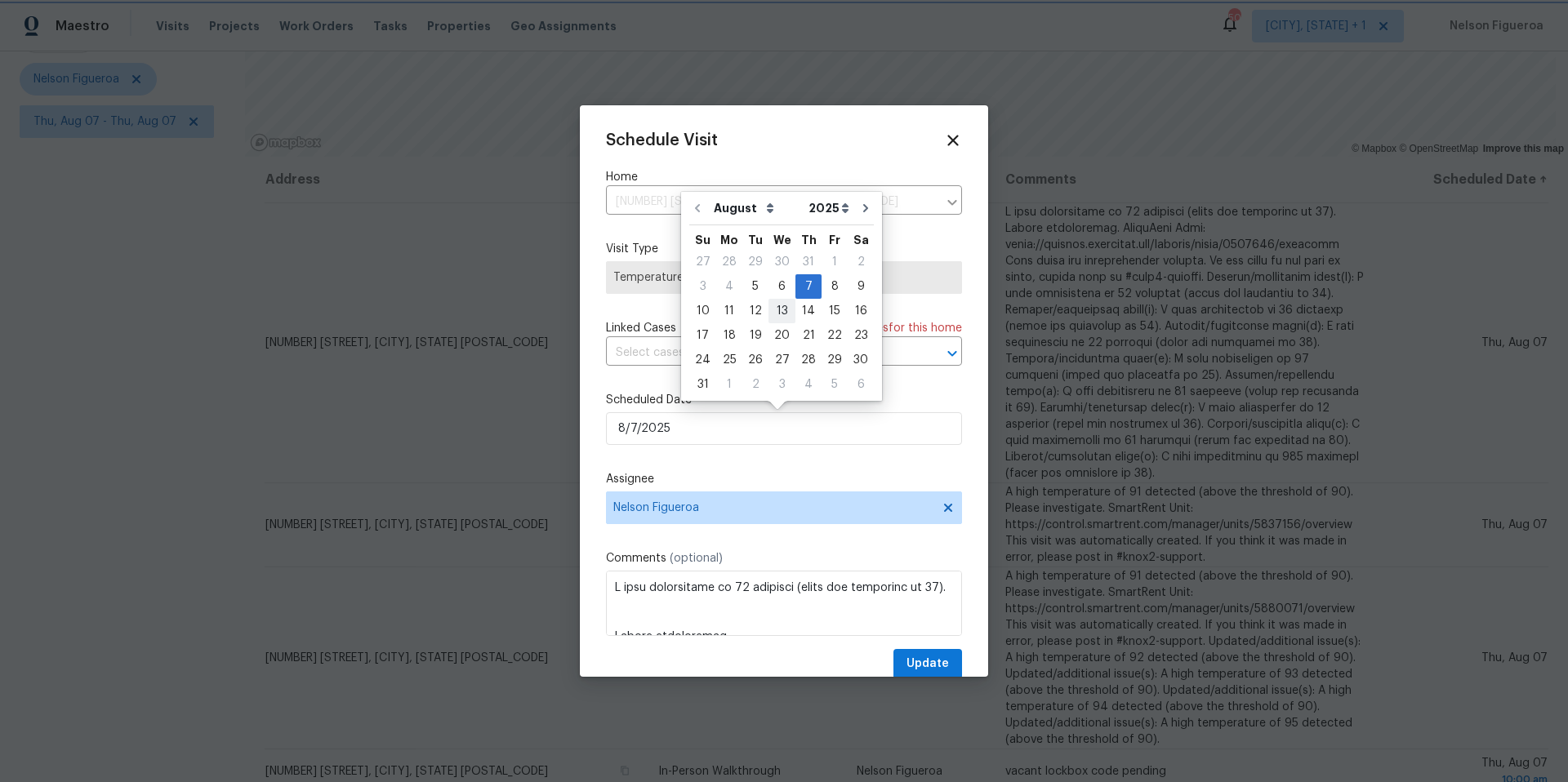 type on "8/13/2025" 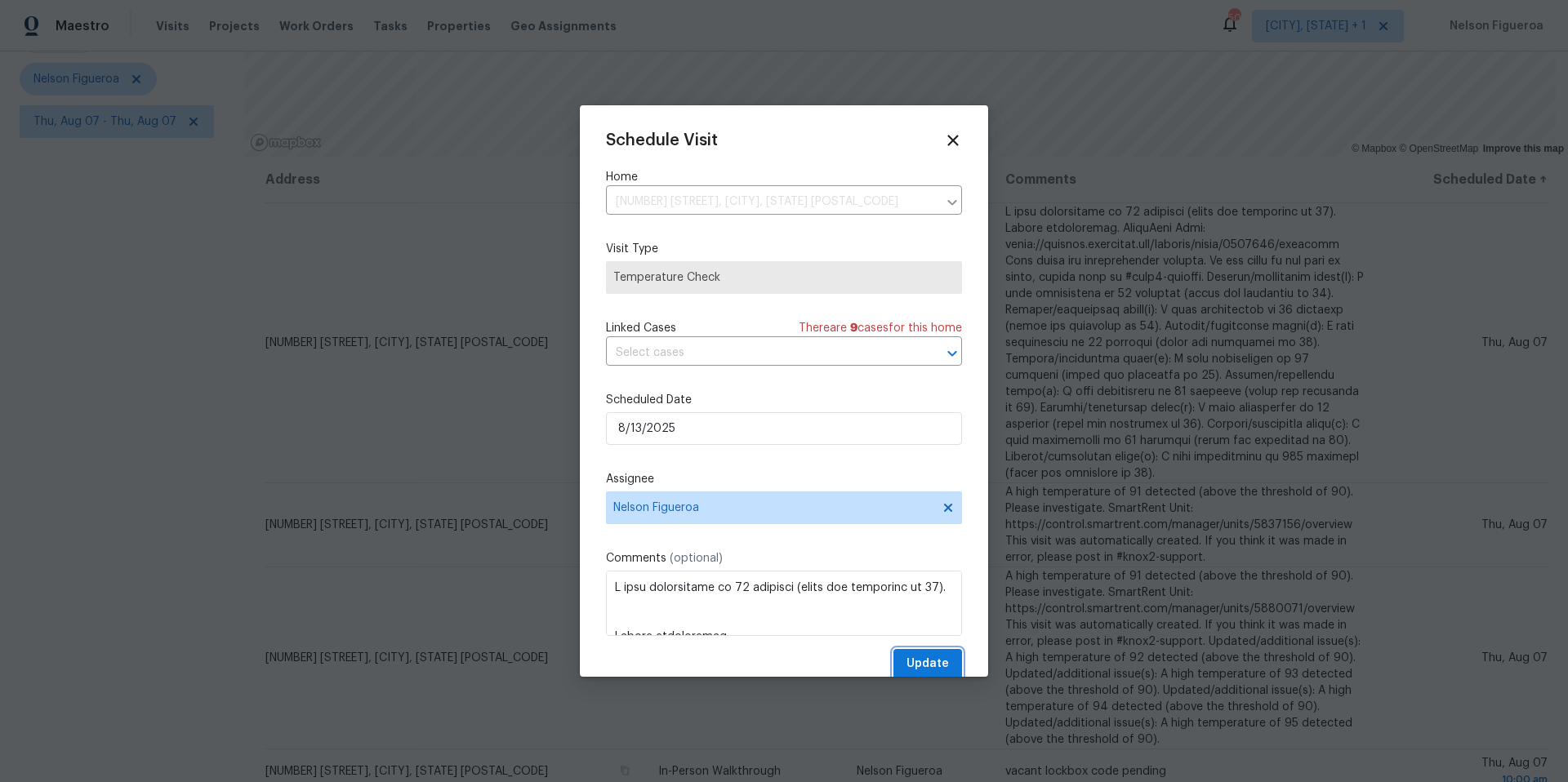 click on "Update" at bounding box center (928, 664) 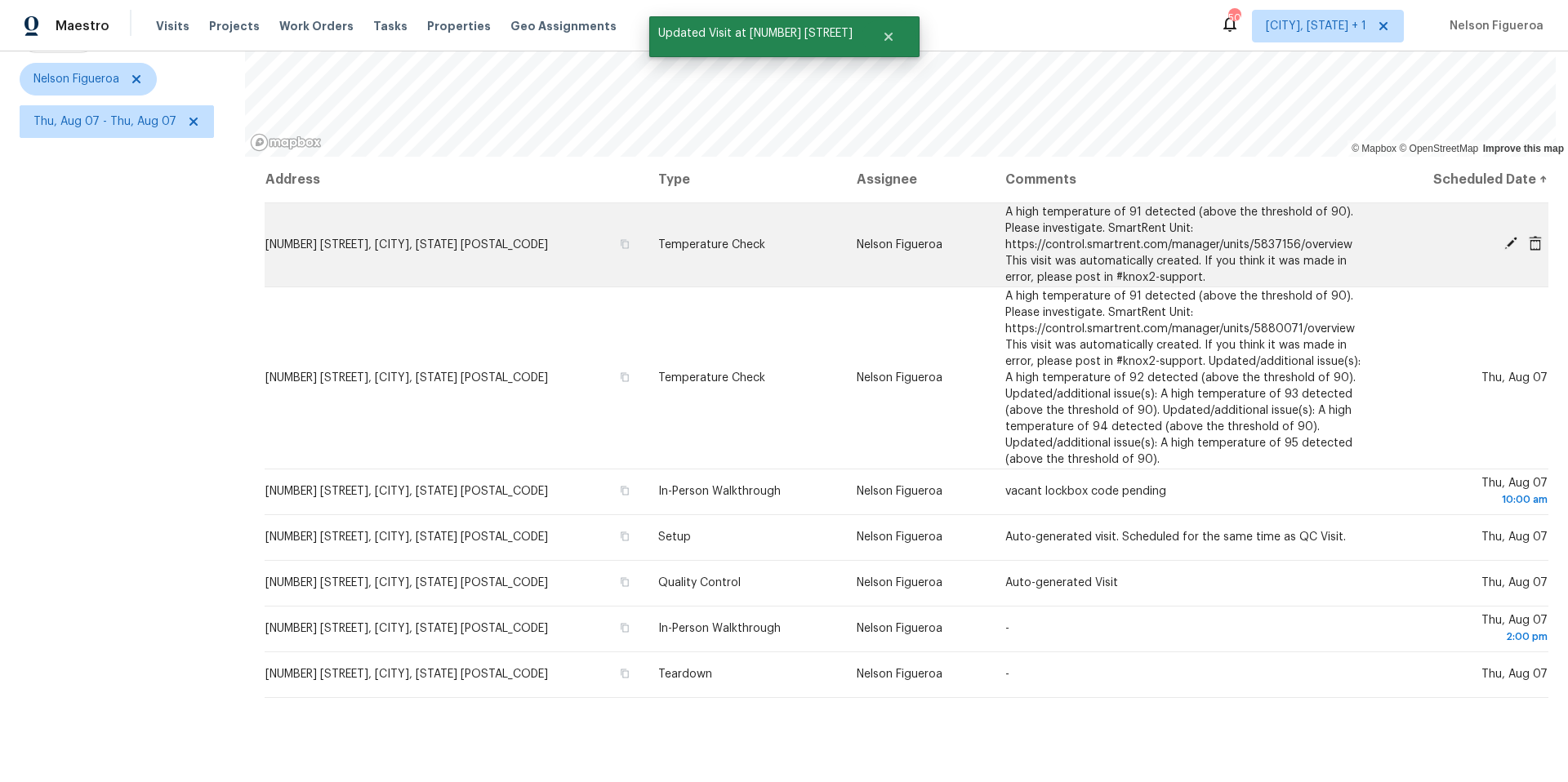 click 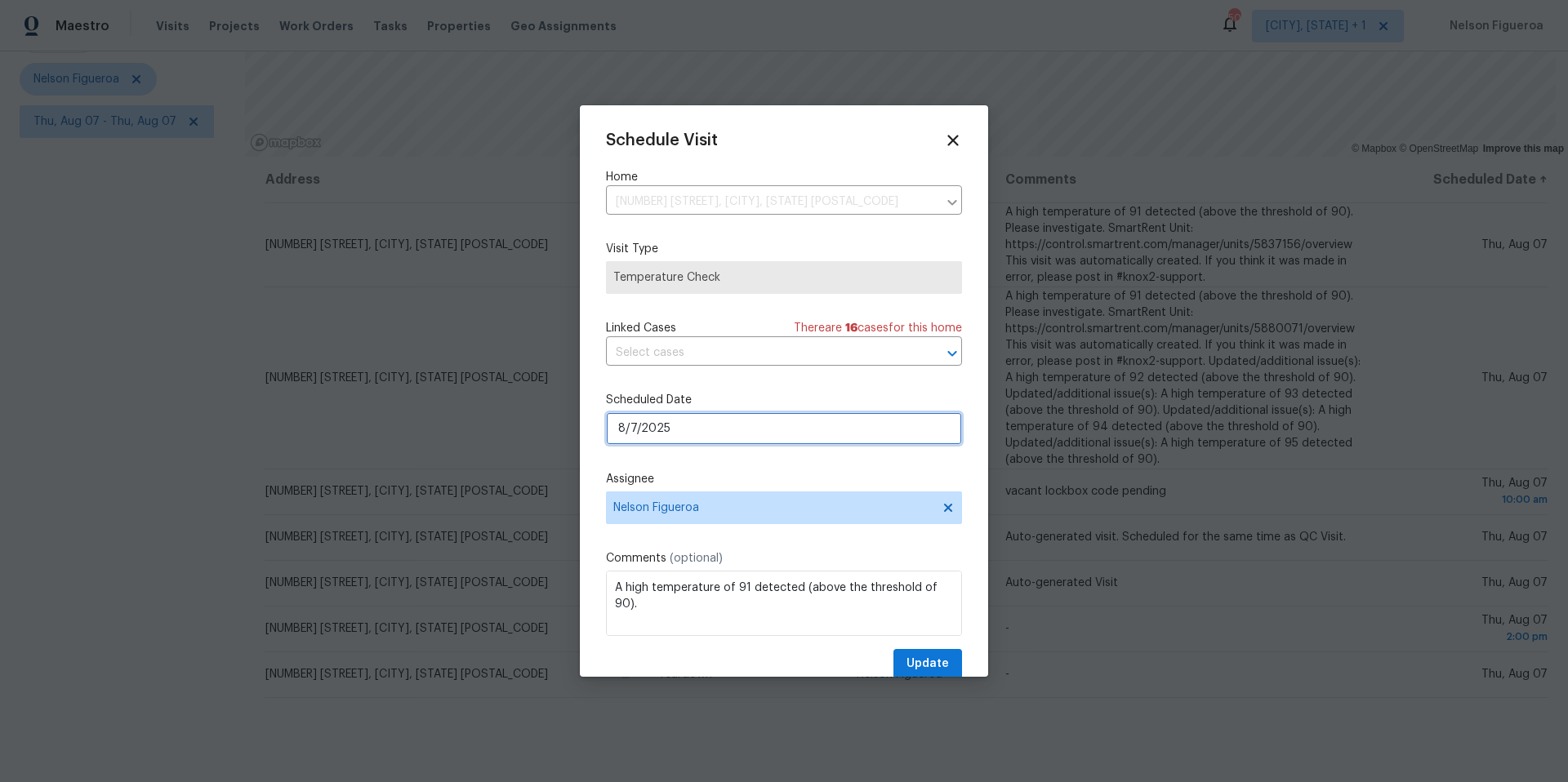 click on "8/7/2025" at bounding box center (784, 429) 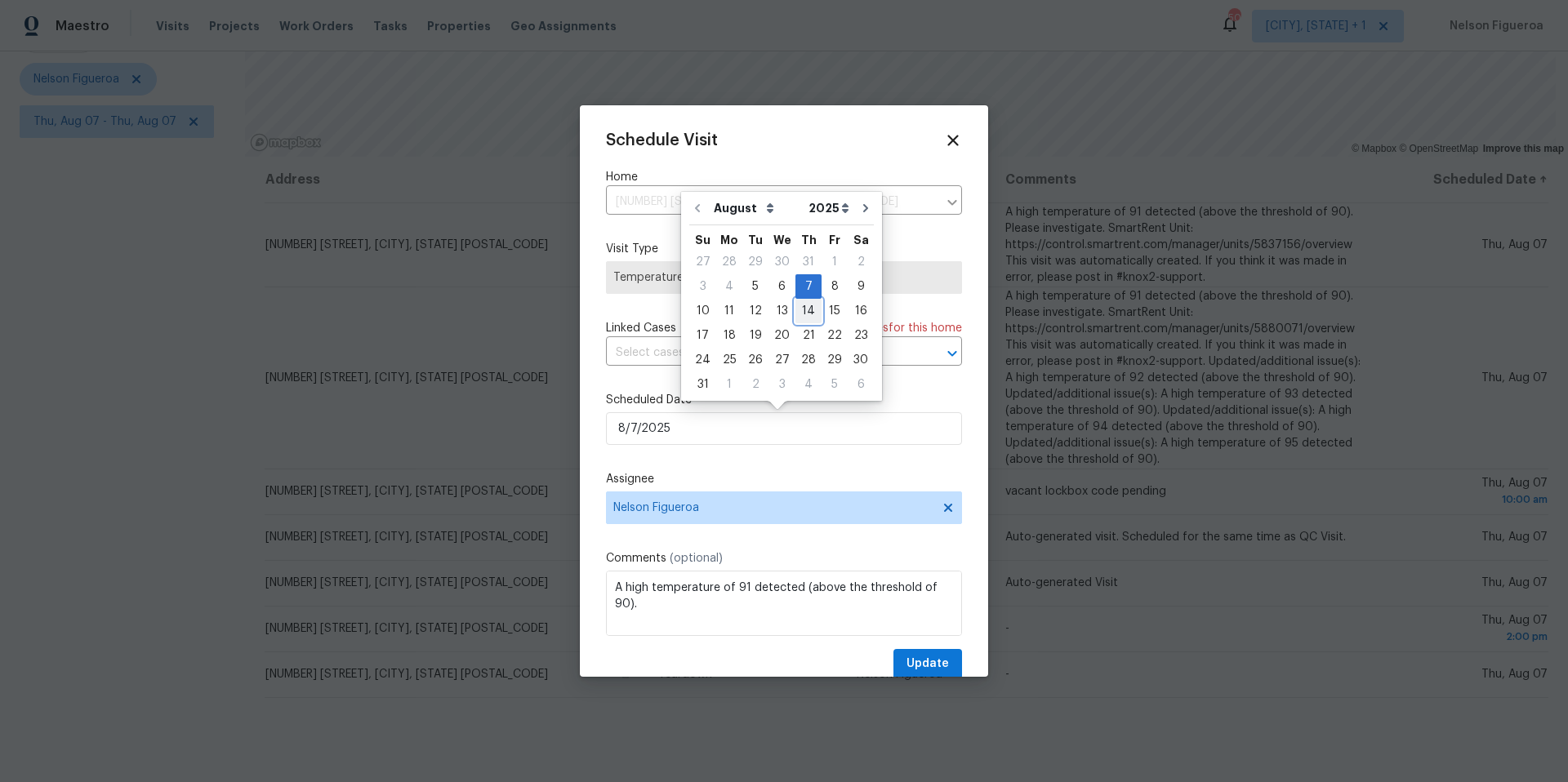 click on "14" at bounding box center [808, 311] 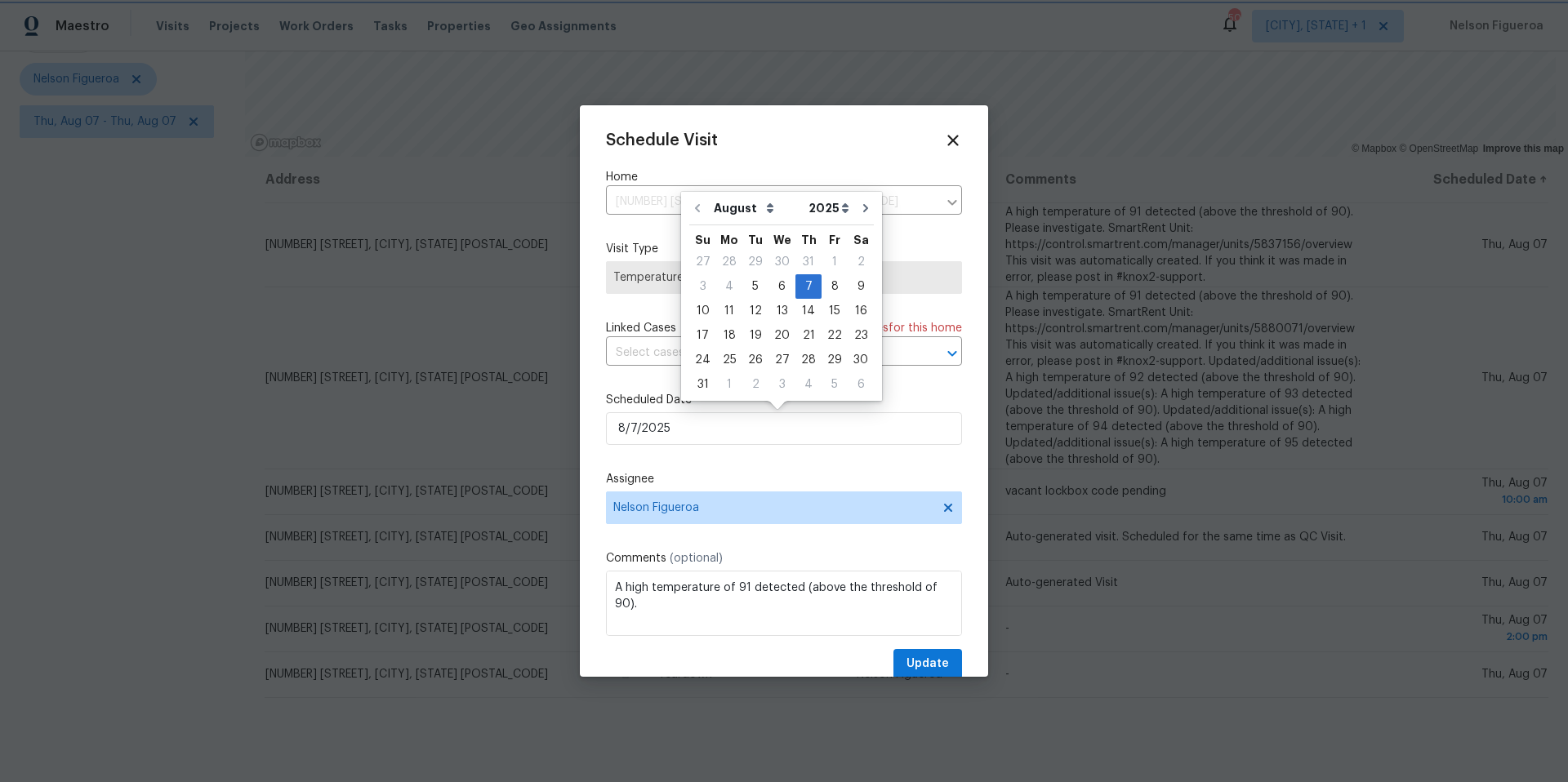 type on "8/14/2025" 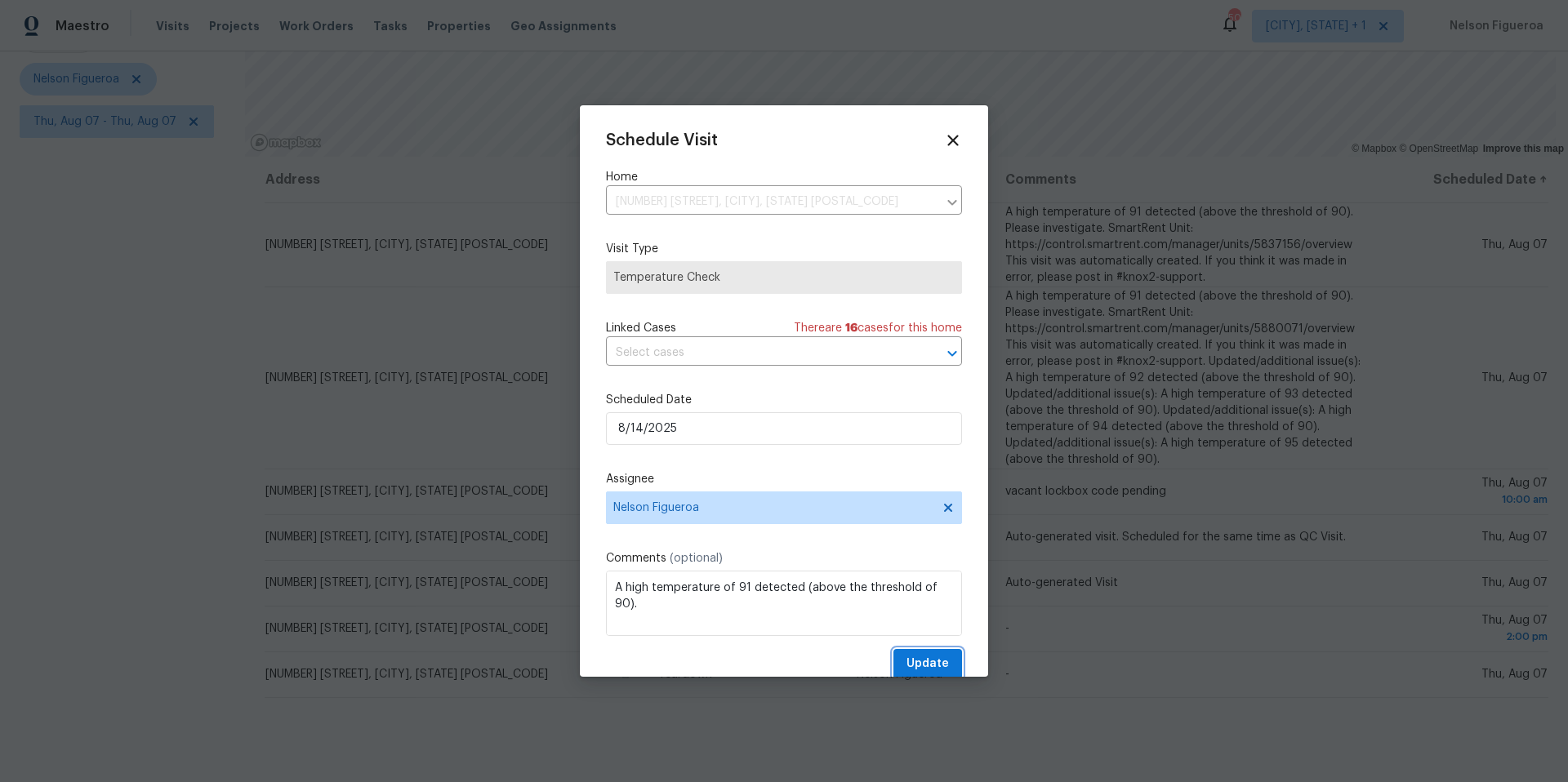 click on "Update" at bounding box center (928, 664) 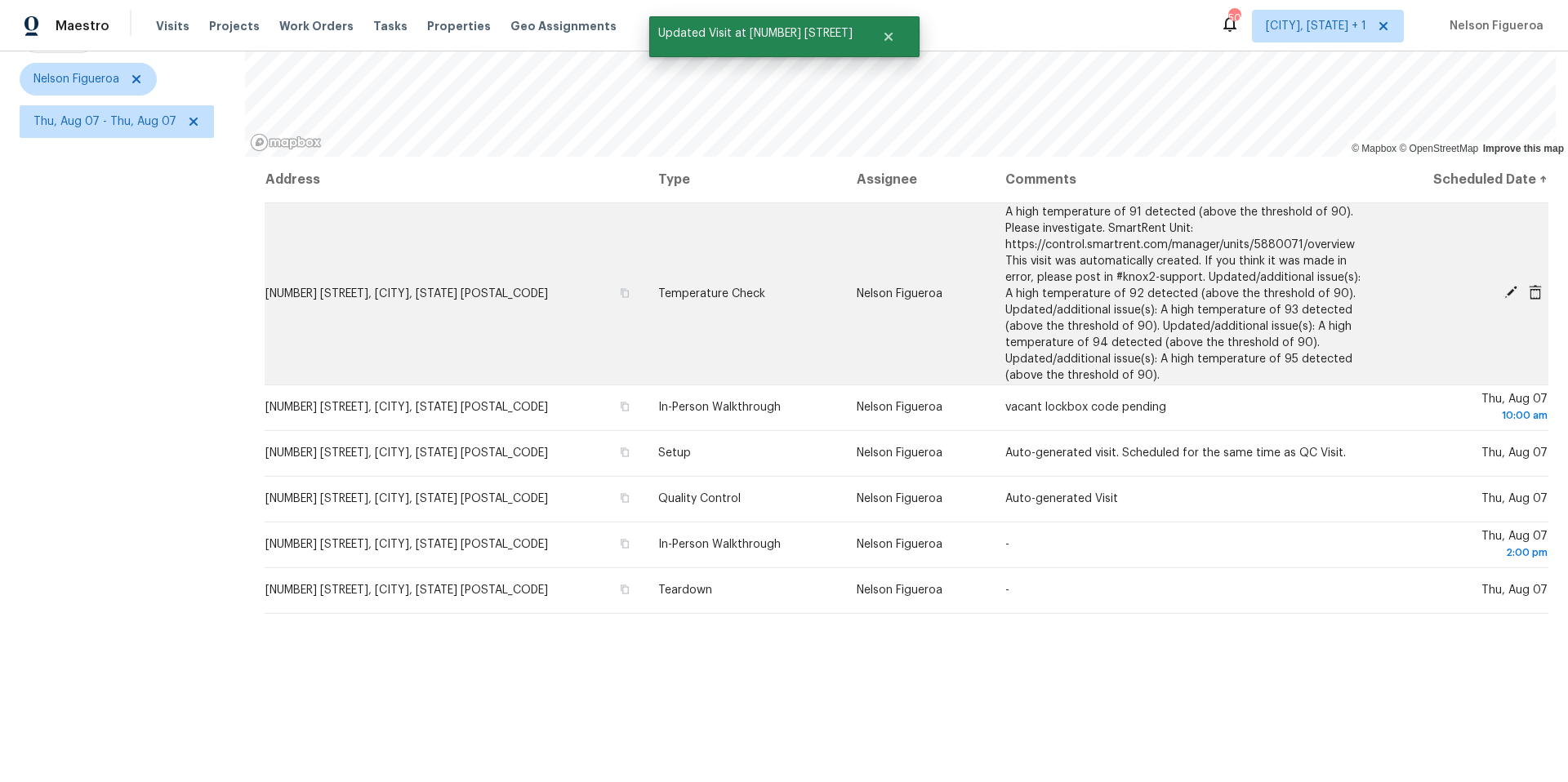 click 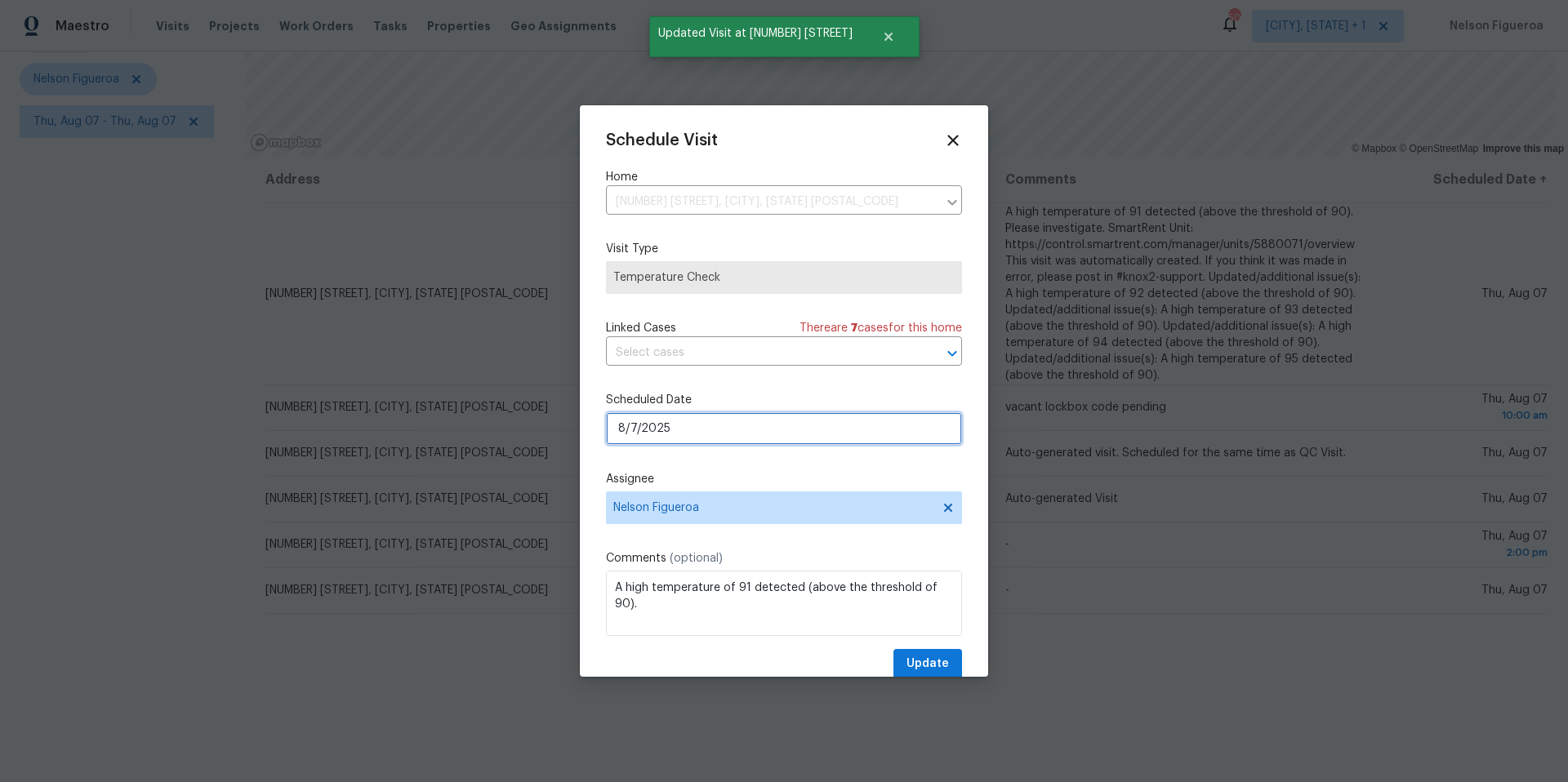 click on "8/7/2025" at bounding box center [784, 429] 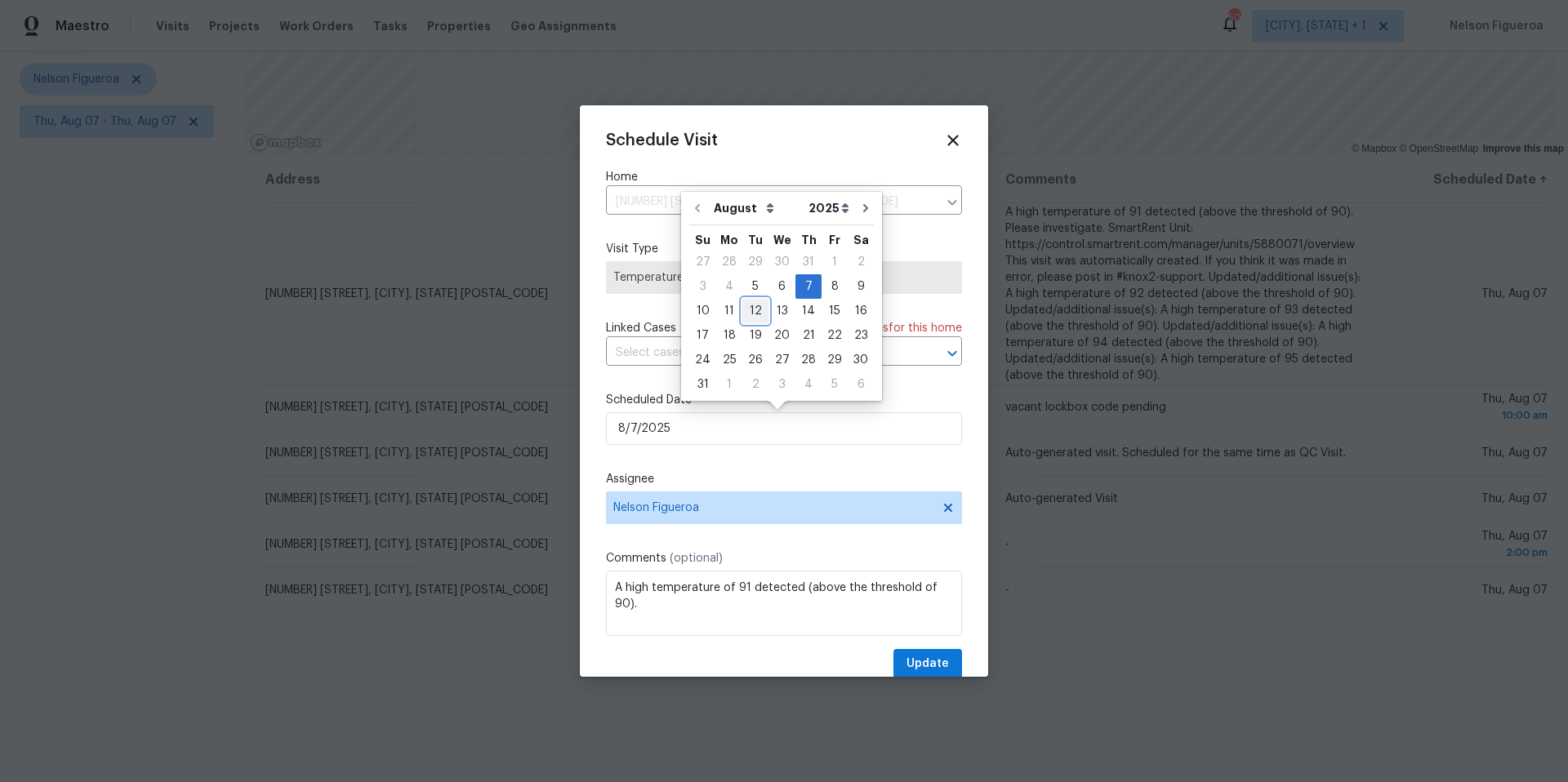 click on "12" at bounding box center [755, 311] 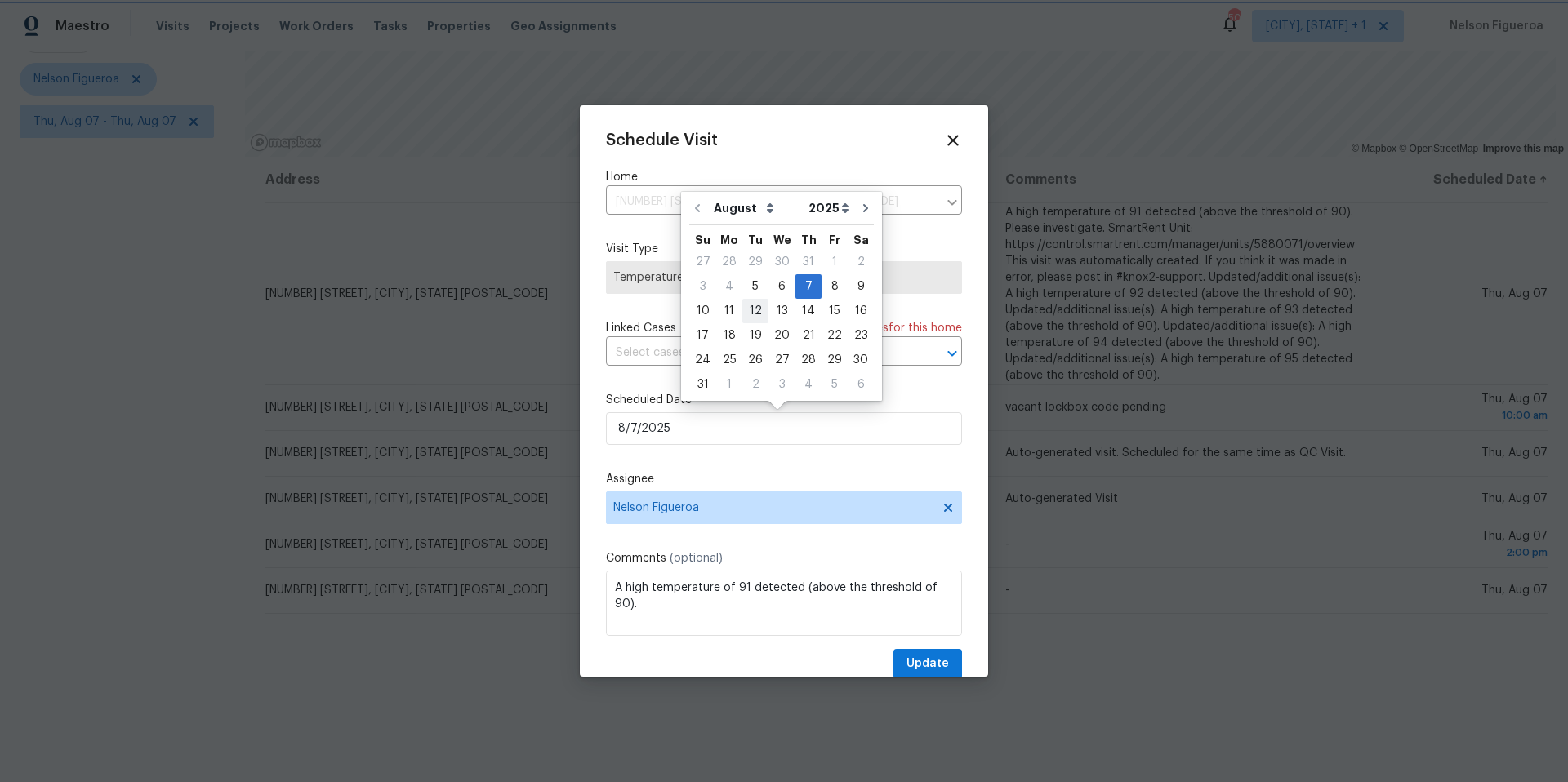 type on "8/12/2025" 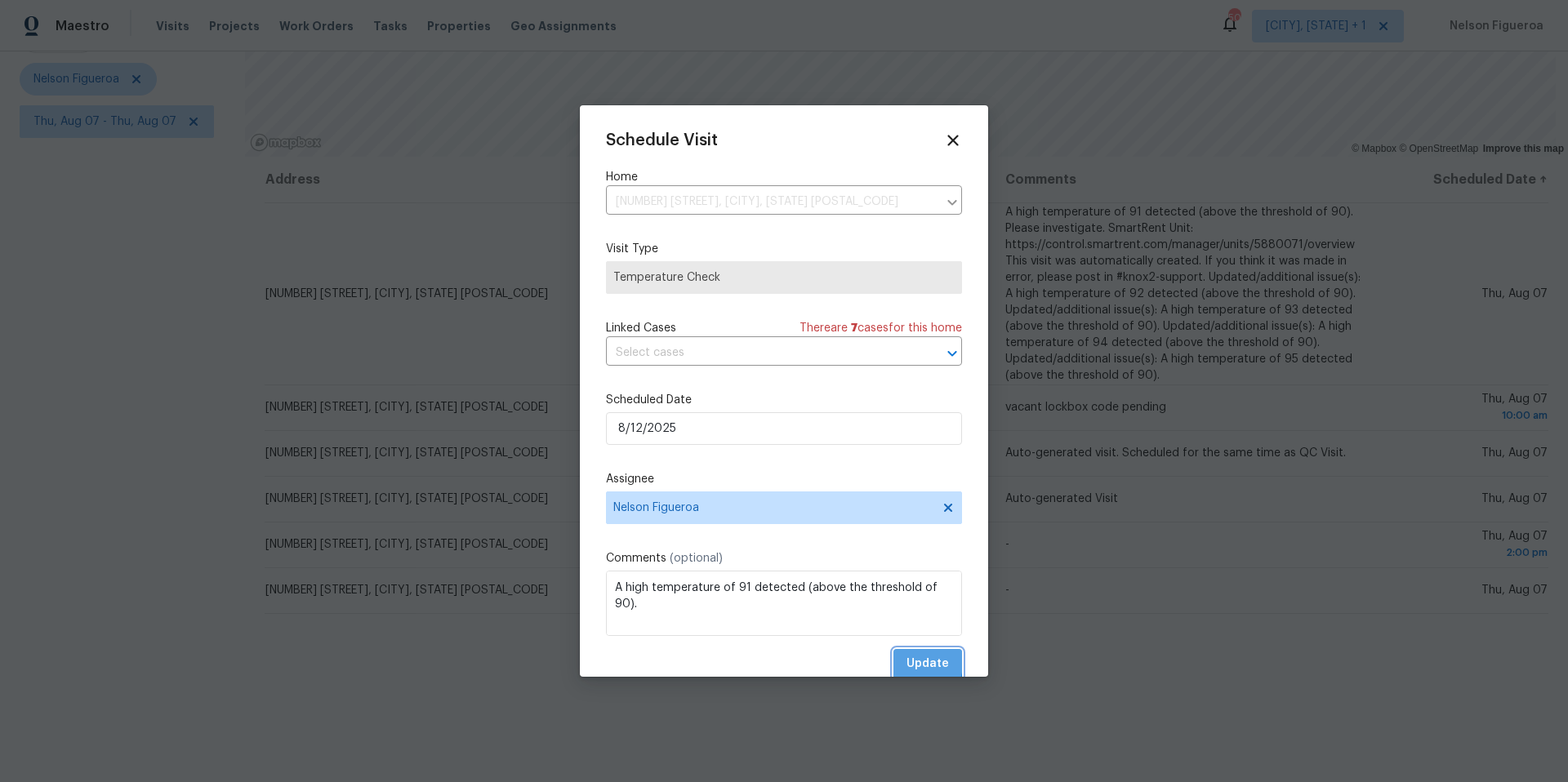 click on "Update" at bounding box center [928, 664] 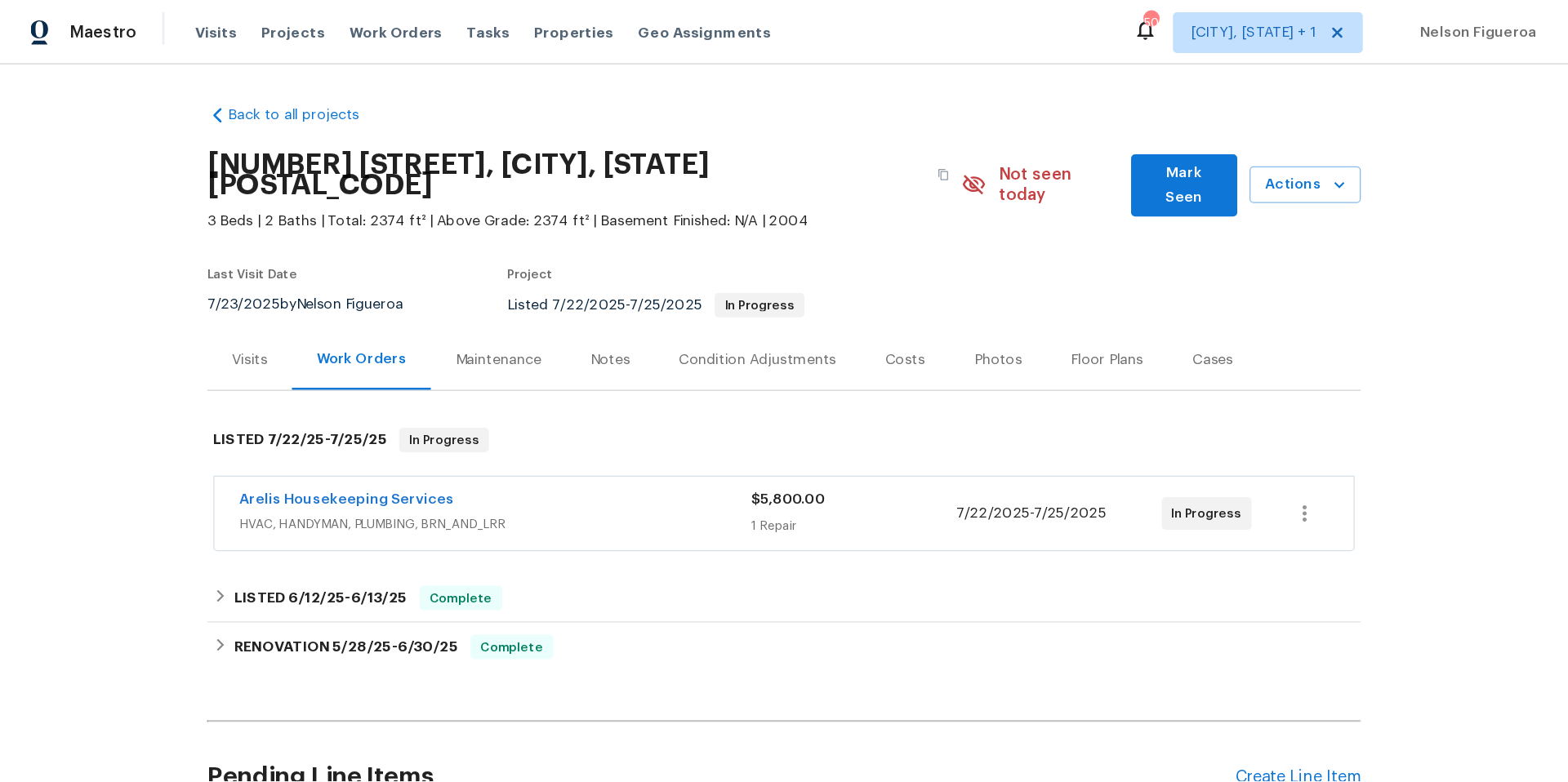 scroll, scrollTop: 0, scrollLeft: 0, axis: both 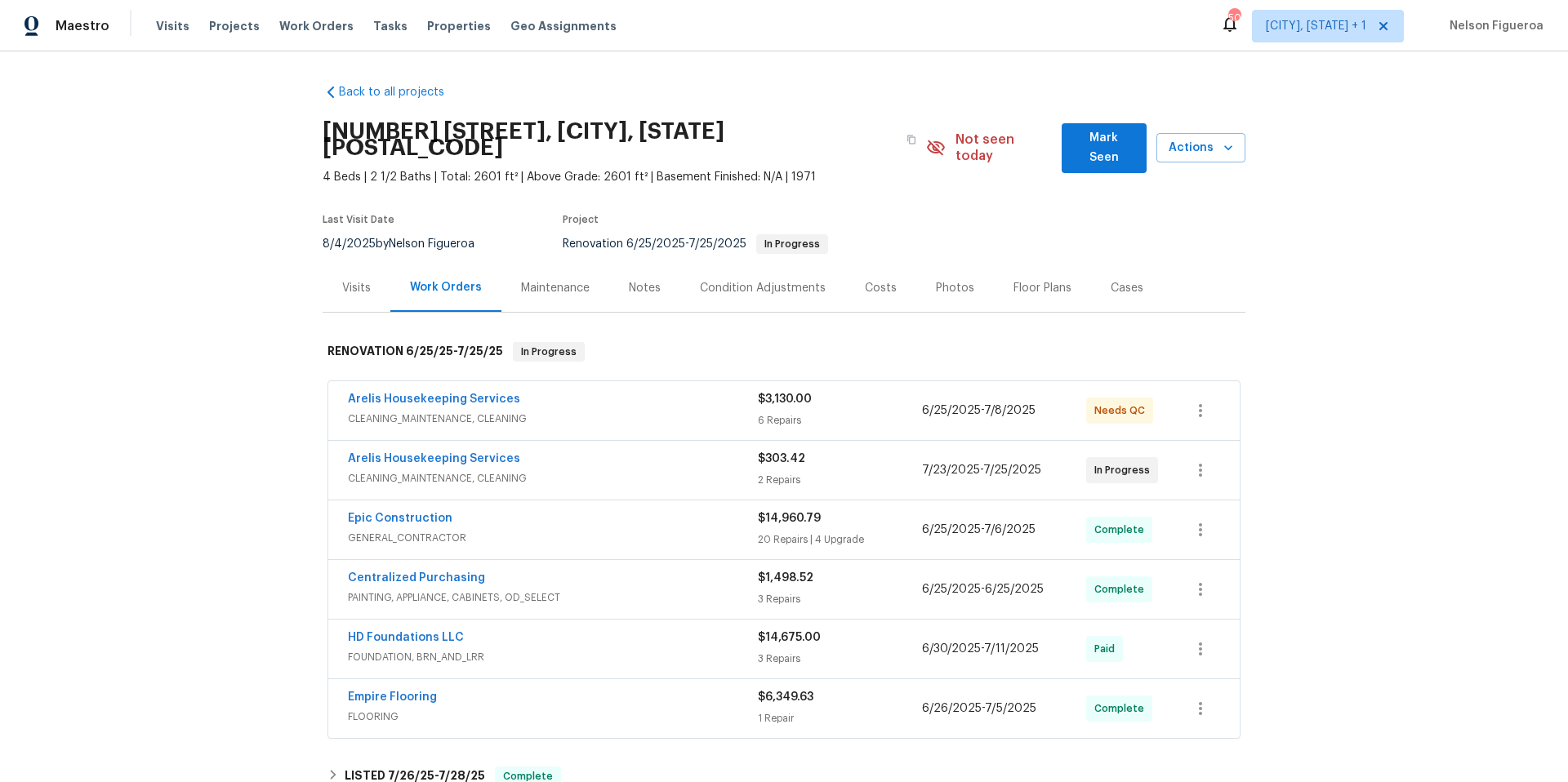 click on "Arelis Housekeeping Services" at bounding box center [553, 401] 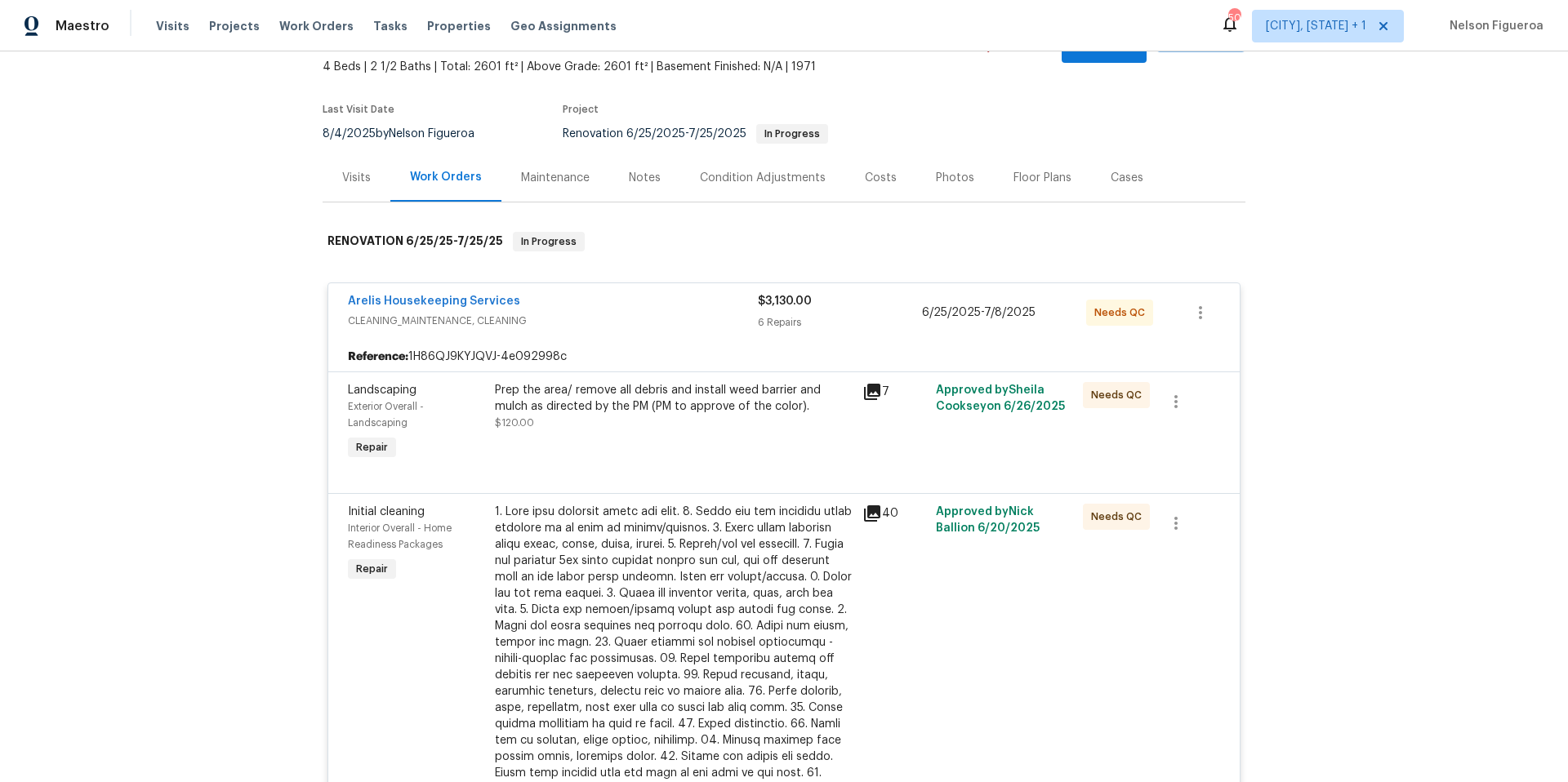 scroll, scrollTop: 0, scrollLeft: 0, axis: both 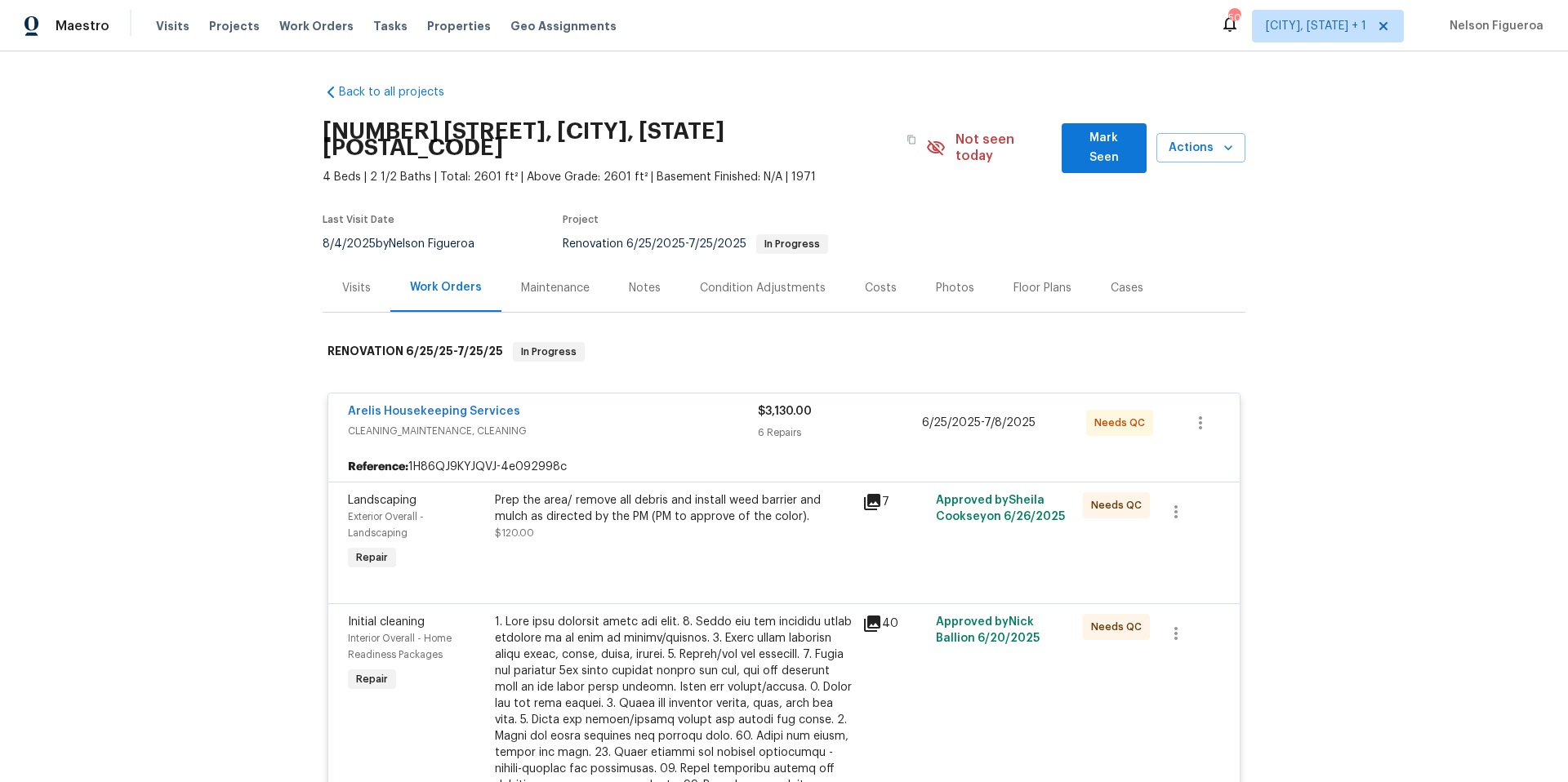 click on "CLEANING_MAINTENANCE, CLEANING" at bounding box center [553, 431] 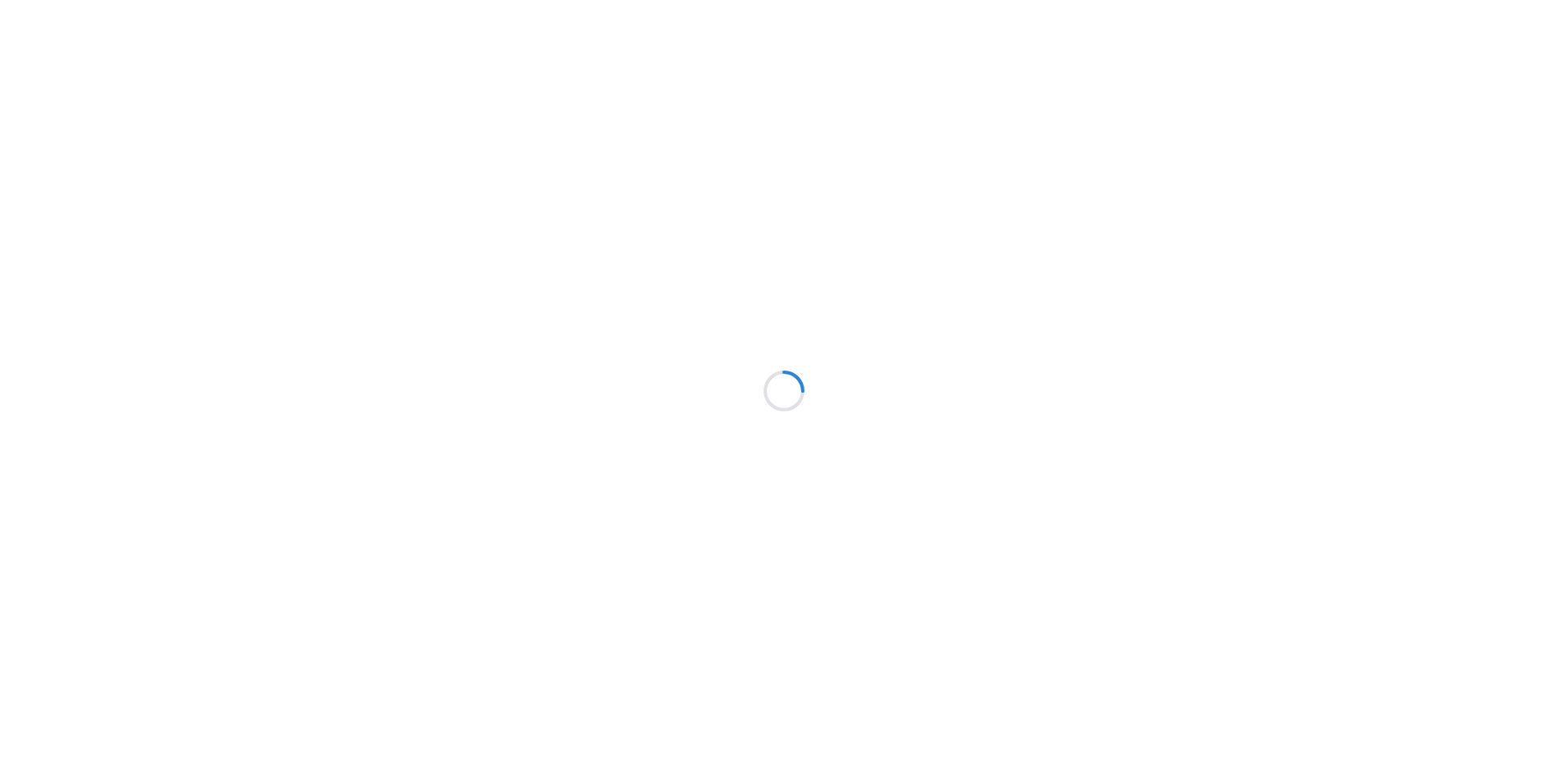scroll, scrollTop: 0, scrollLeft: 0, axis: both 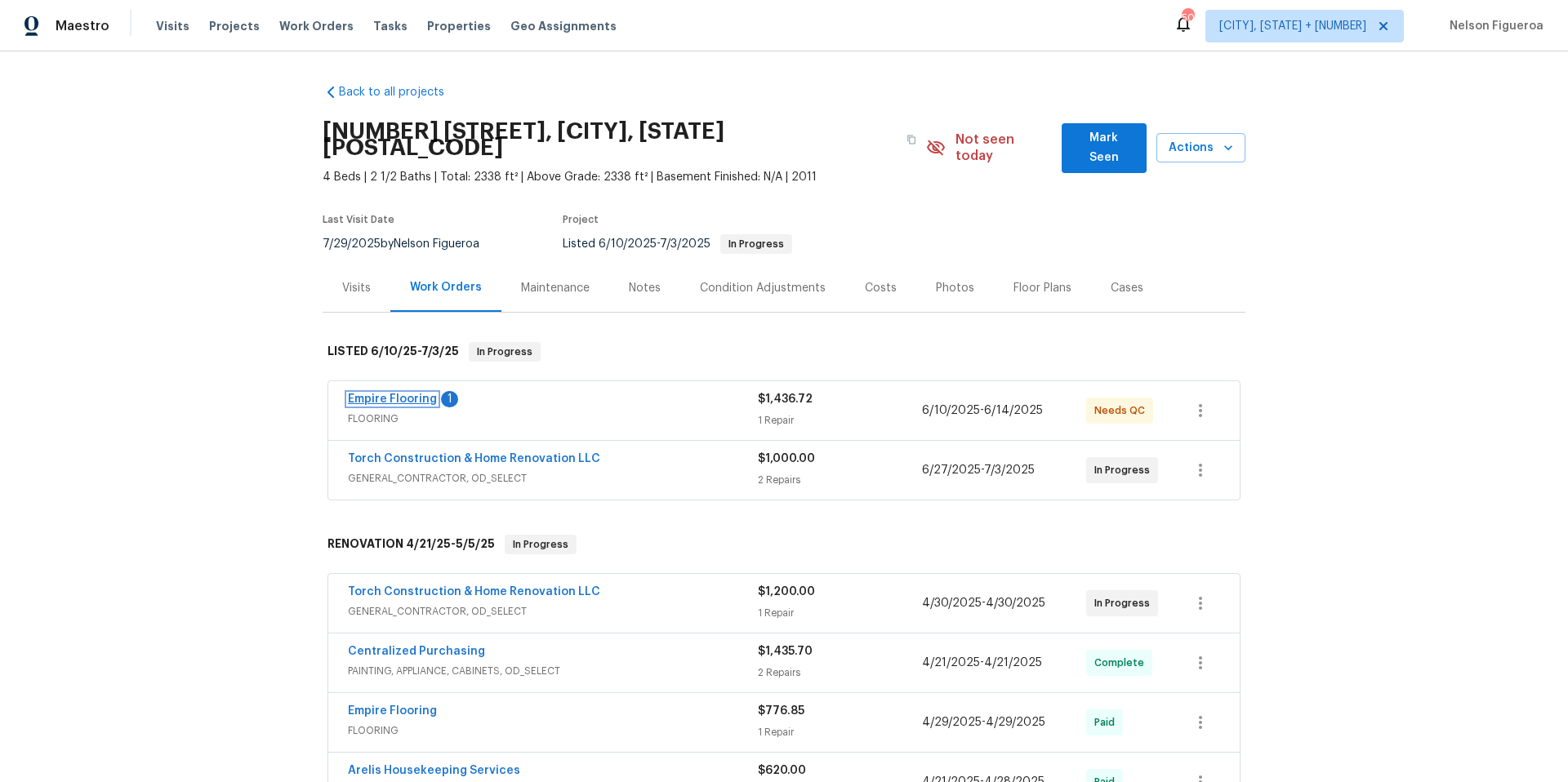 click on "Empire Flooring" at bounding box center (392, 399) 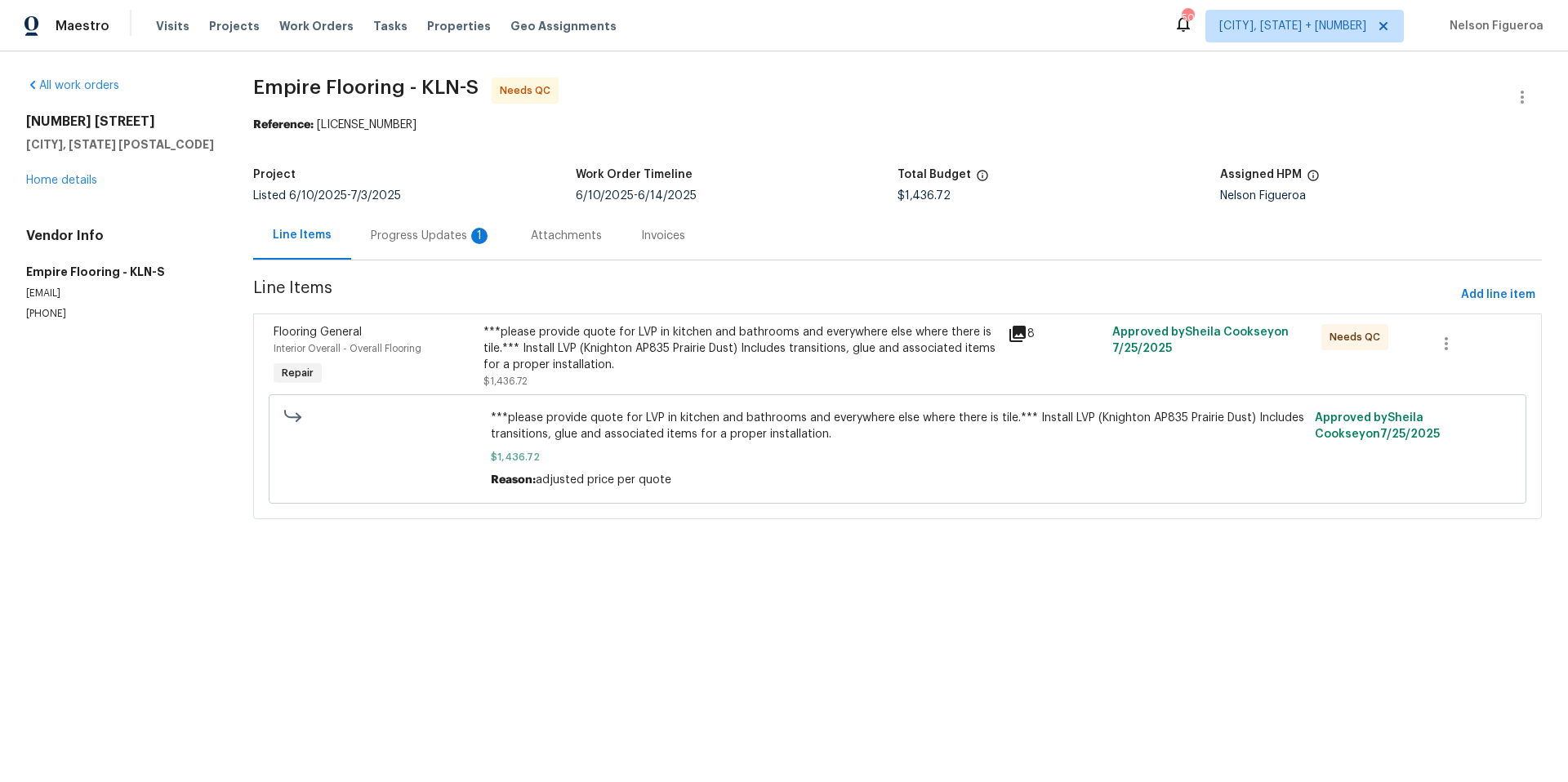 click on "Progress Updates 1" at bounding box center [431, 236] 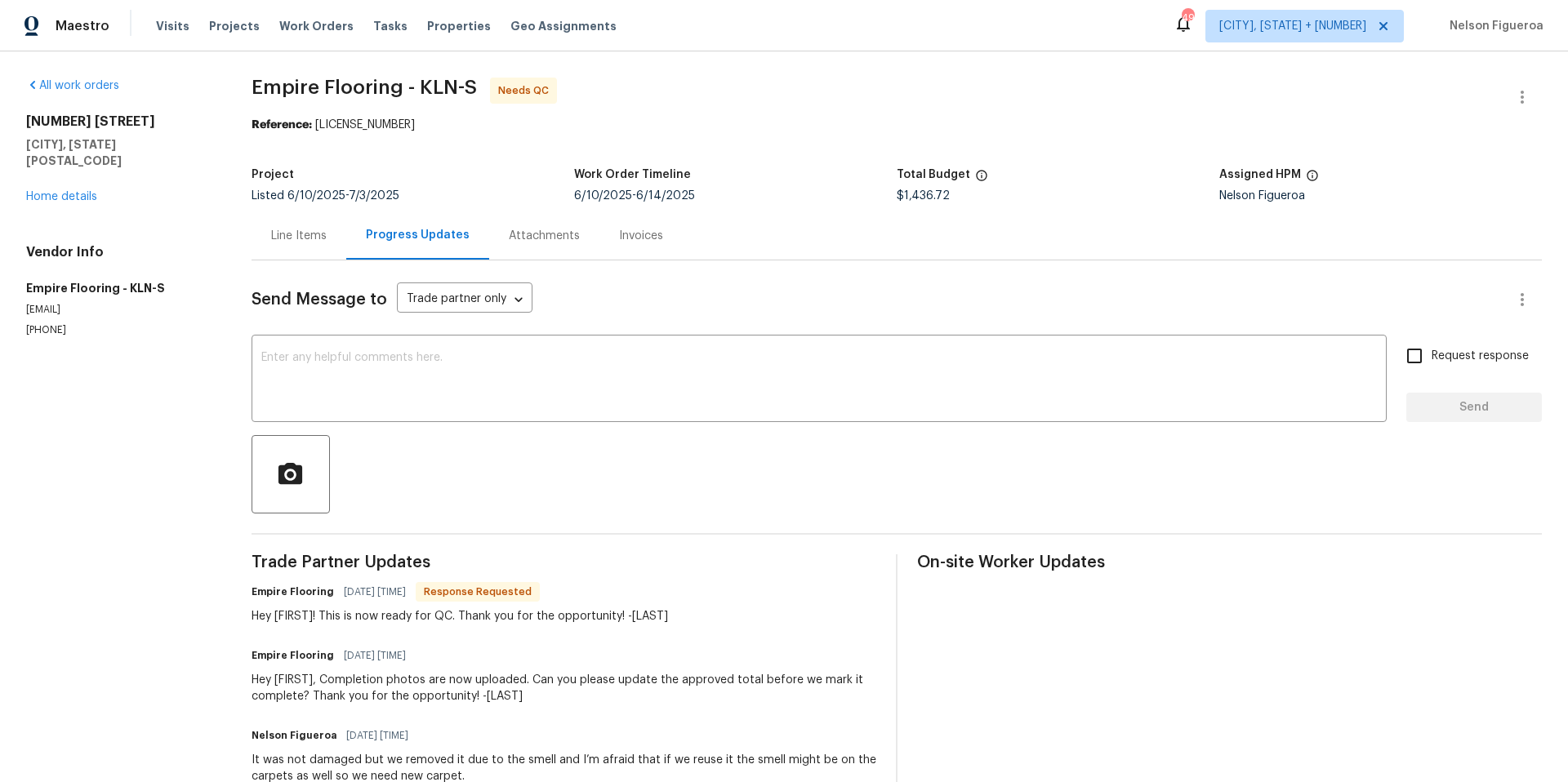 click on "Line Items" at bounding box center [299, 236] 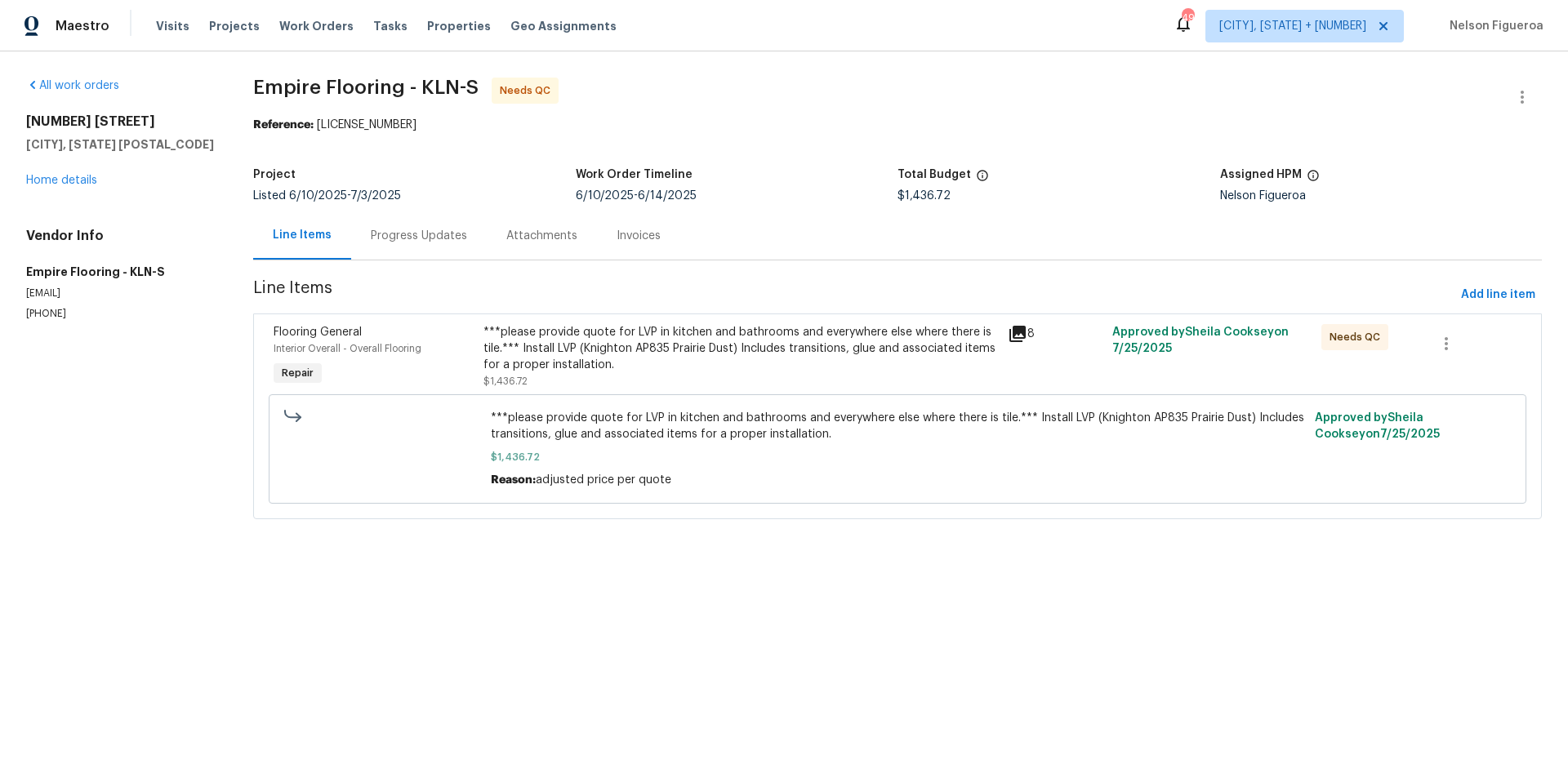click on "***please provide quote for LVP in kitchen and bathrooms and everywhere else where there is tile.***
Install LVP (Knighton AP835 Prairie Dust) Includes transitions, glue and associated items for a proper installation." at bounding box center (740, 349) 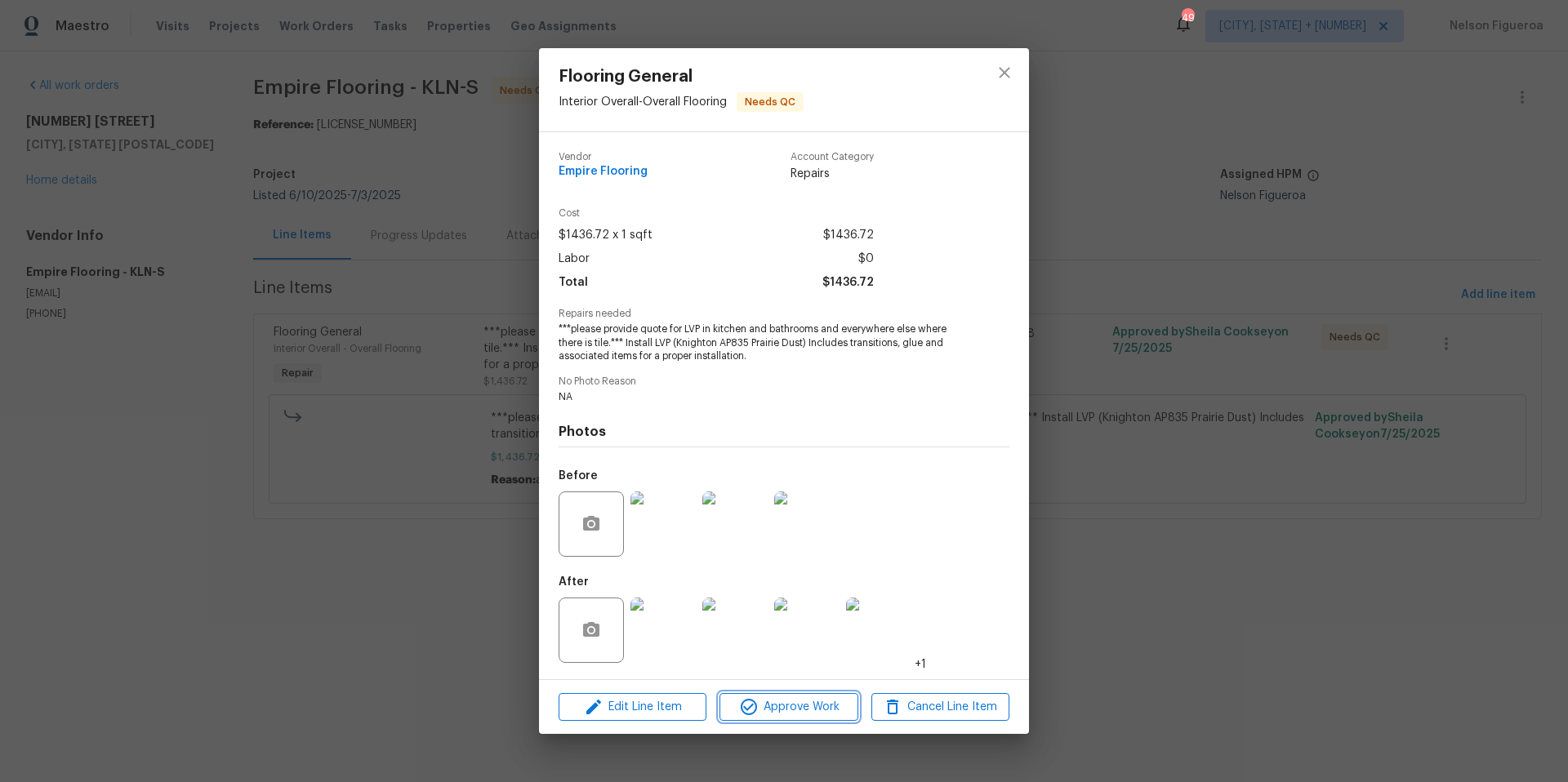 click on "Approve Work" at bounding box center [788, 707] 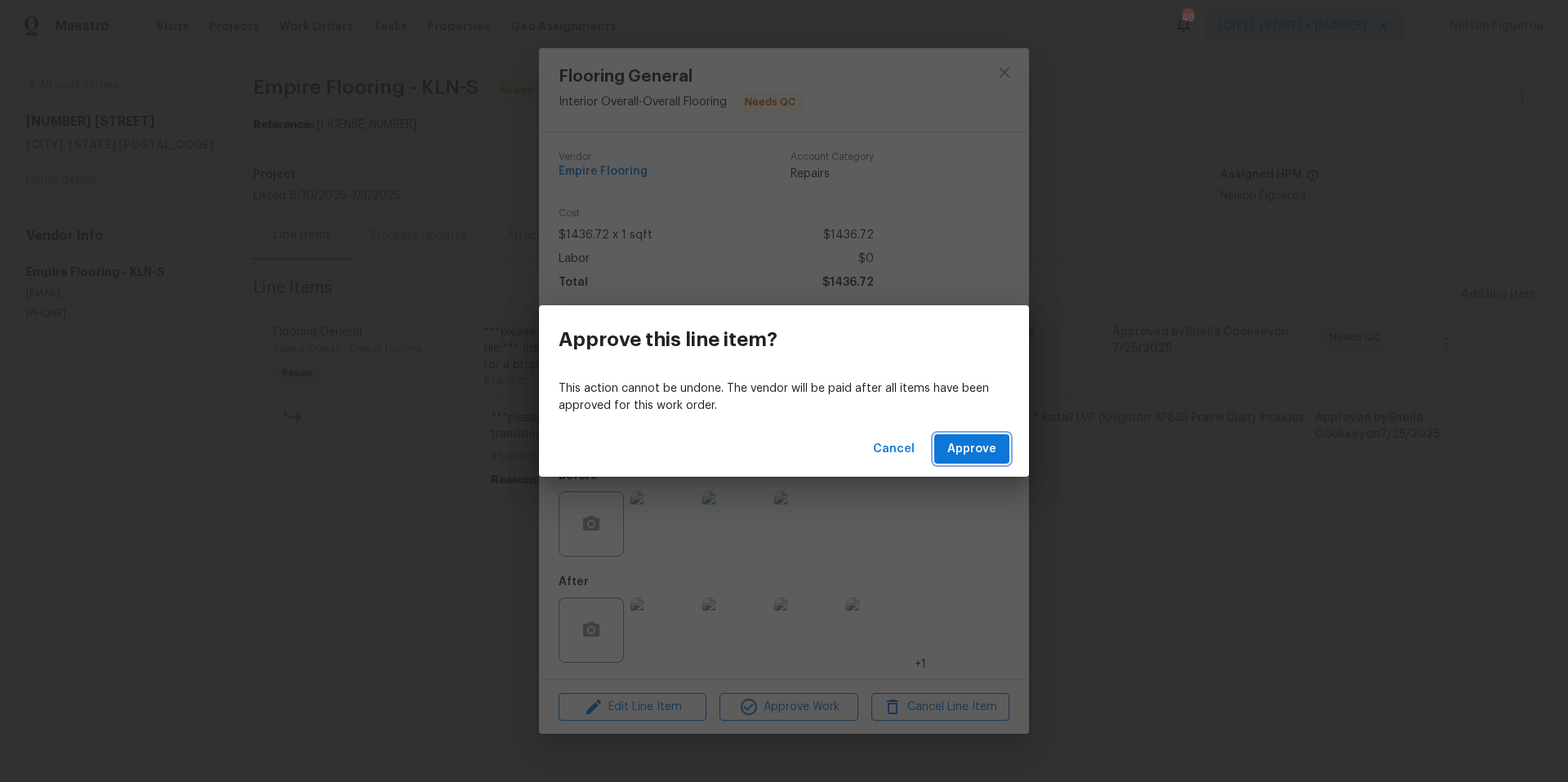 click on "Approve" at bounding box center [972, 449] 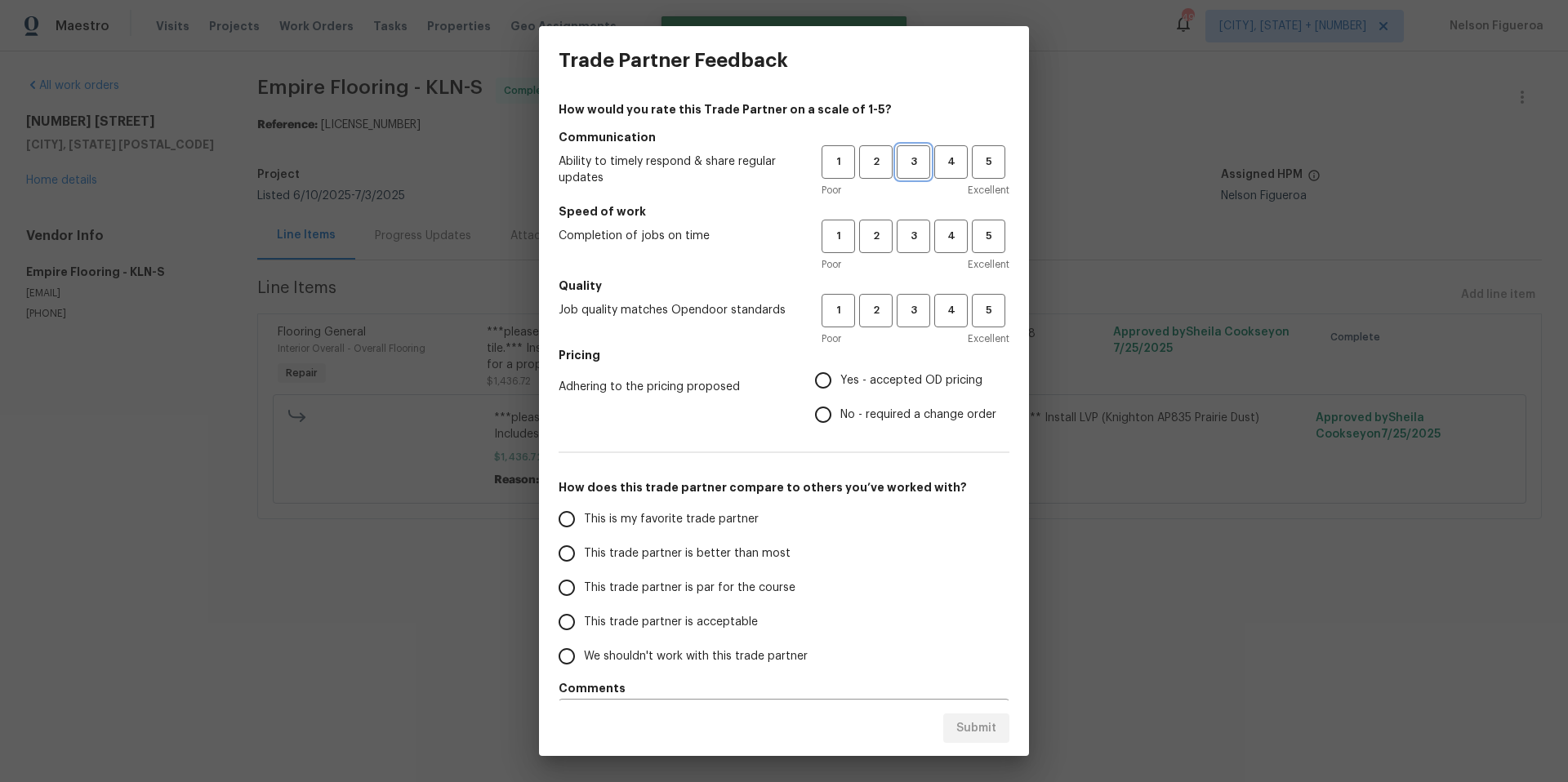 click on "3" at bounding box center (913, 162) 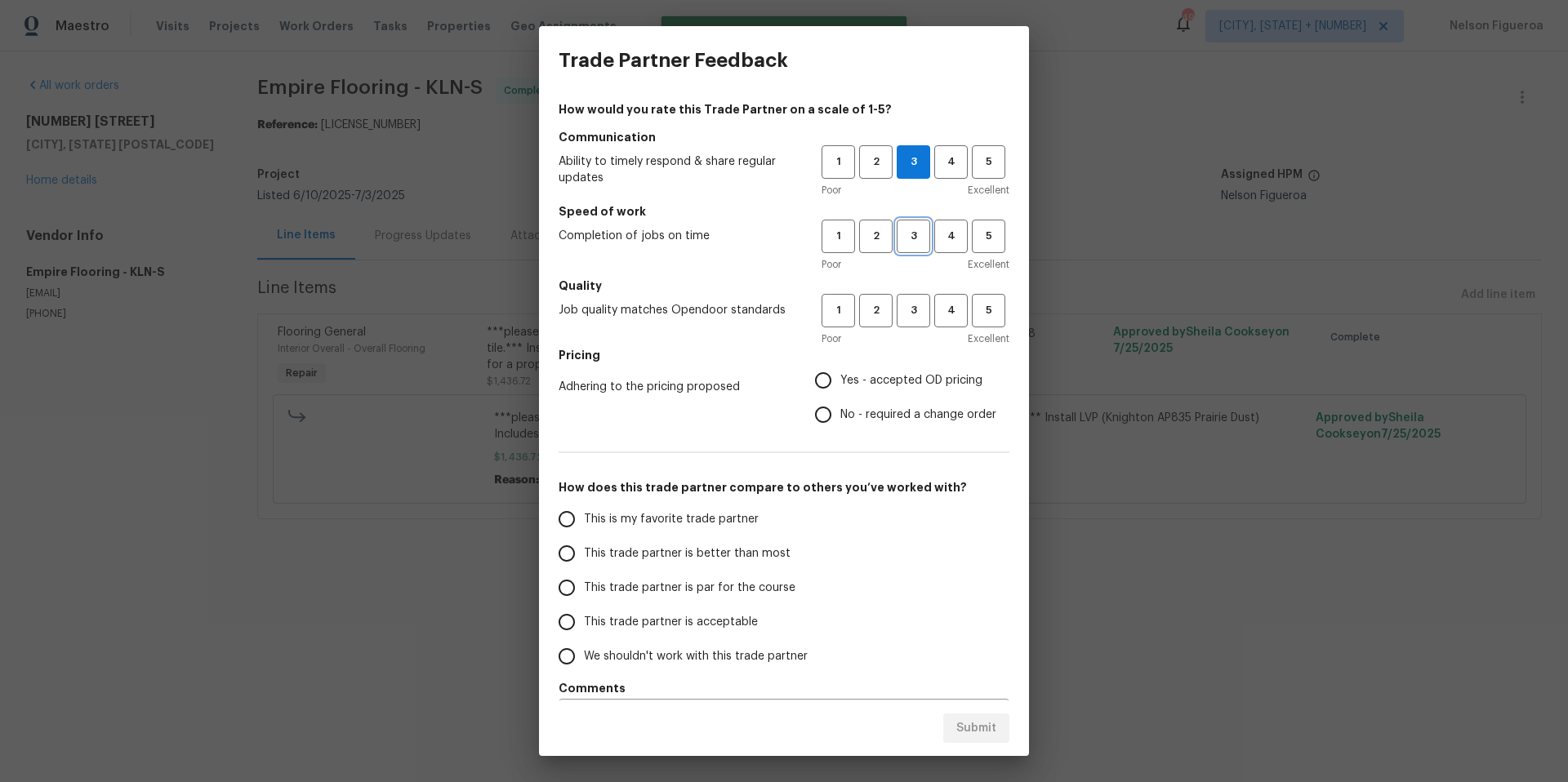 drag, startPoint x: 901, startPoint y: 229, endPoint x: 901, endPoint y: 295, distance: 66 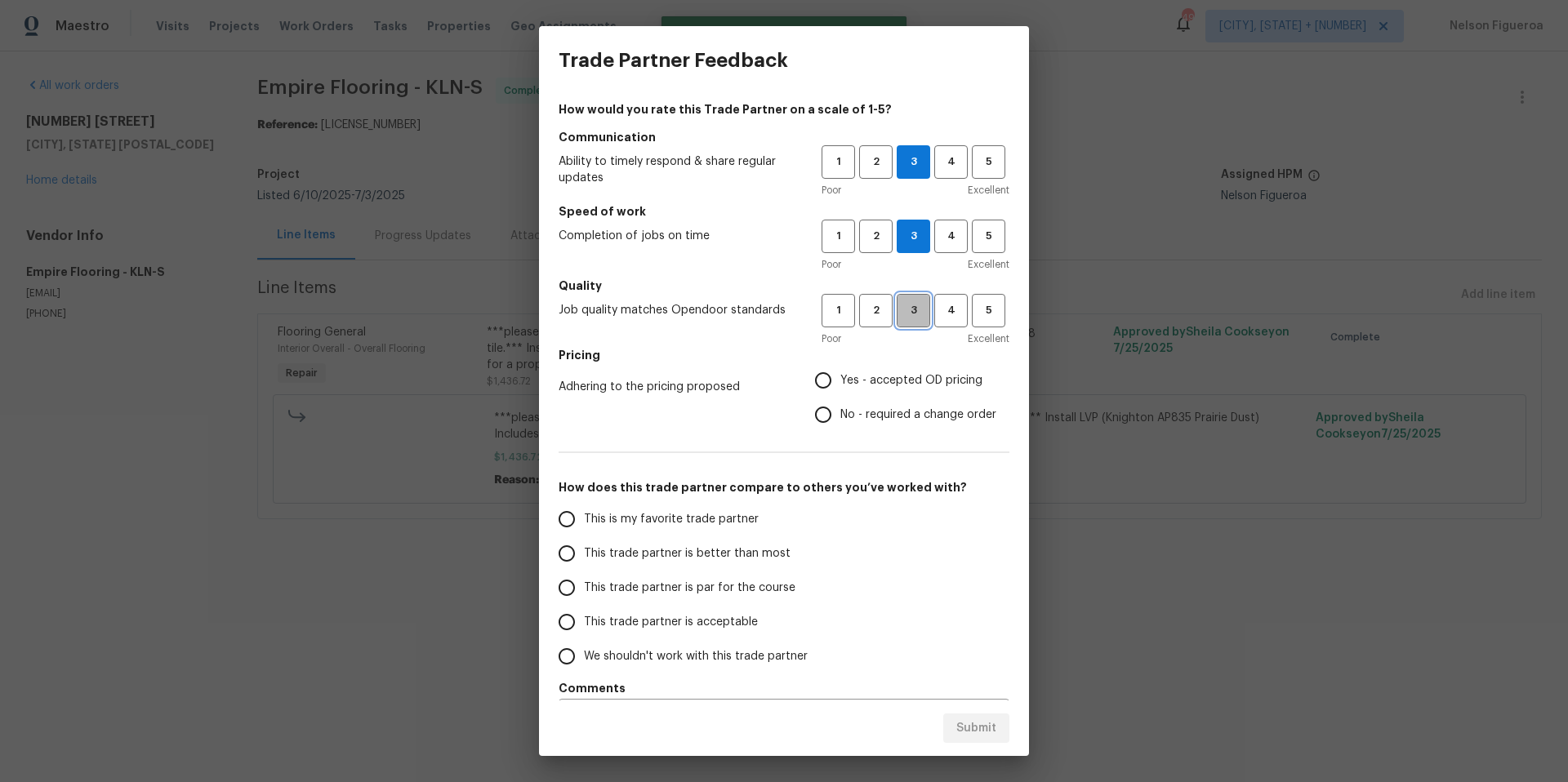 click on "3" at bounding box center [913, 310] 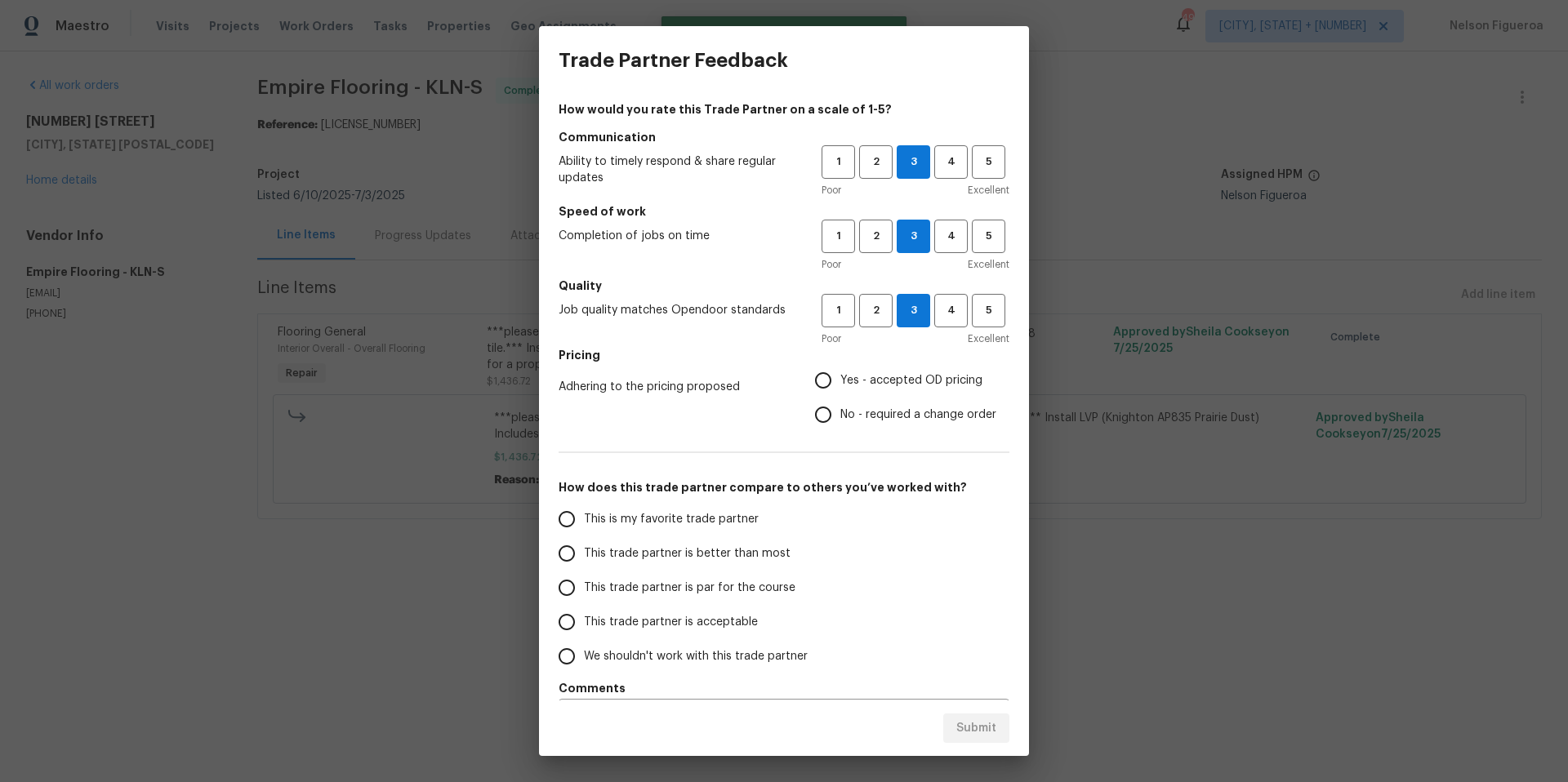 click on "Yes - accepted OD pricing" at bounding box center (901, 380) 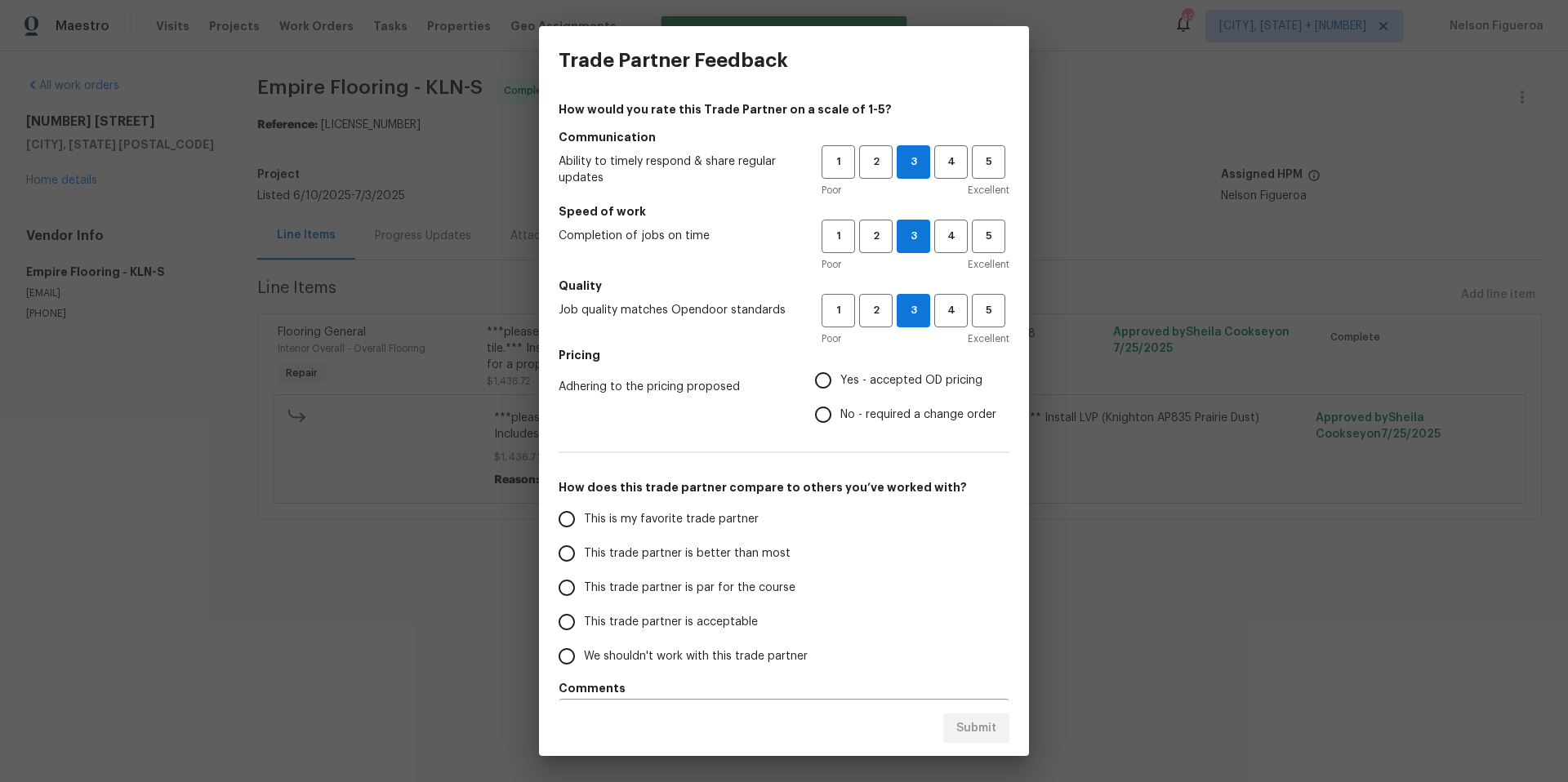 click on "Yes - accepted OD pricing" at bounding box center [823, 380] 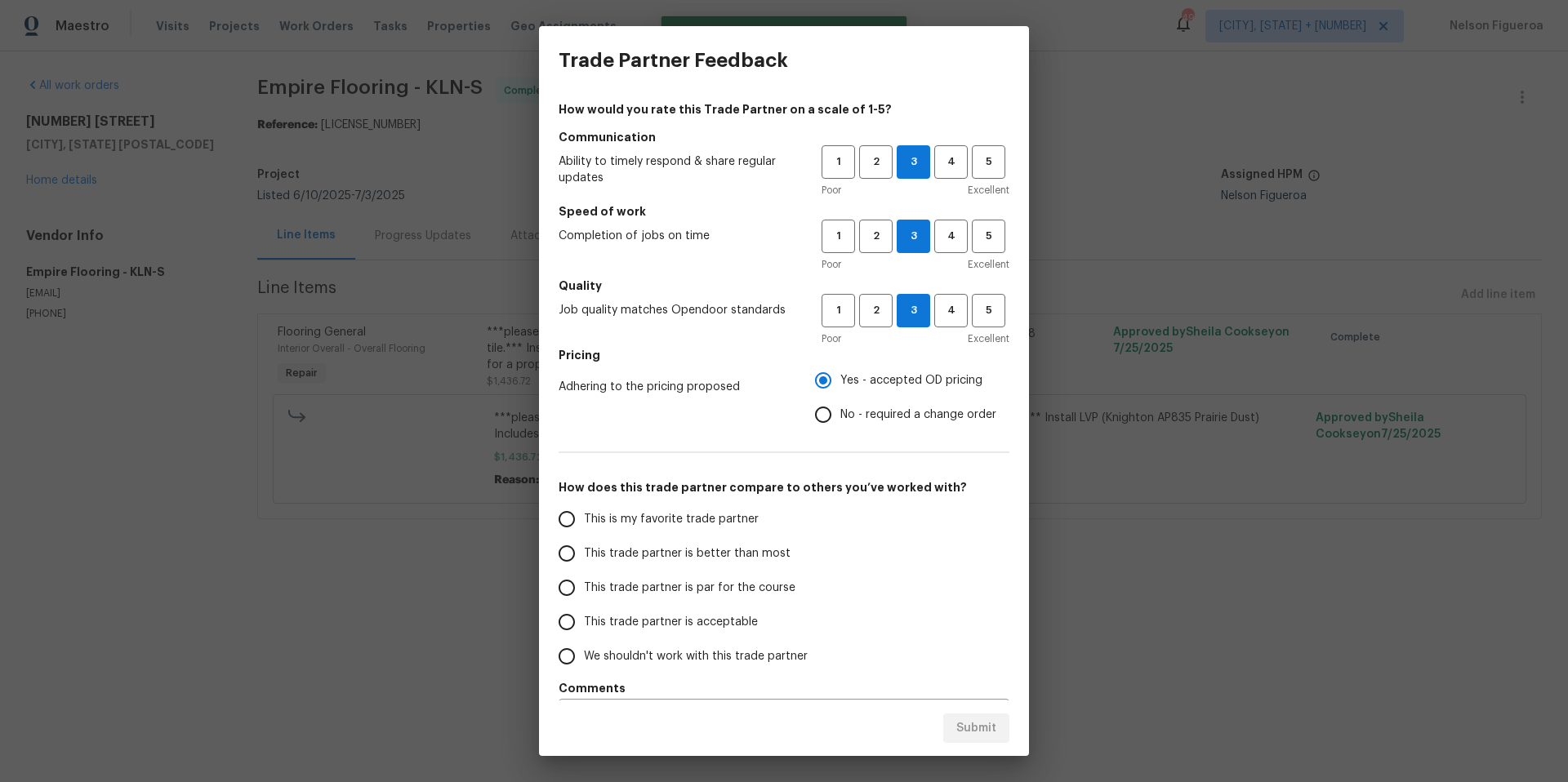 click on "This trade partner is par for the course" at bounding box center (689, 588) 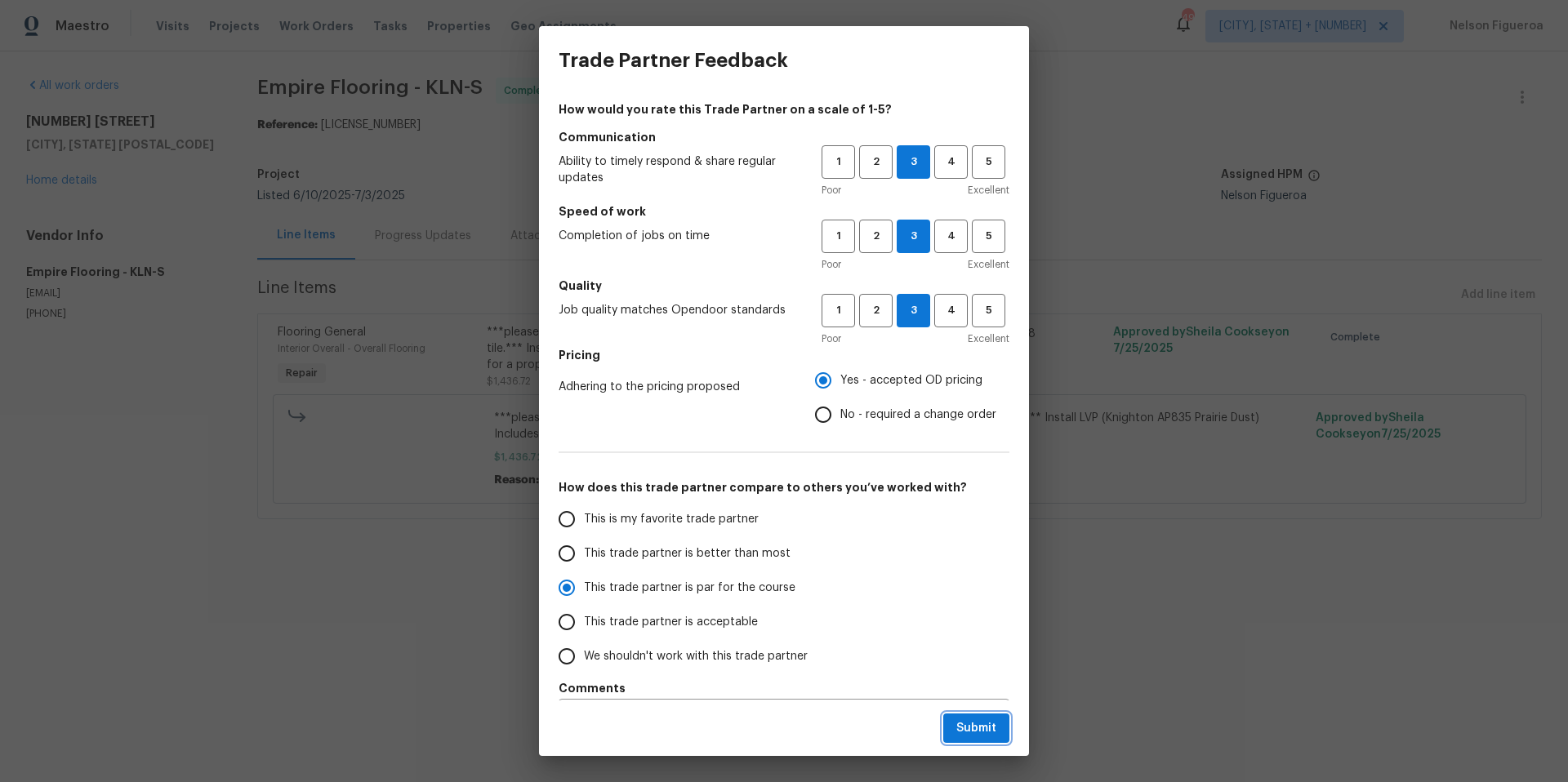 click on "Submit" at bounding box center (976, 728) 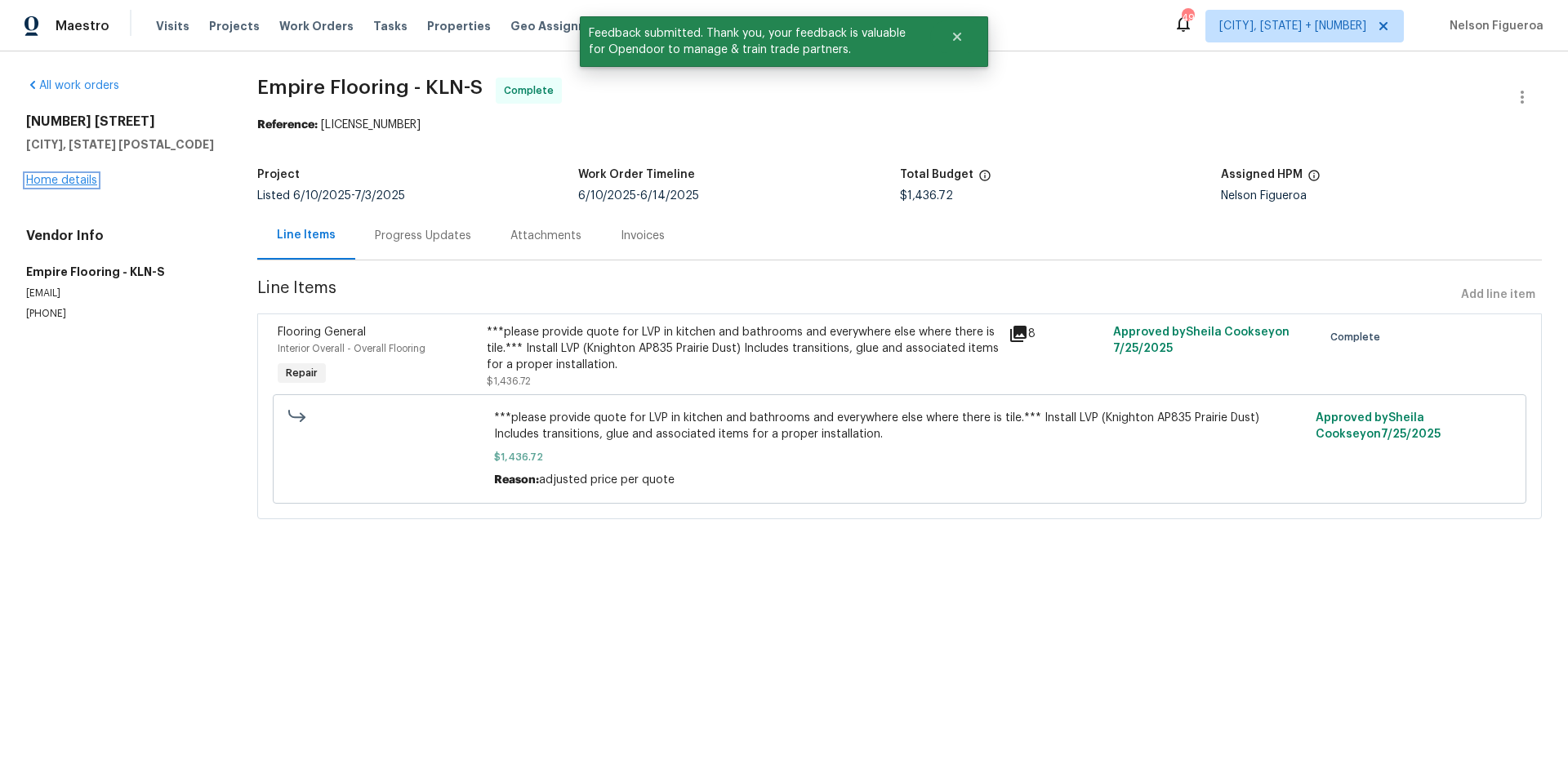 click on "Home details" at bounding box center (61, 180) 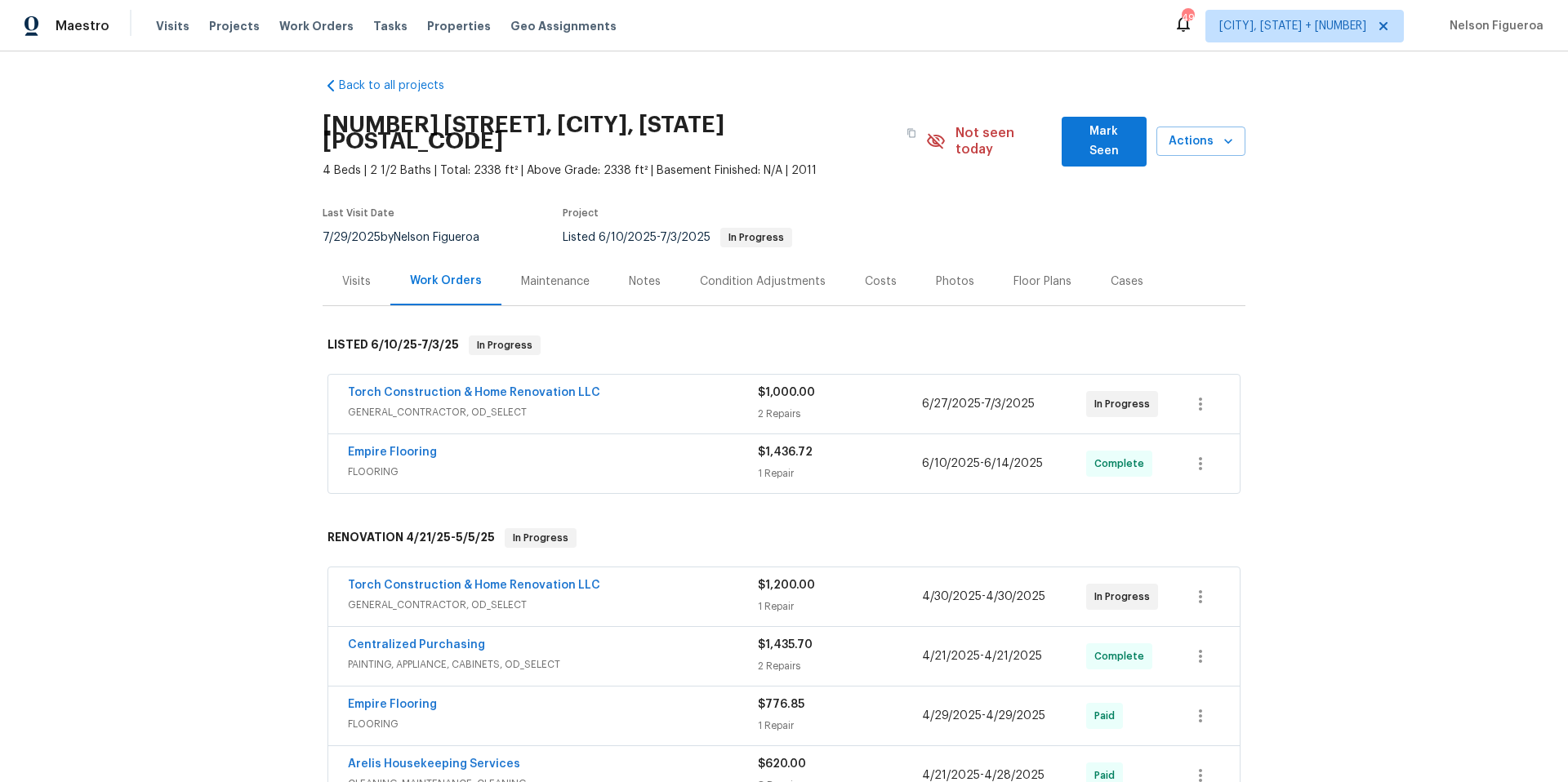 scroll, scrollTop: 0, scrollLeft: 0, axis: both 